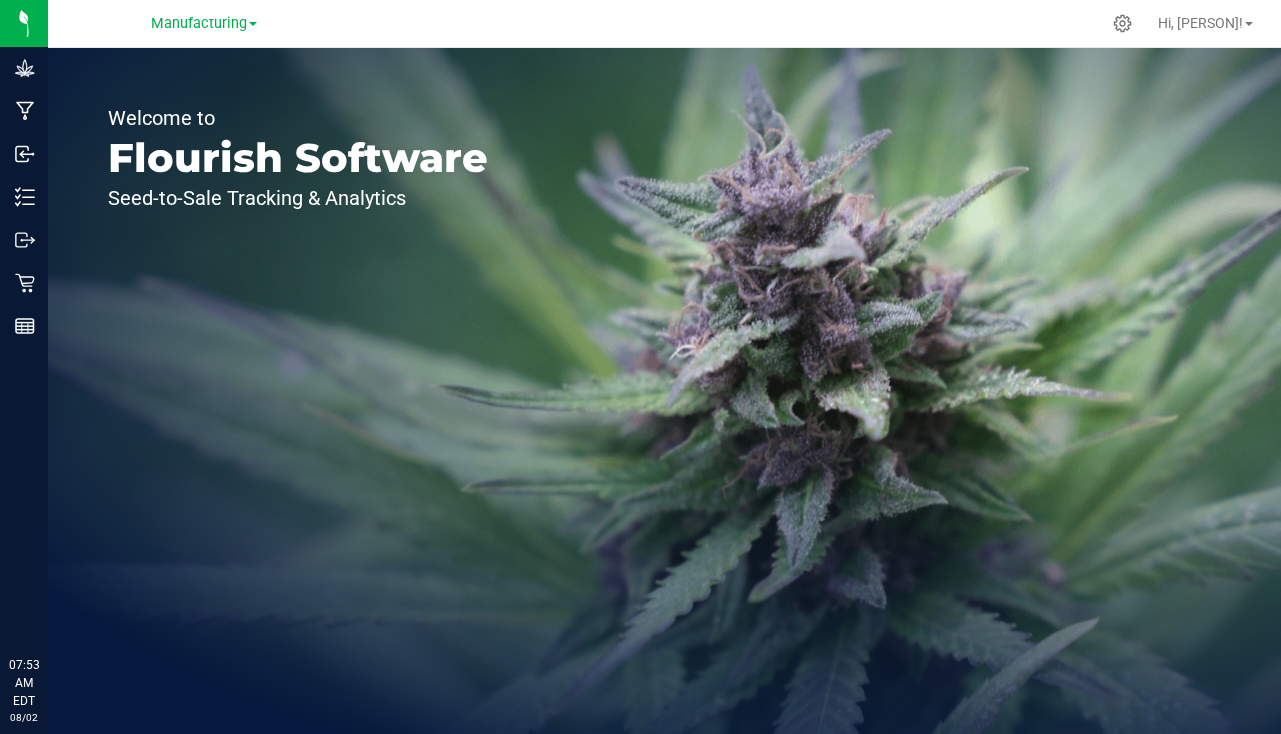 scroll, scrollTop: 0, scrollLeft: 0, axis: both 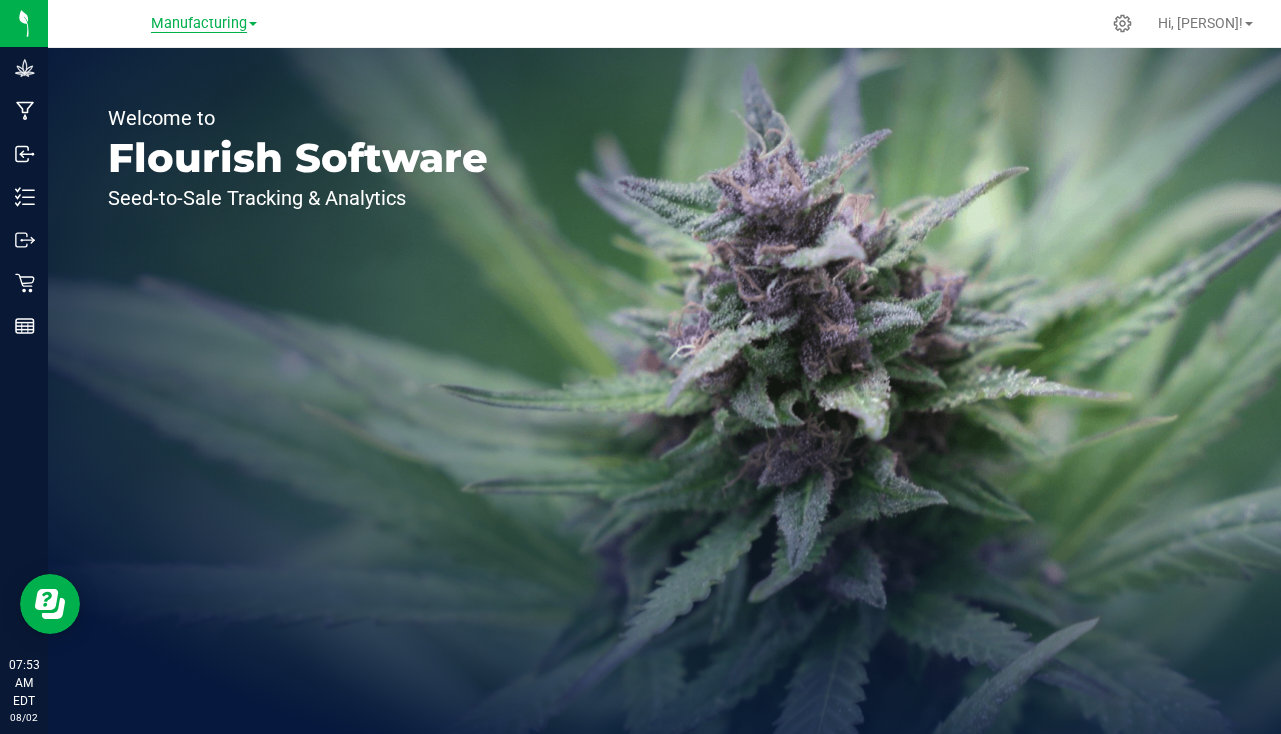 click on "Manufacturing" at bounding box center (199, 24) 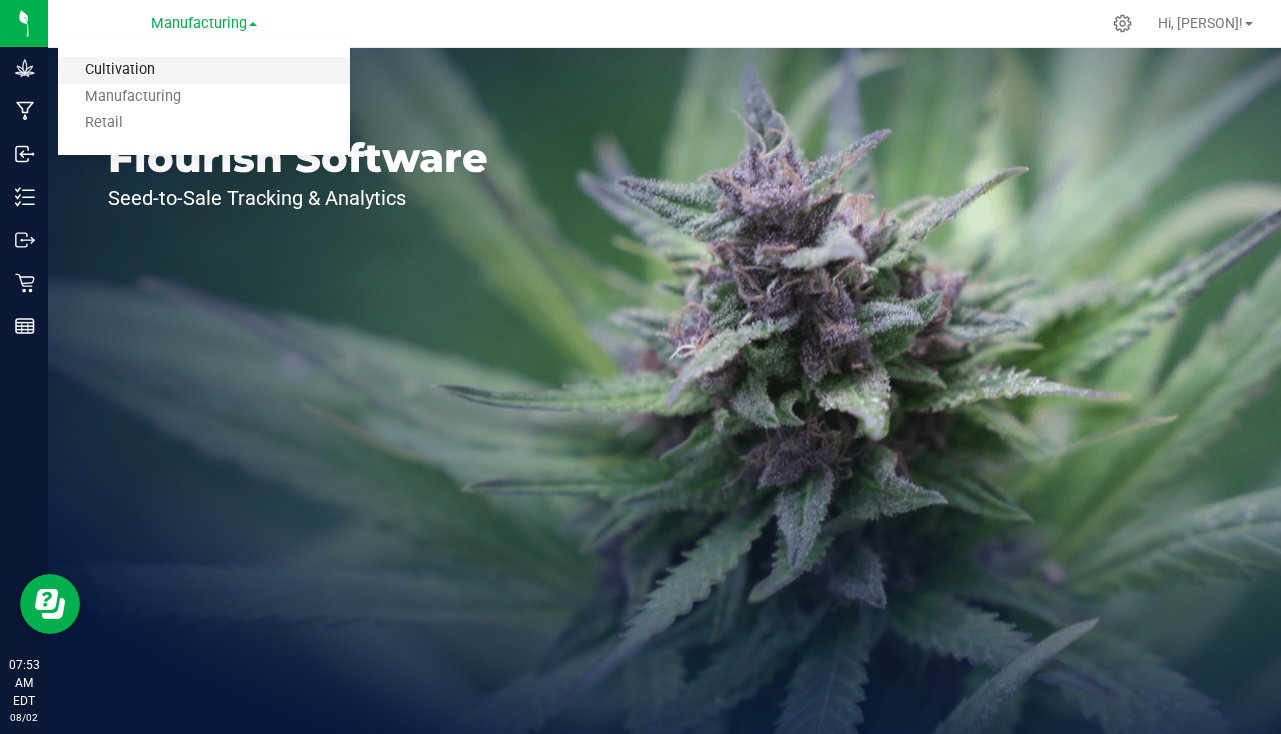 click on "Cultivation" at bounding box center (204, 70) 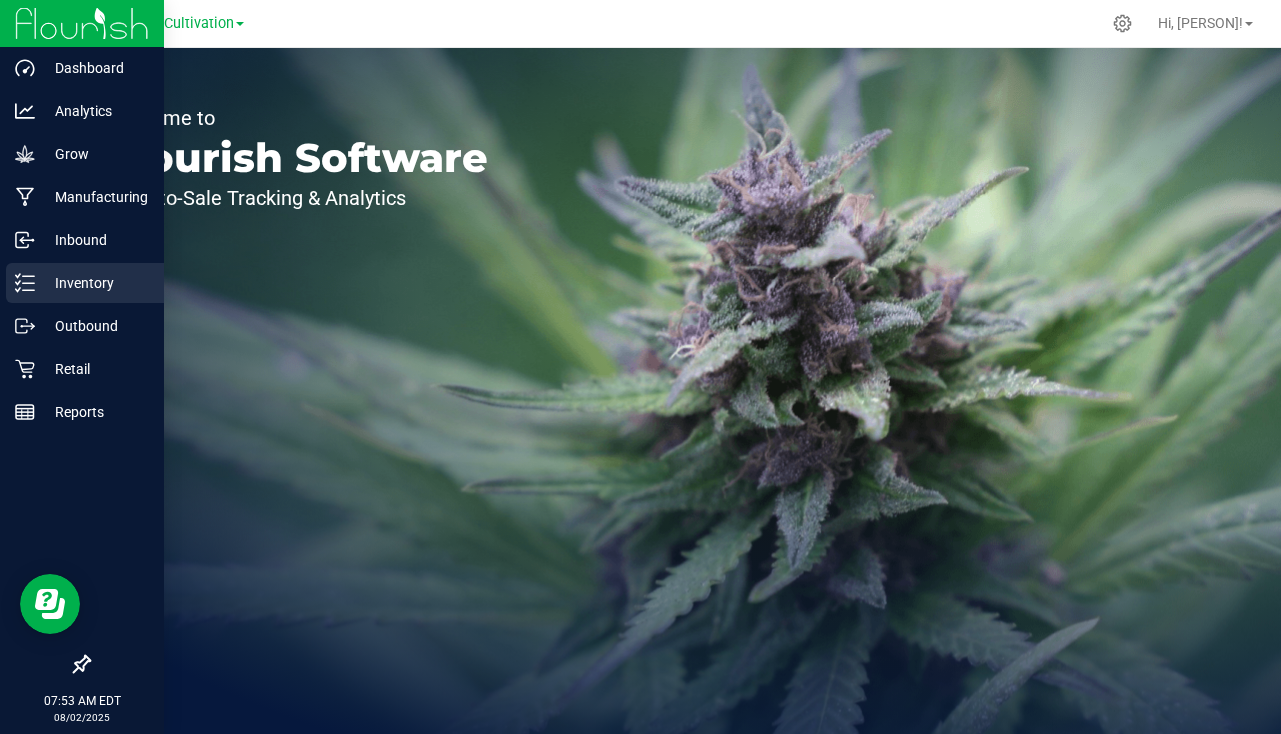 click on "Inventory" at bounding box center [85, 283] 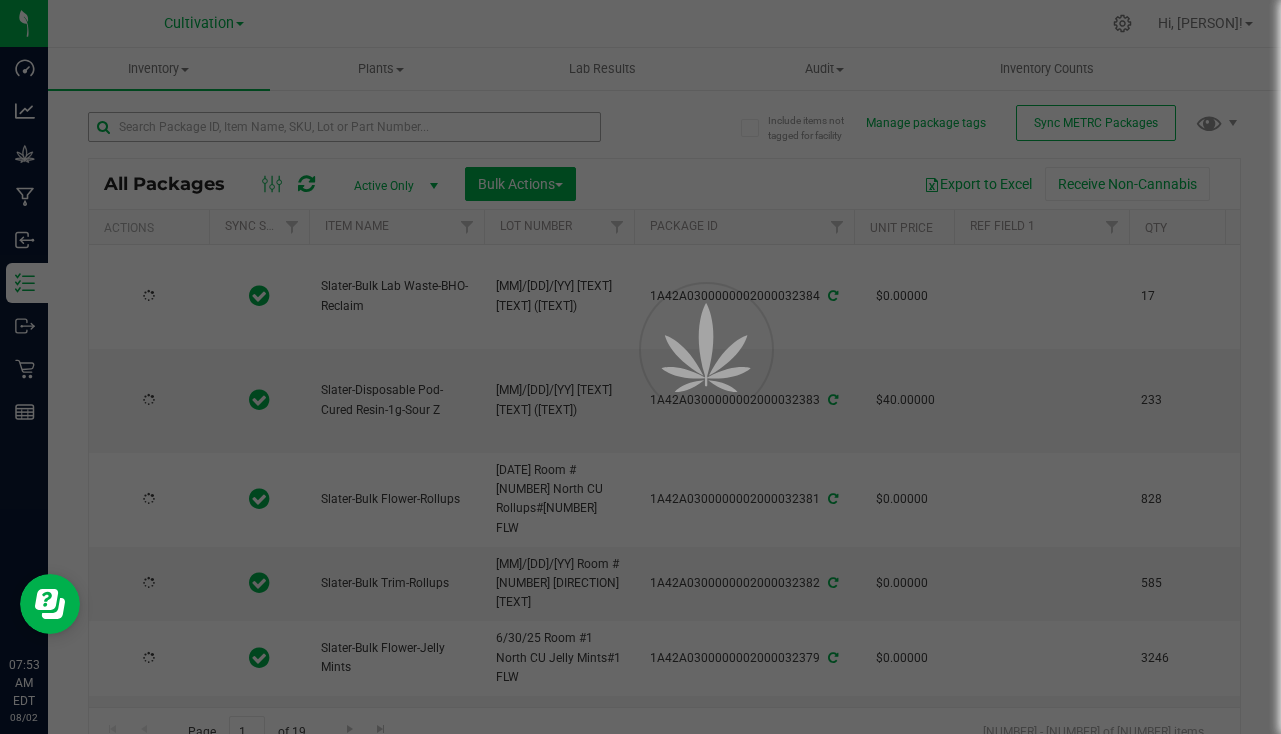 click at bounding box center [640, 367] 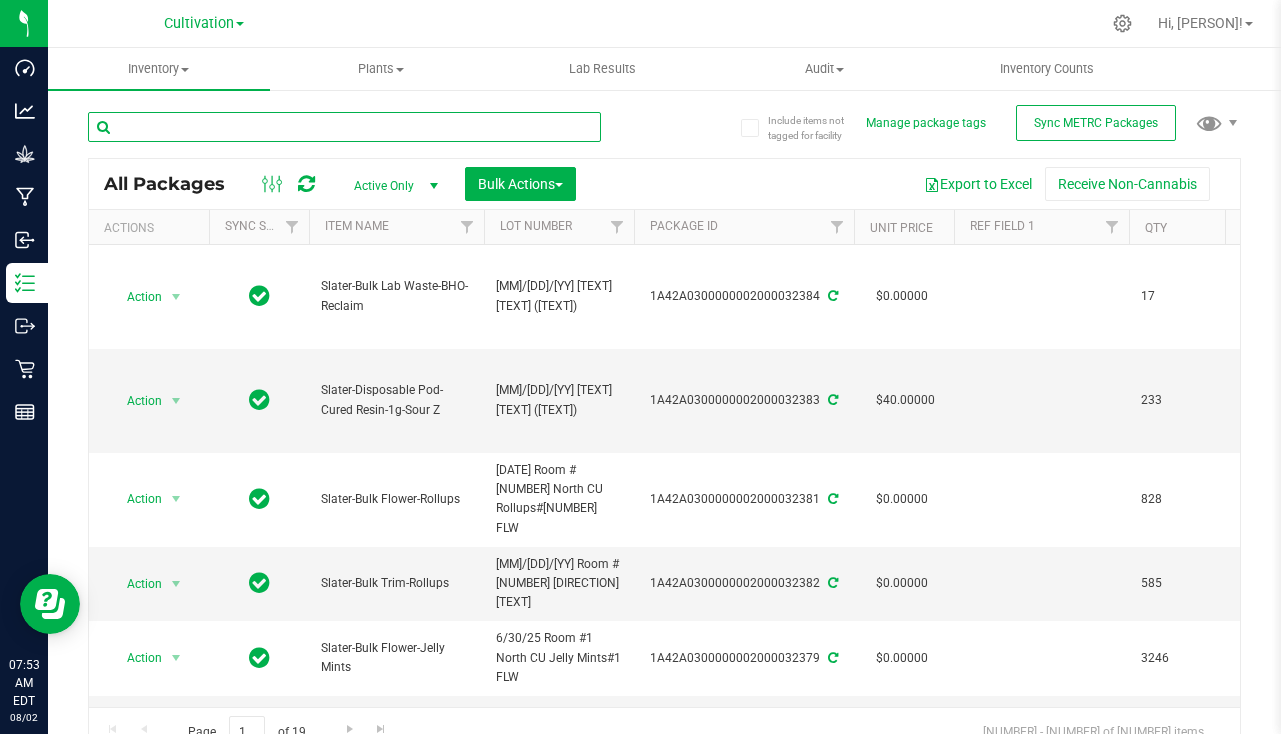 click at bounding box center [344, 127] 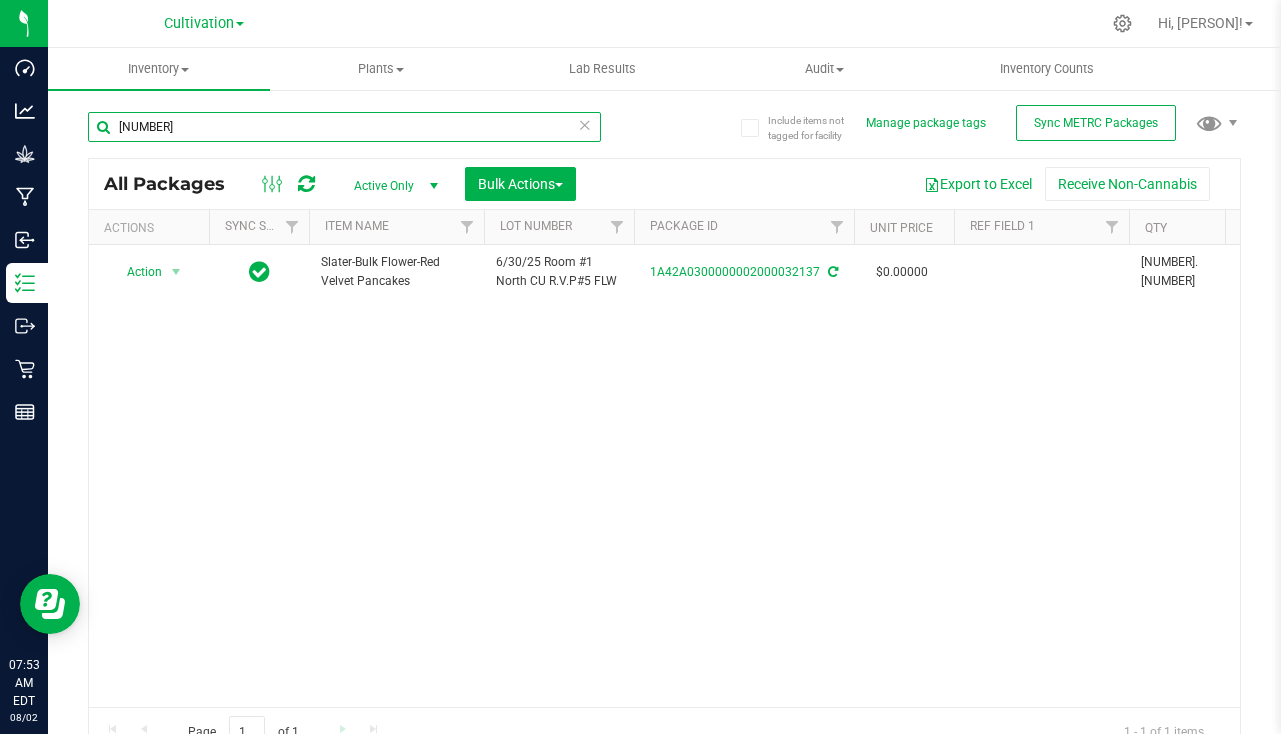 type on "[NUMBER]" 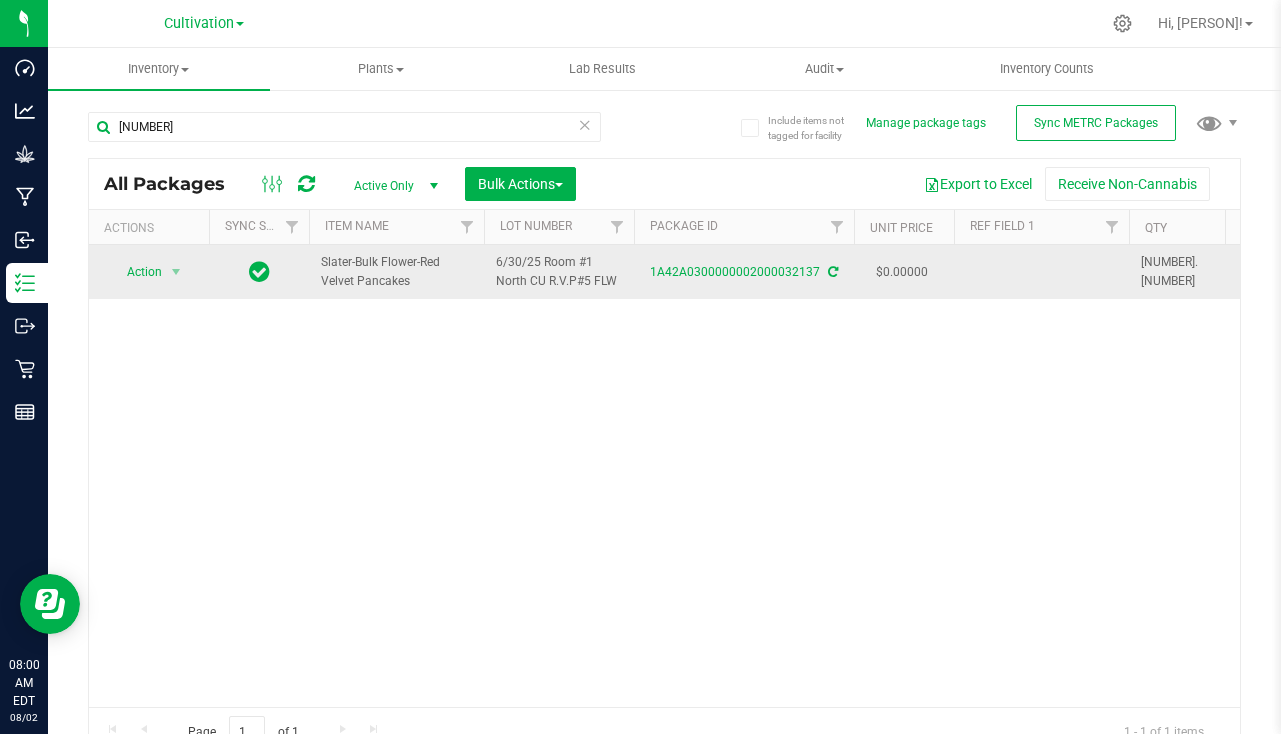 click at bounding box center [1041, 272] 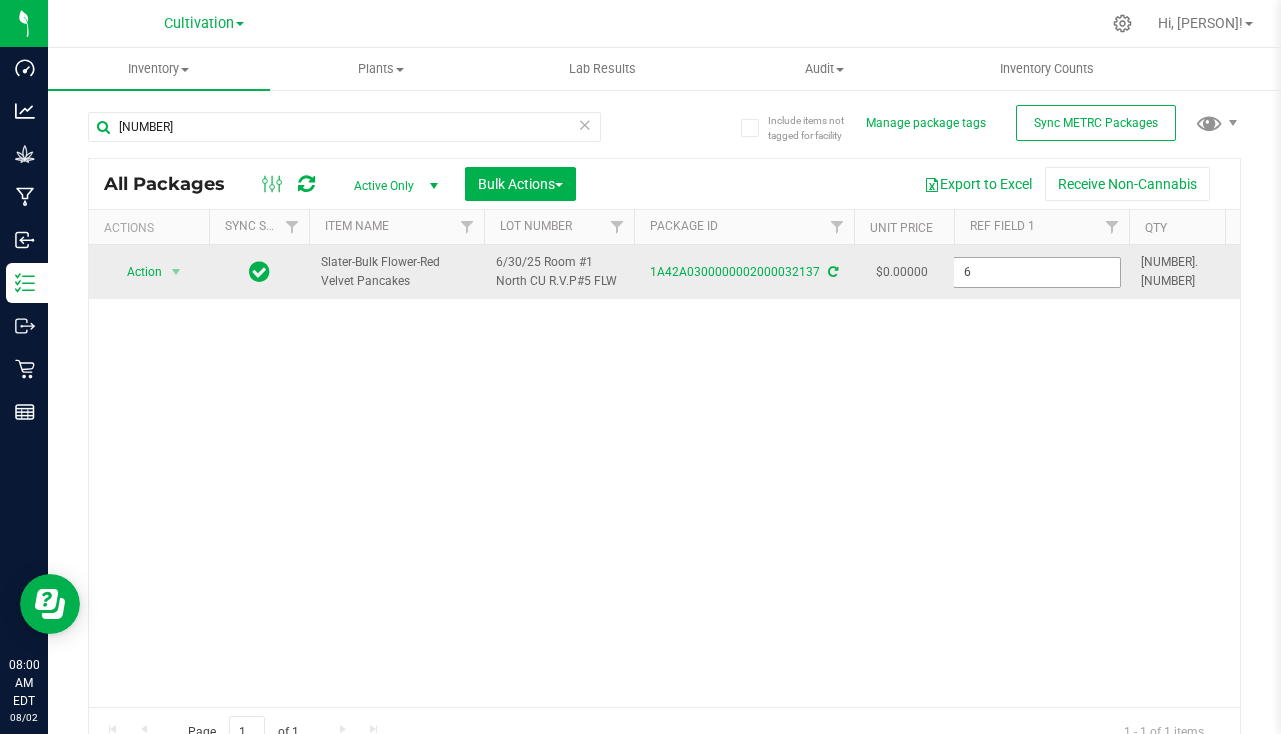 type on "[DATE]" 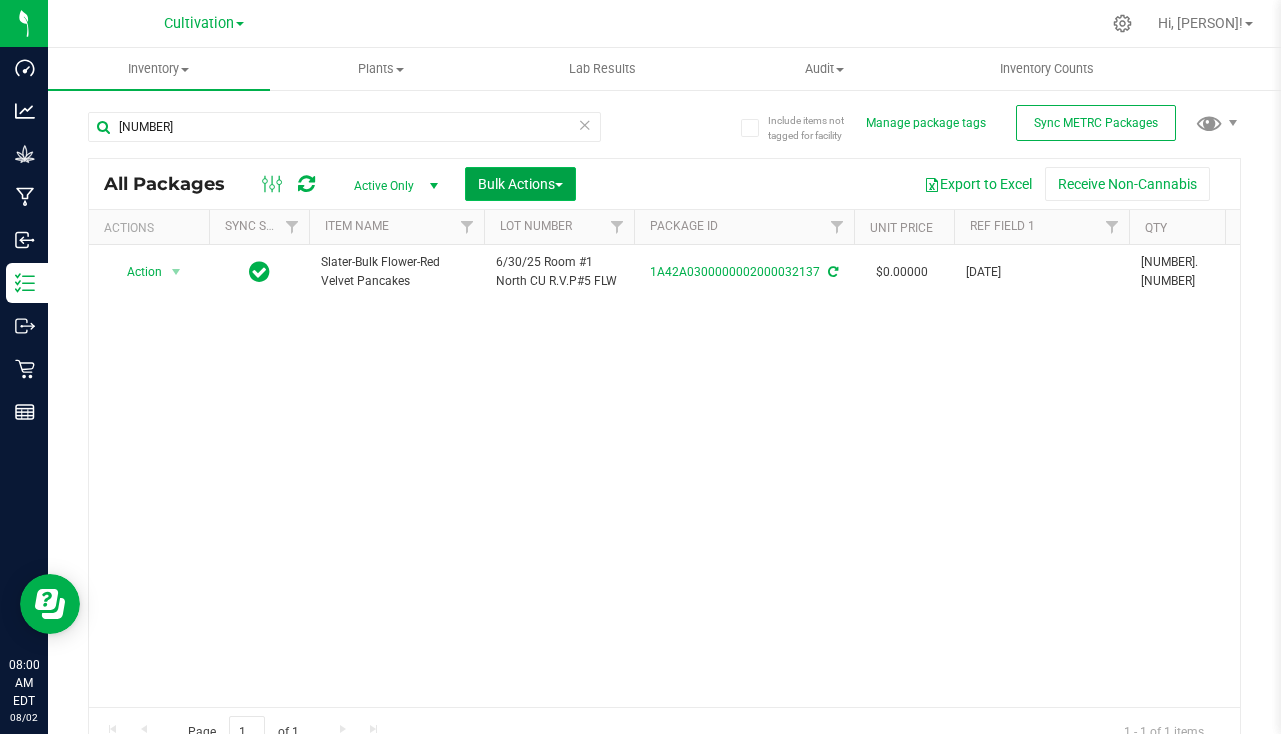 click on "Bulk Actions" at bounding box center (520, 184) 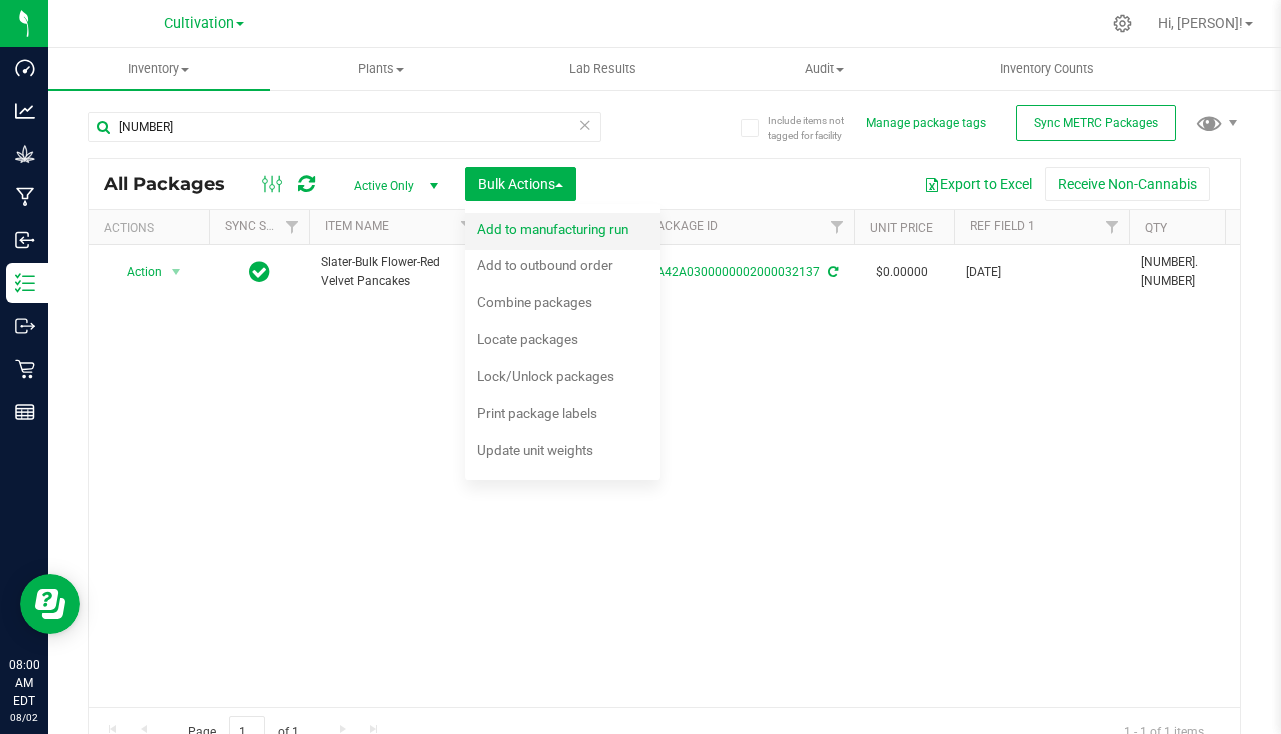 click on "Add to manufacturing run" at bounding box center (552, 229) 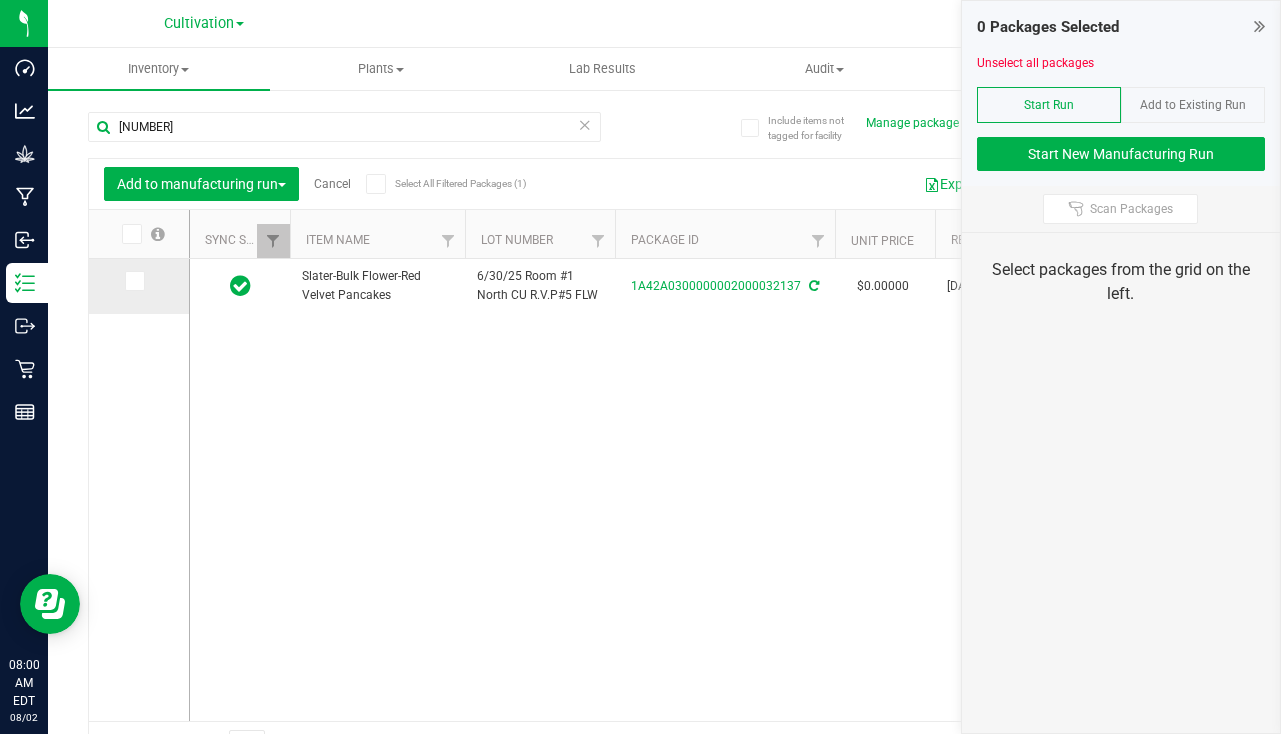 click at bounding box center (139, 281) 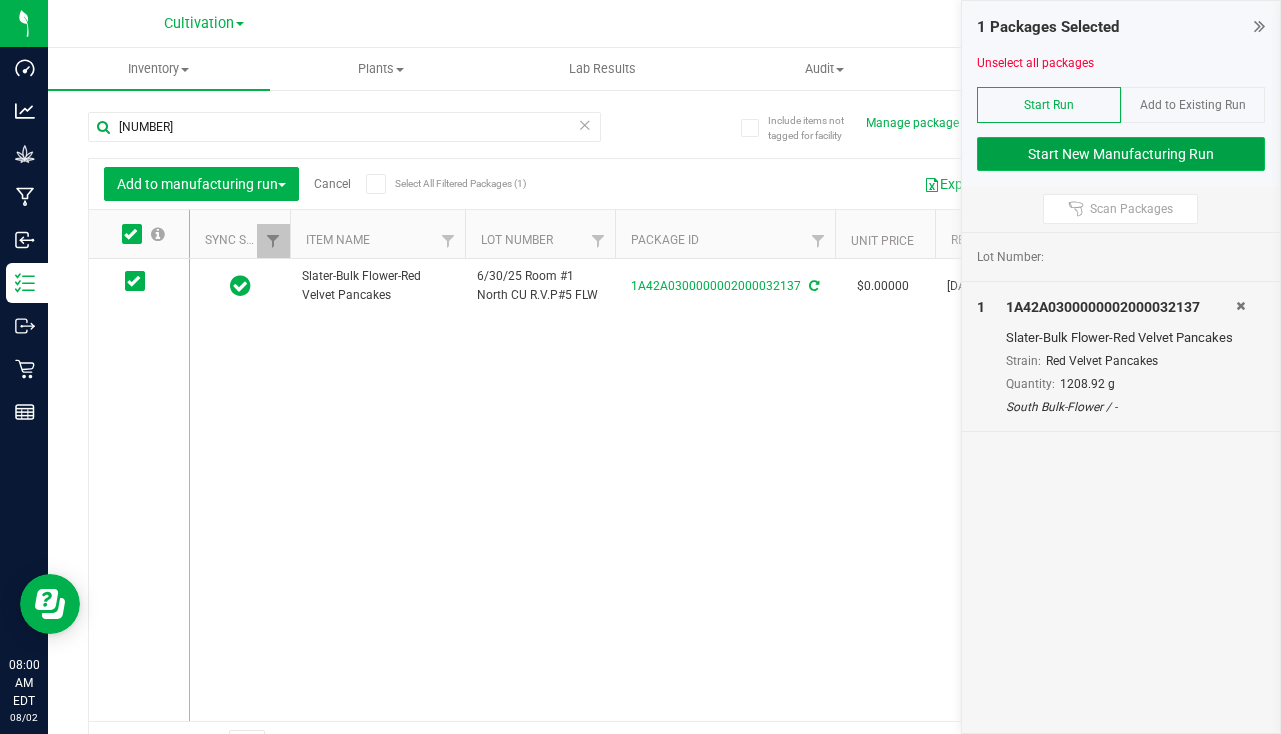 click on "Start New Manufacturing Run" at bounding box center [1121, 154] 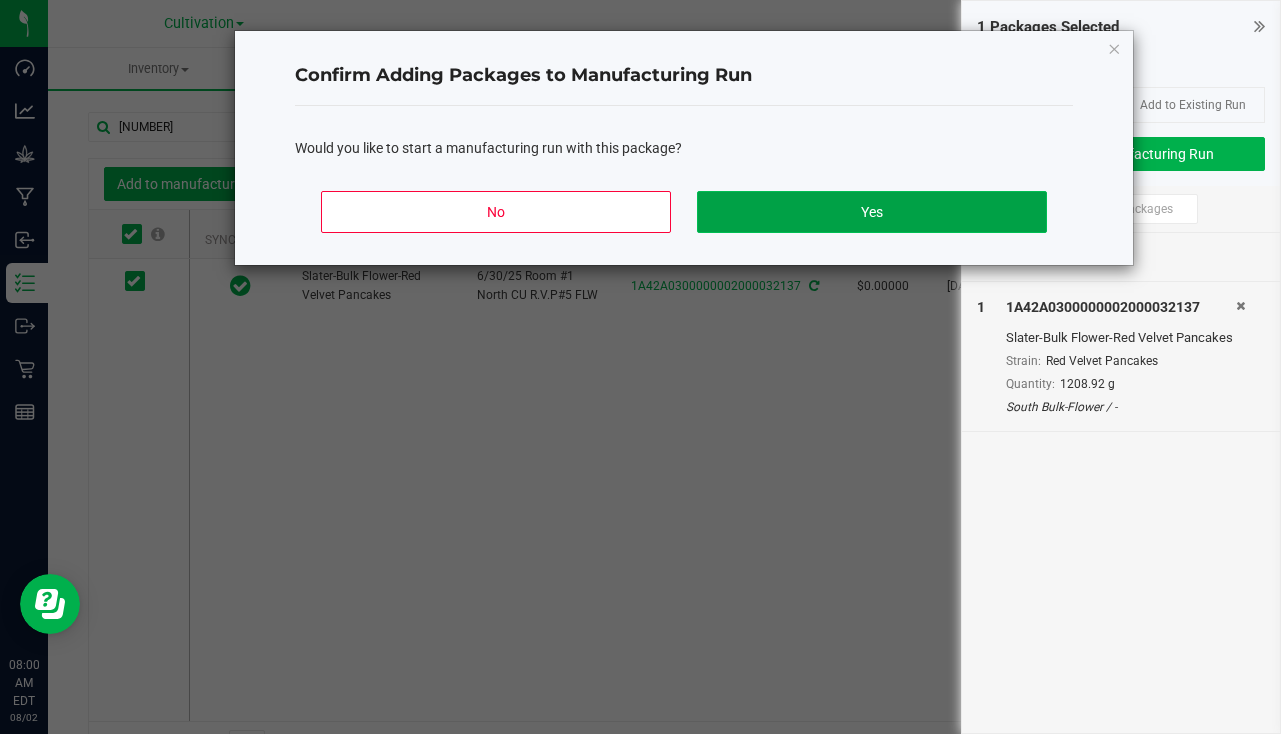 click on "Yes" 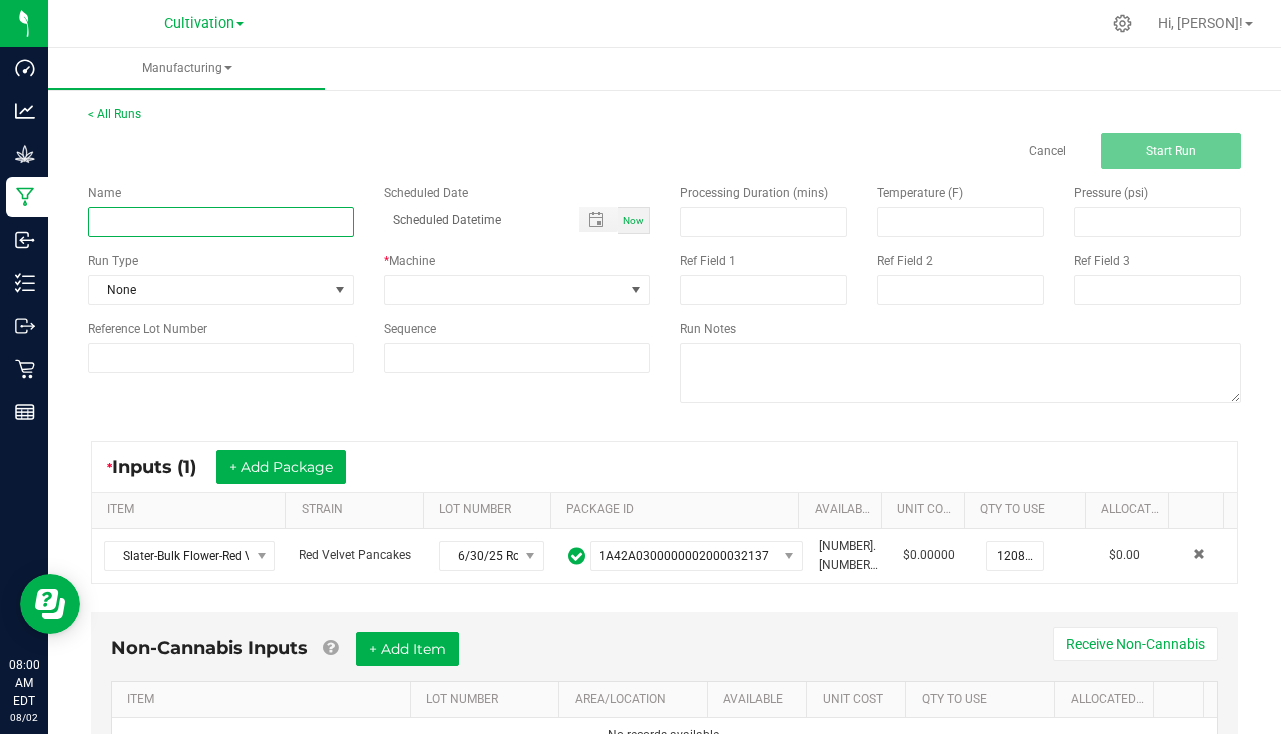 click at bounding box center (221, 222) 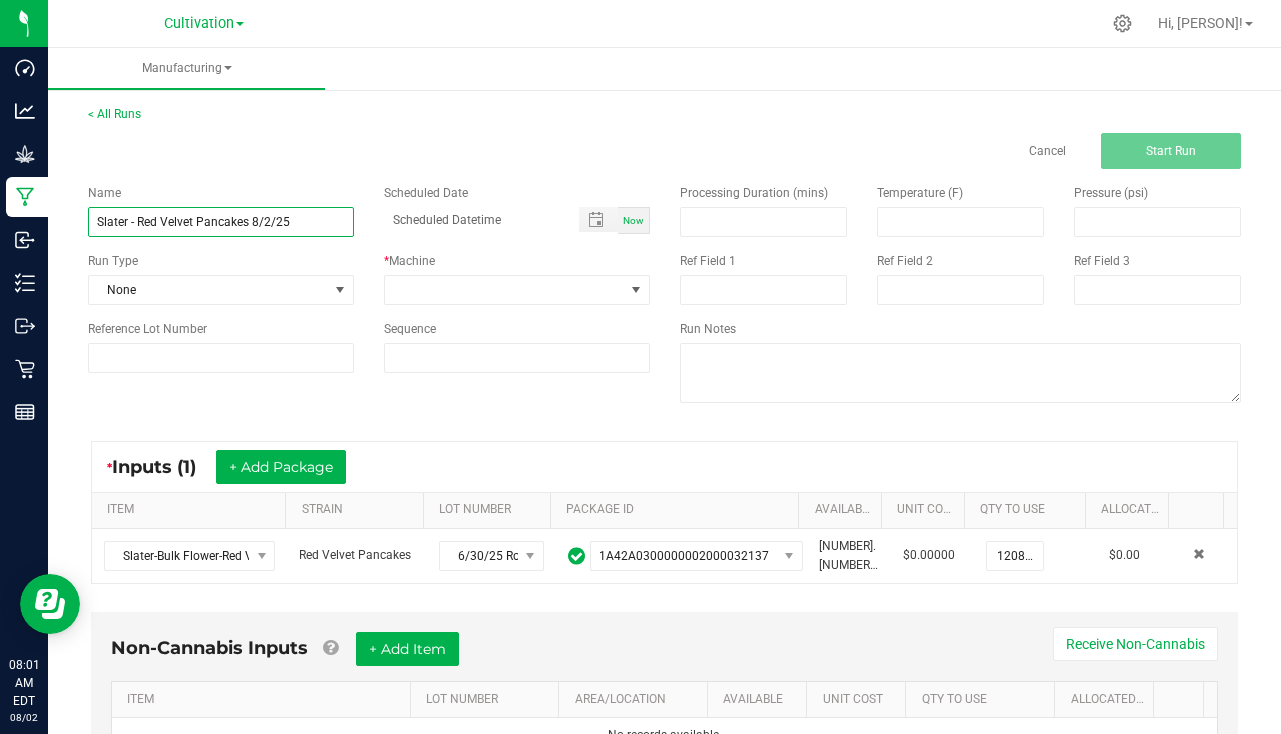 type on "Slater - Red Velvet Pancakes 8/2/25" 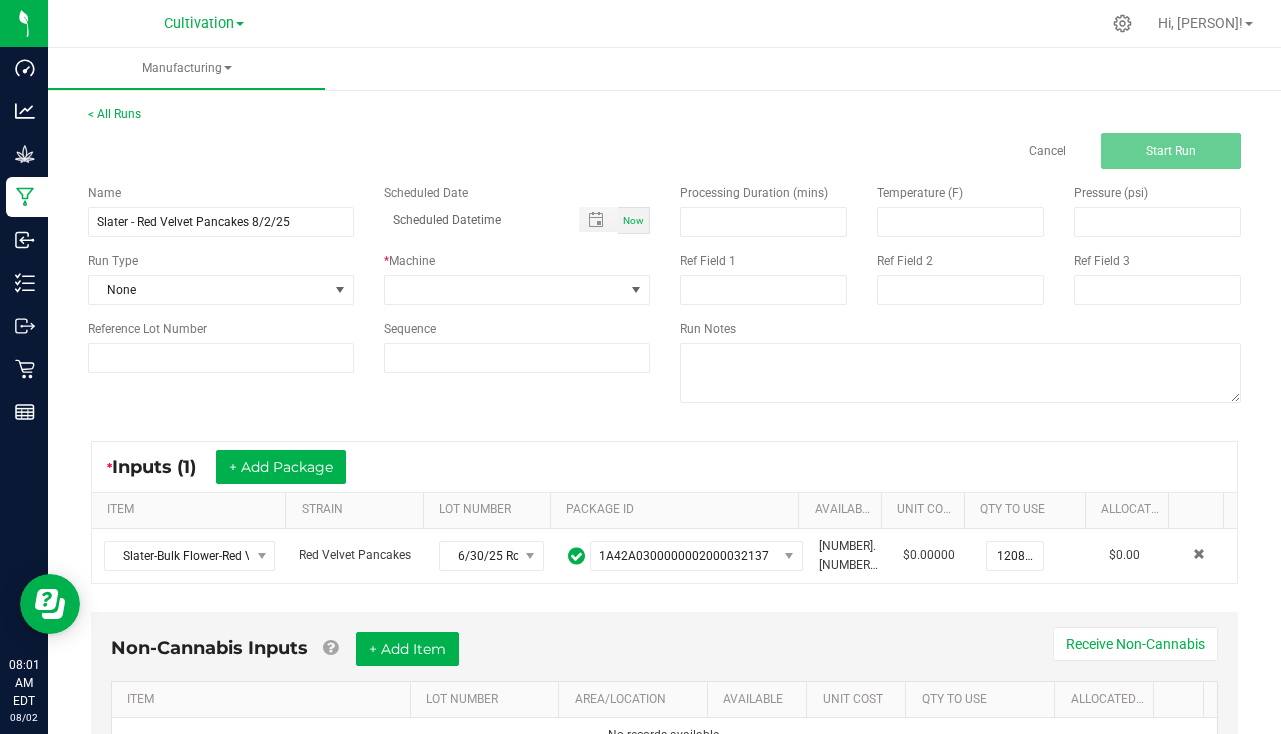 click on "Now" at bounding box center (633, 220) 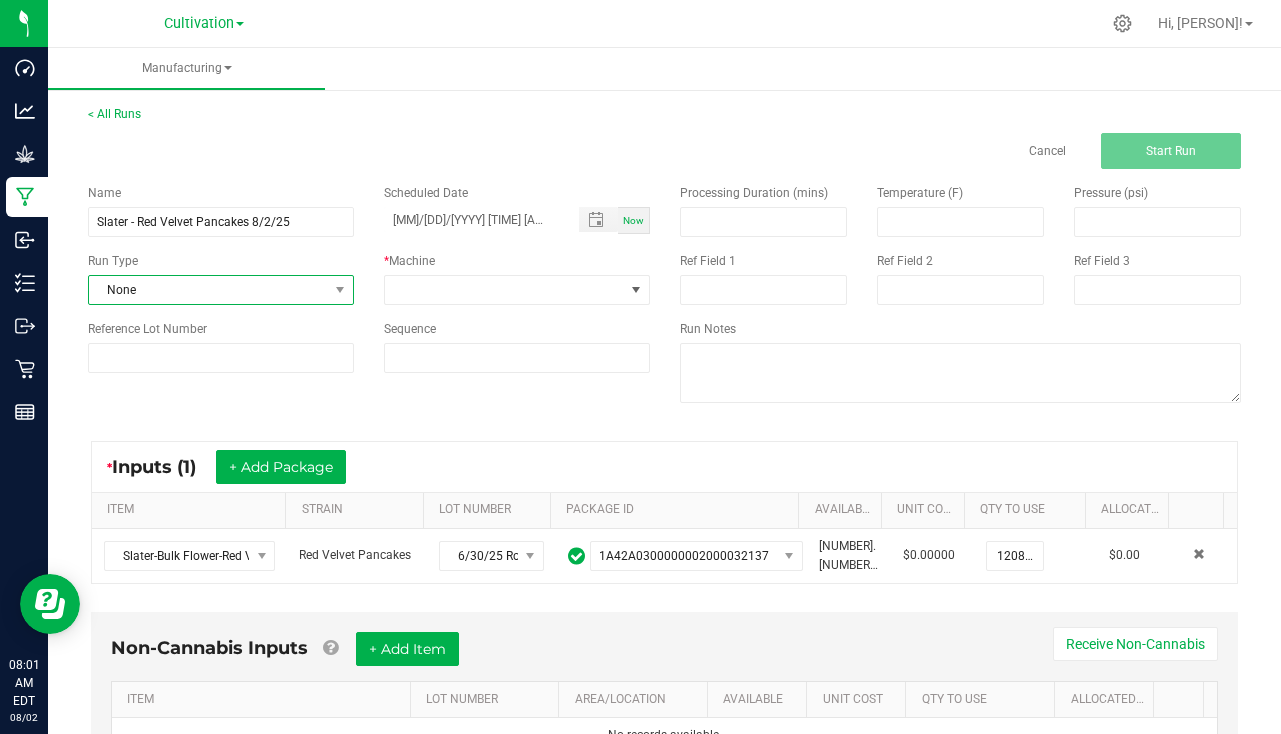 click on "None" at bounding box center [208, 290] 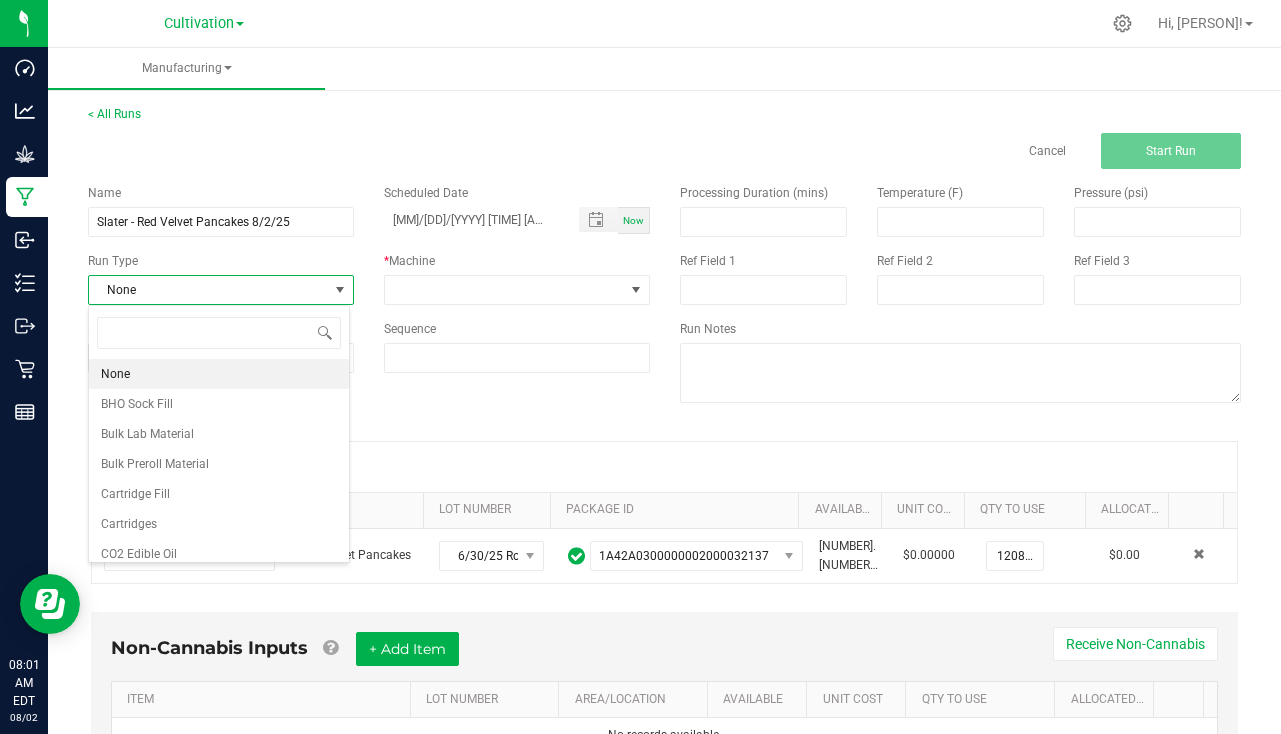 scroll, scrollTop: 99970, scrollLeft: 99738, axis: both 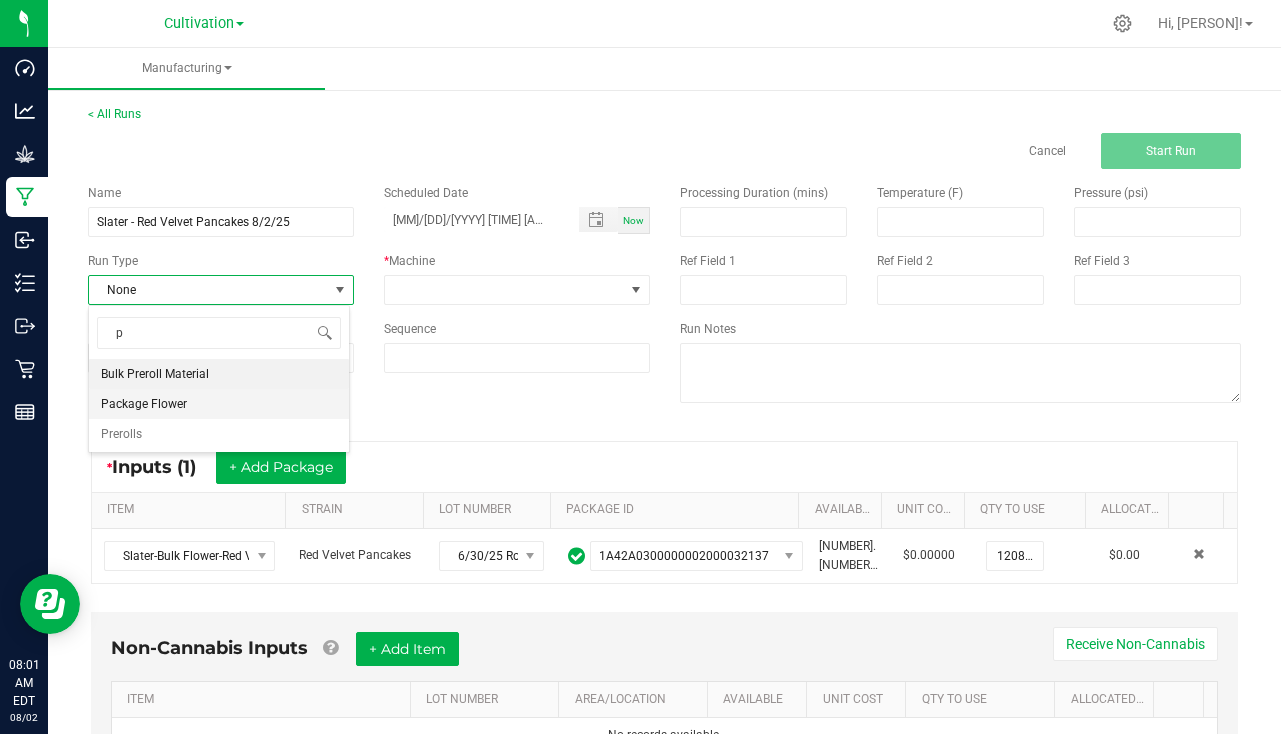 click on "Package Flower" at bounding box center (219, 404) 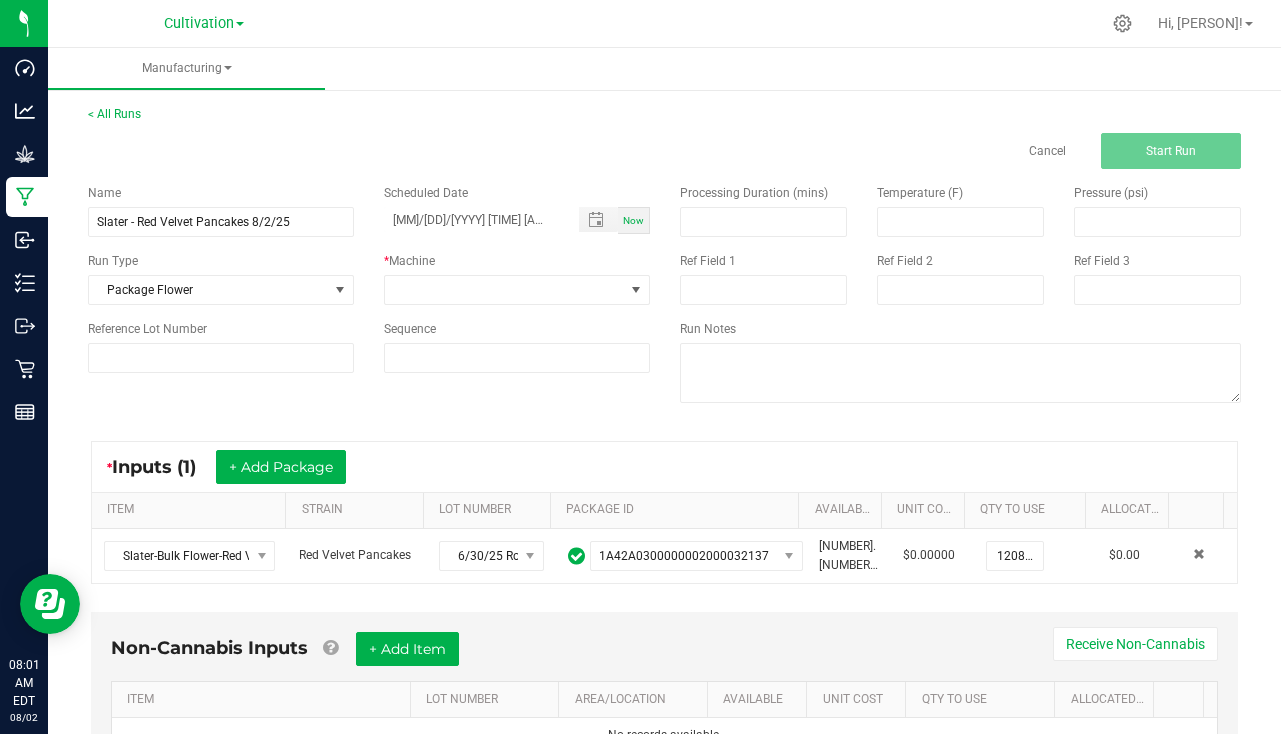 click on "*   Machine" at bounding box center (517, 278) 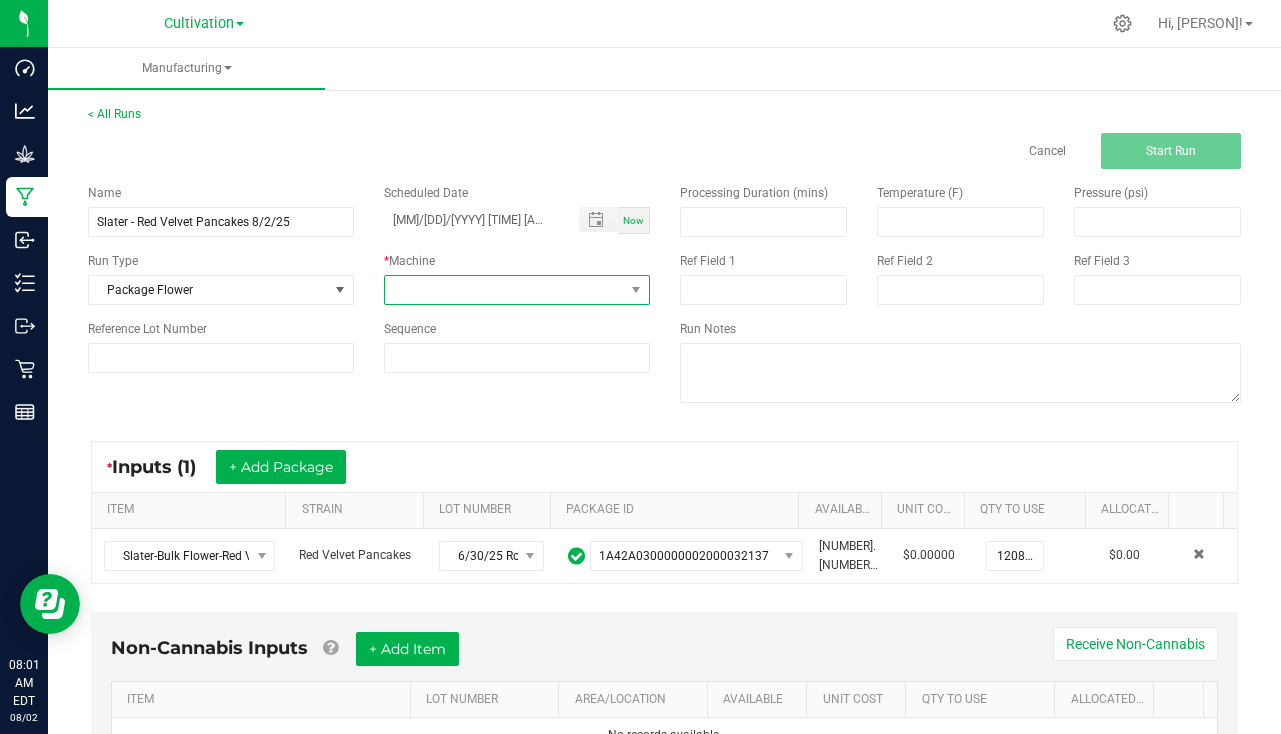 click at bounding box center (504, 290) 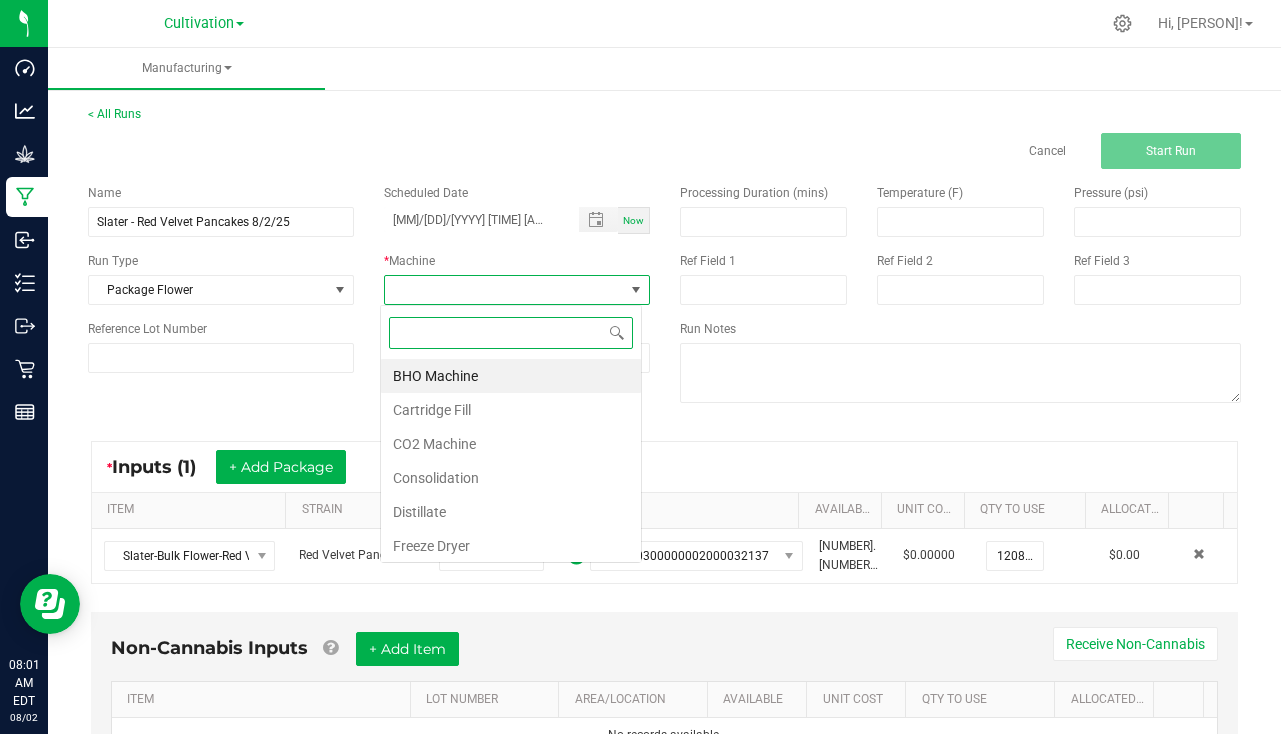 scroll, scrollTop: 99970, scrollLeft: 99738, axis: both 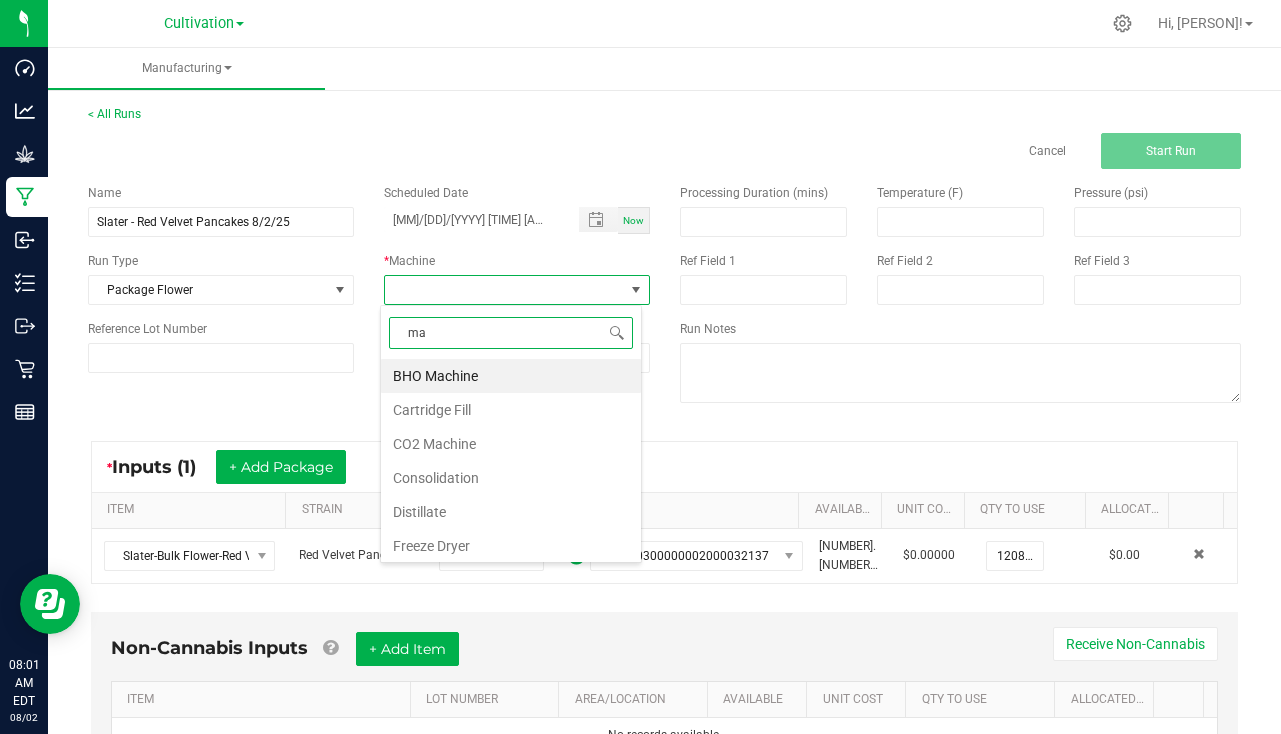 type on "man" 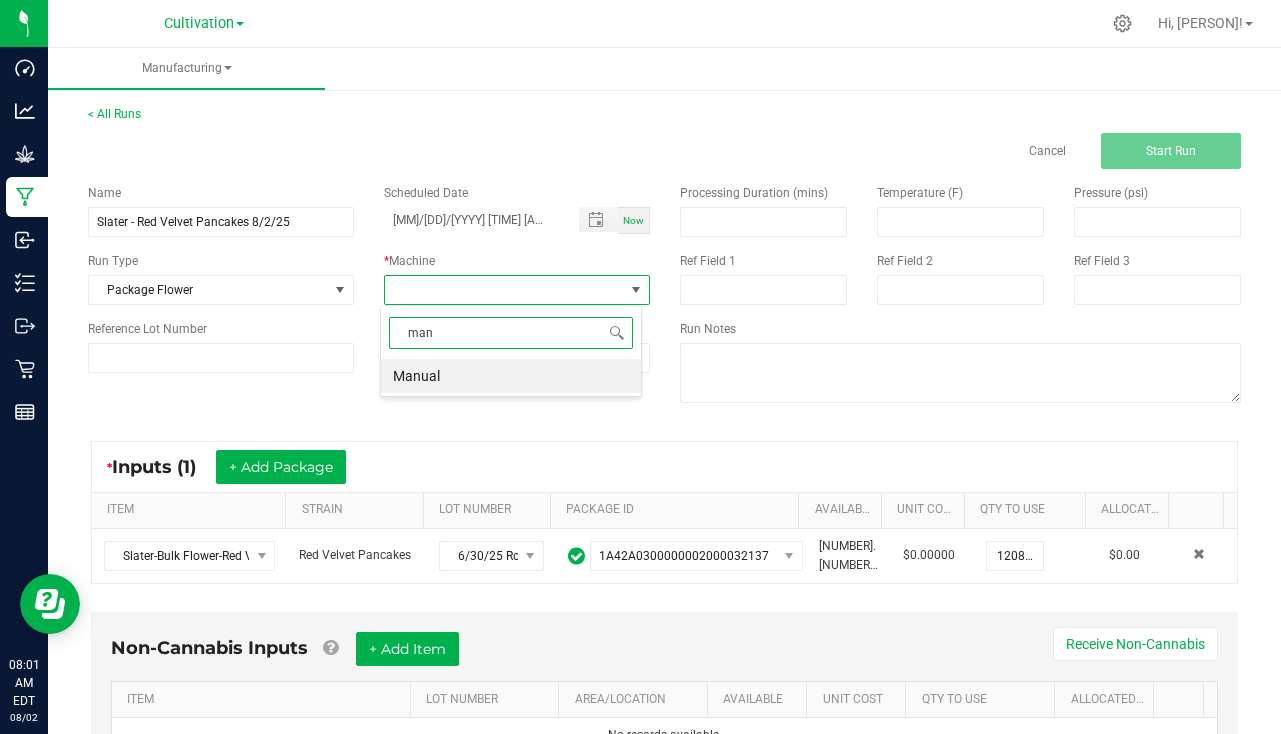 click on "Manual" at bounding box center (511, 376) 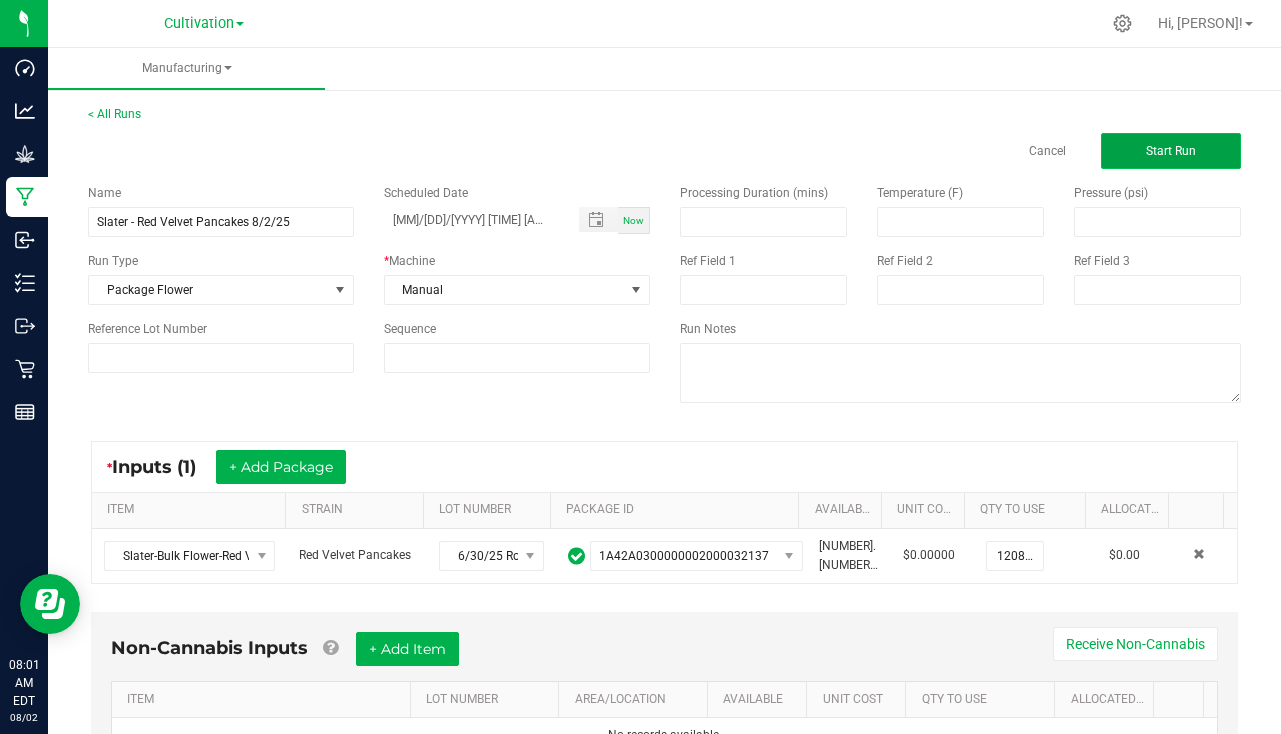 click on "Start Run" 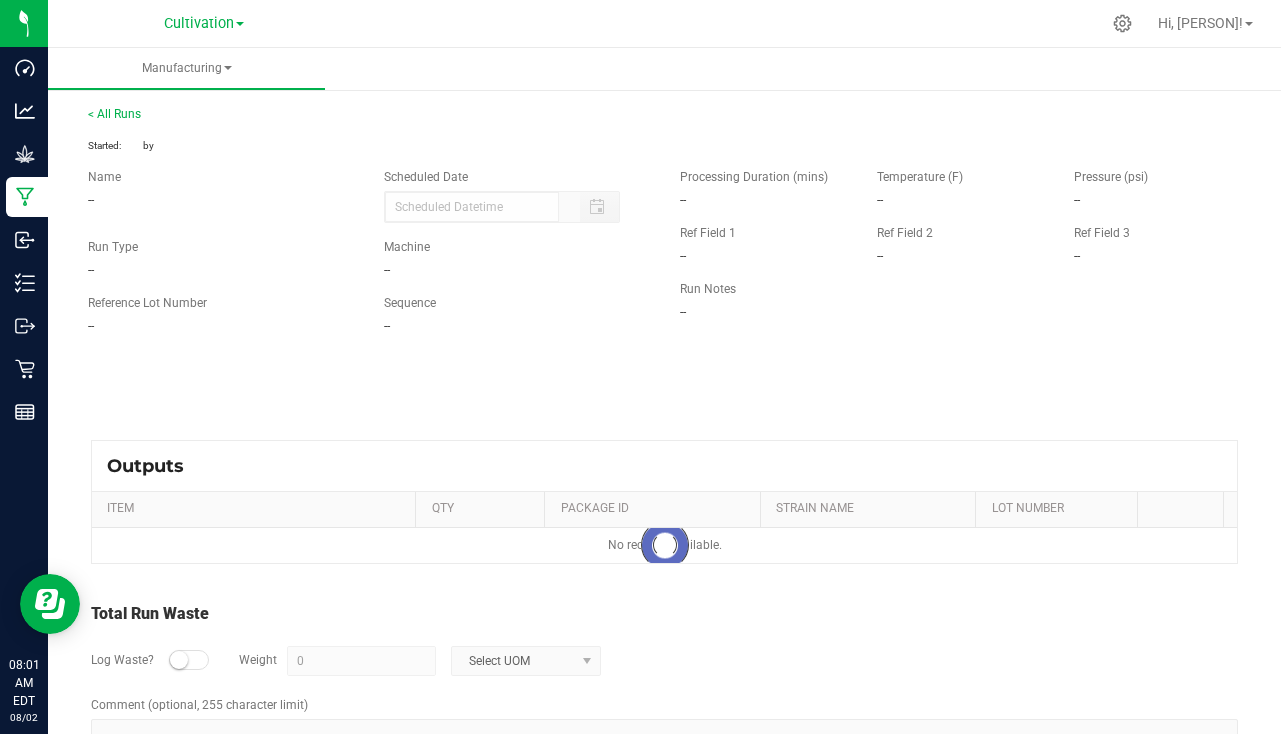 type on "[MM]/[DD]/[YYYY] [TIME] [AM/PM]" 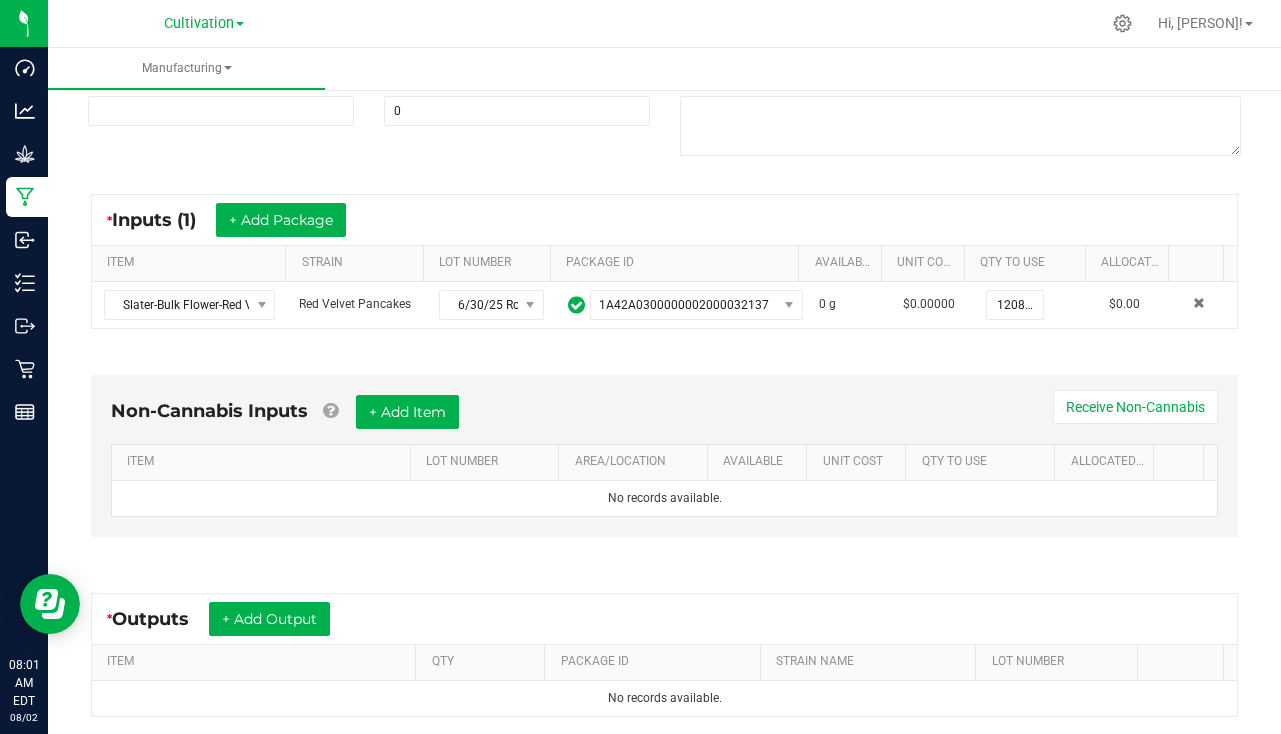 scroll, scrollTop: 484, scrollLeft: 0, axis: vertical 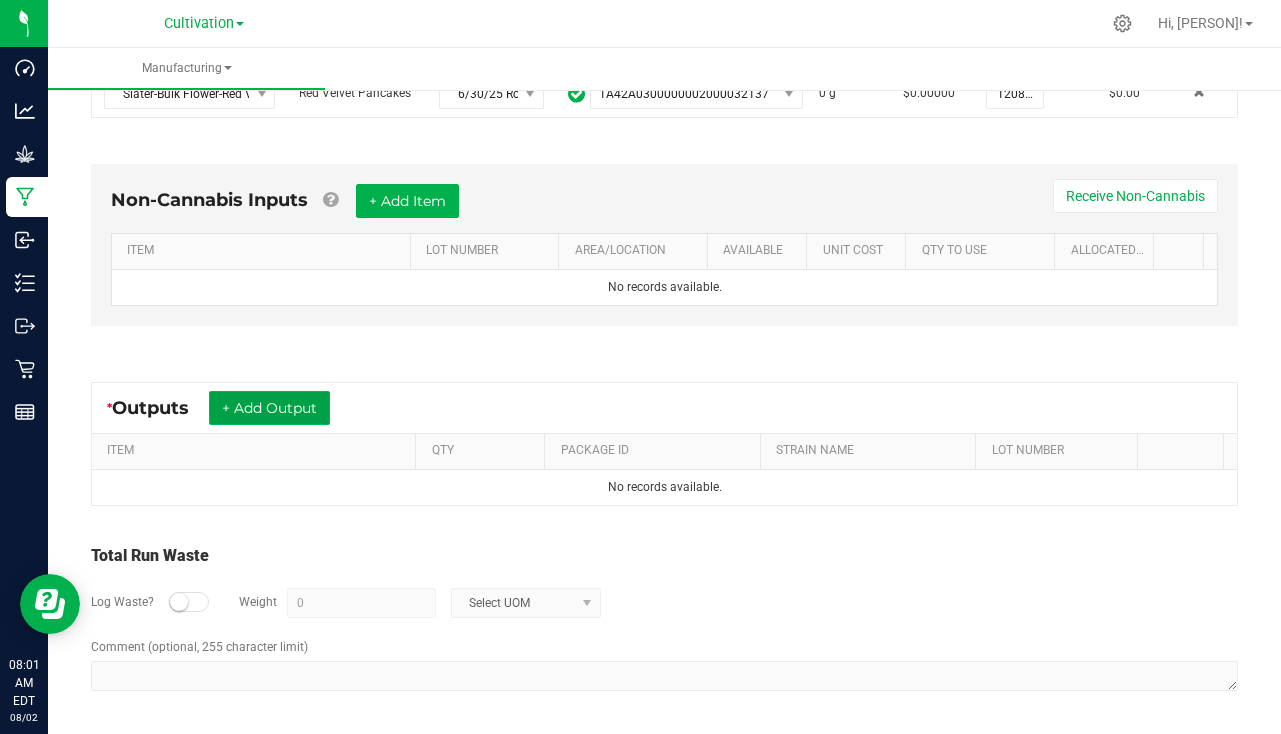 click on "+ Add Output" at bounding box center (269, 408) 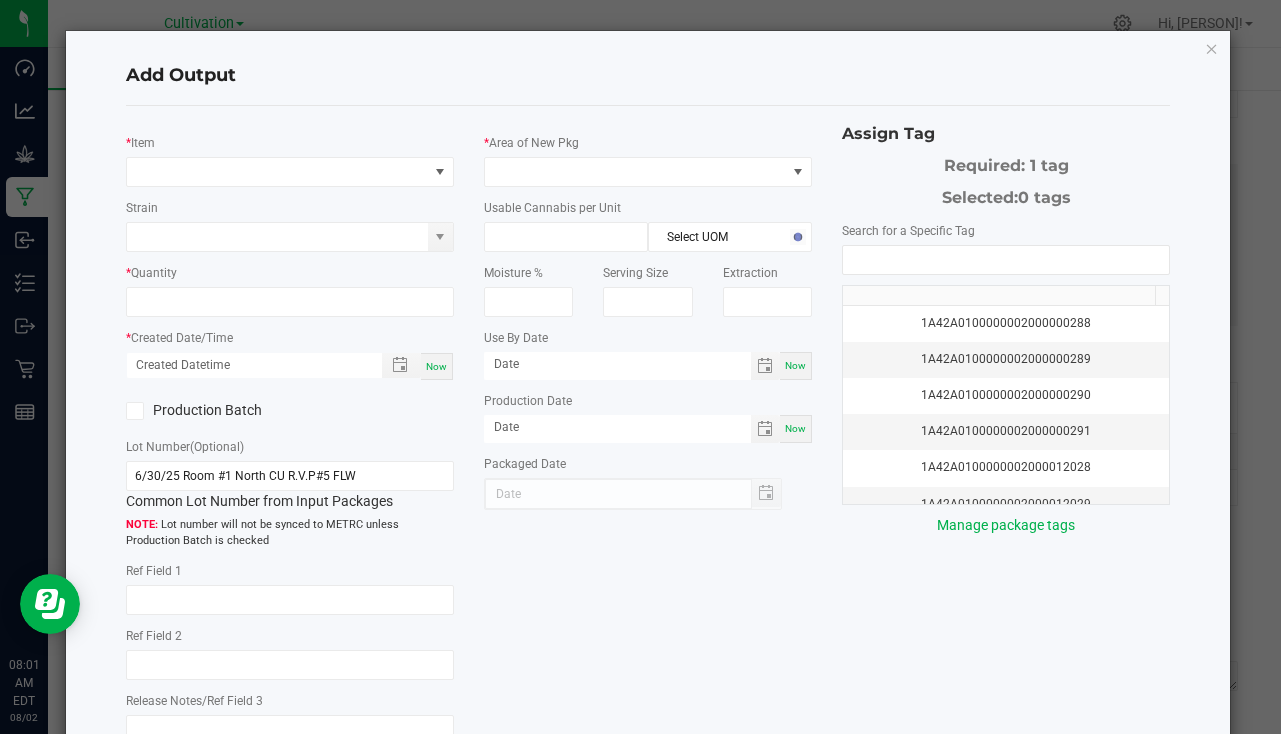 type on "[DATE]" 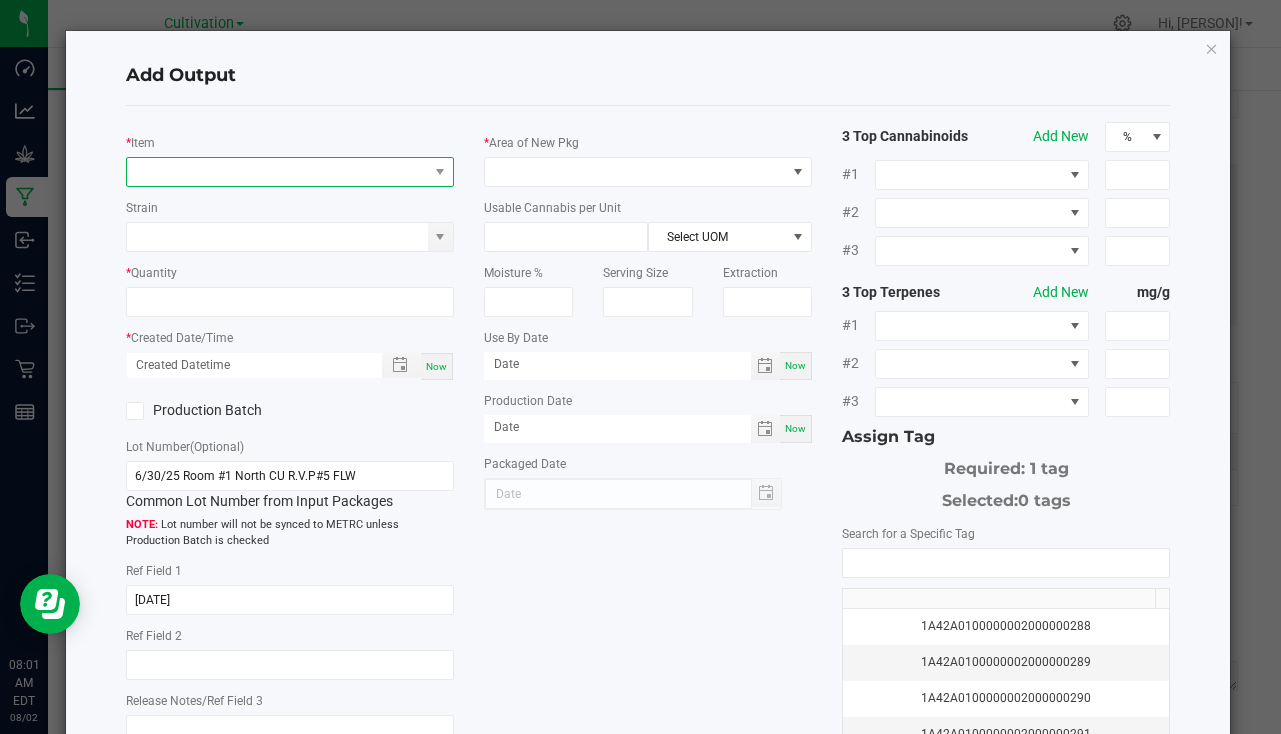 click at bounding box center [277, 172] 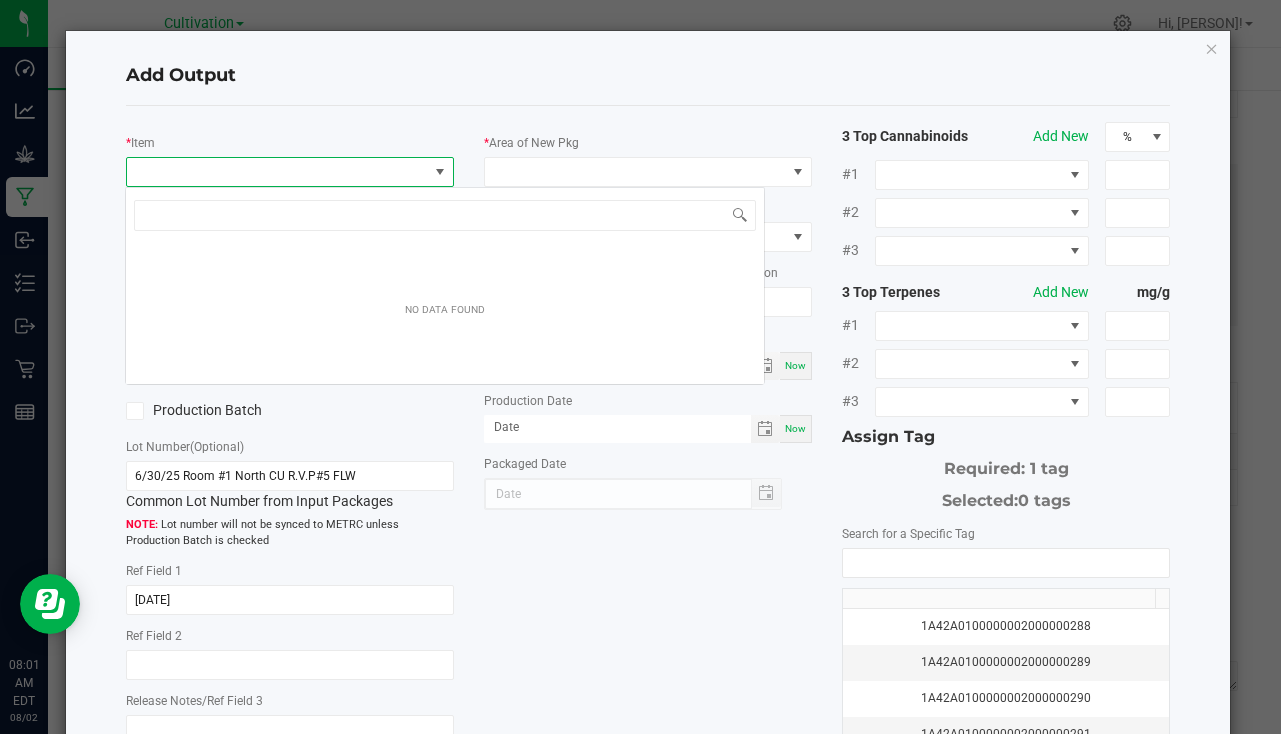 scroll, scrollTop: 99970, scrollLeft: 99676, axis: both 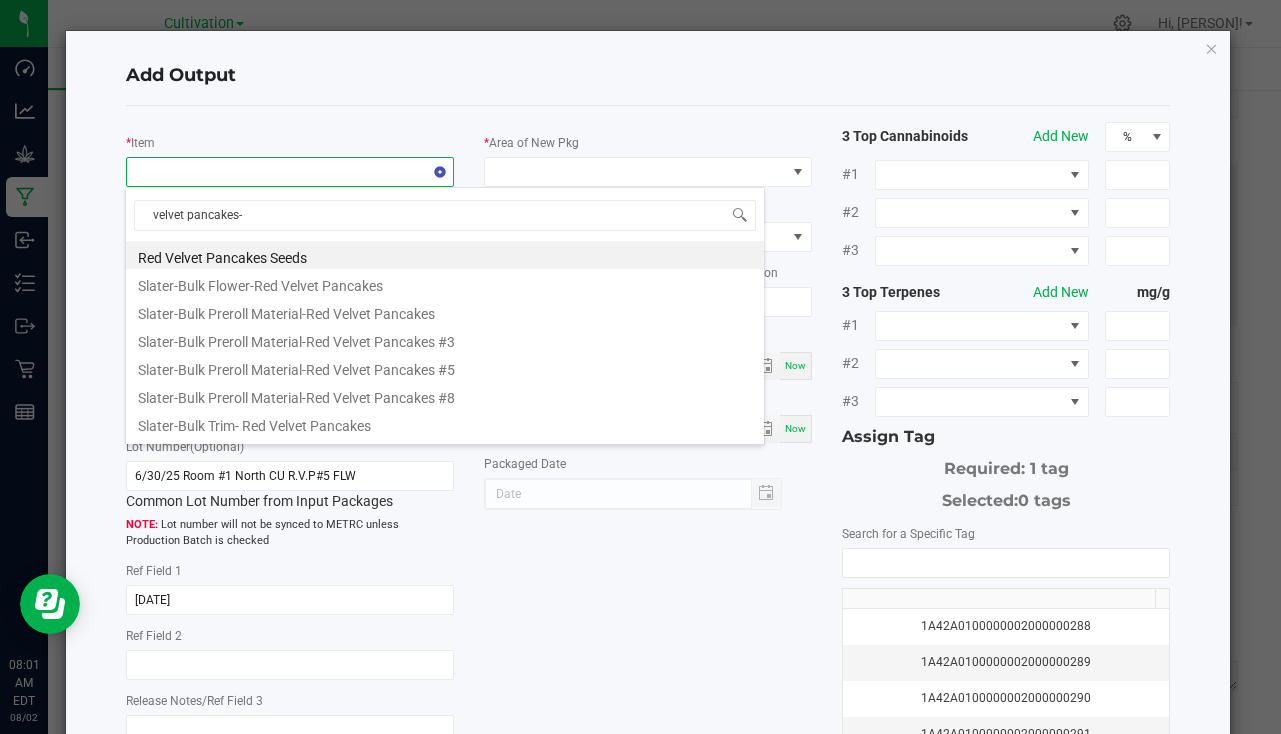 type on "velvet pancakes-1" 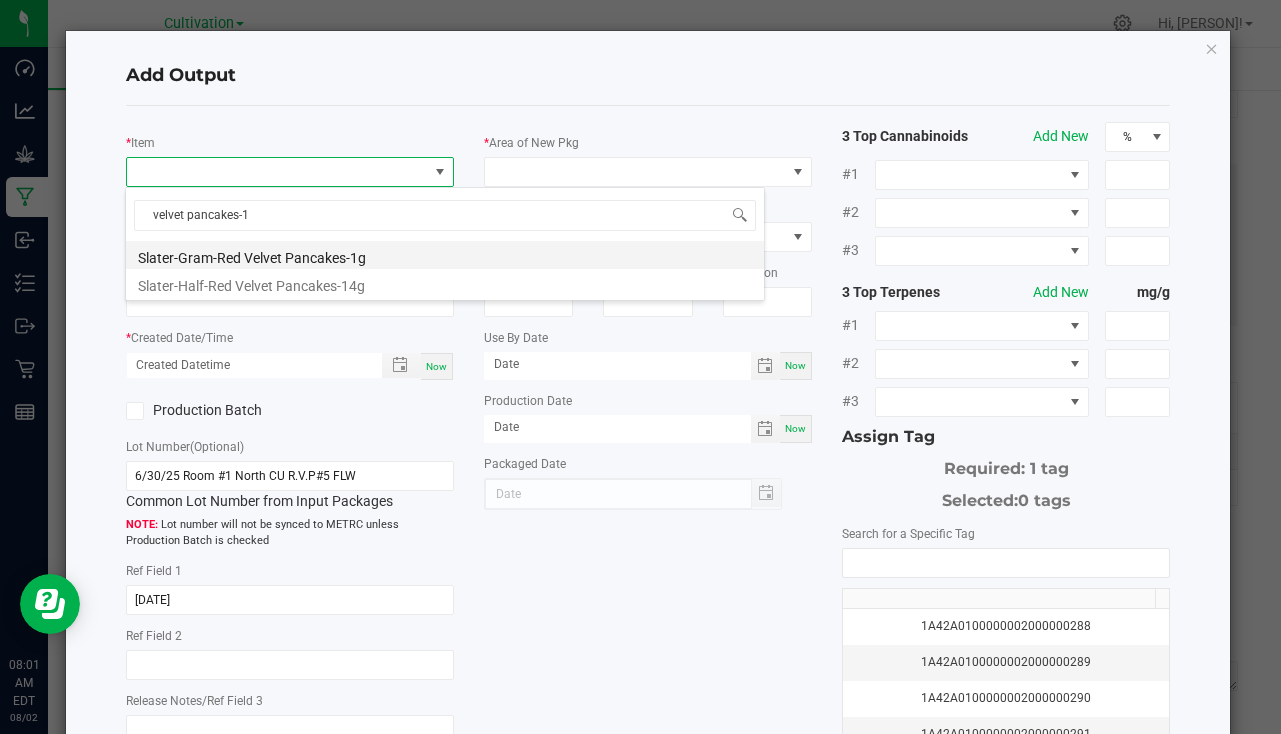 click on "Slater-Gram-Red Velvet Pancakes-1g" at bounding box center [445, 255] 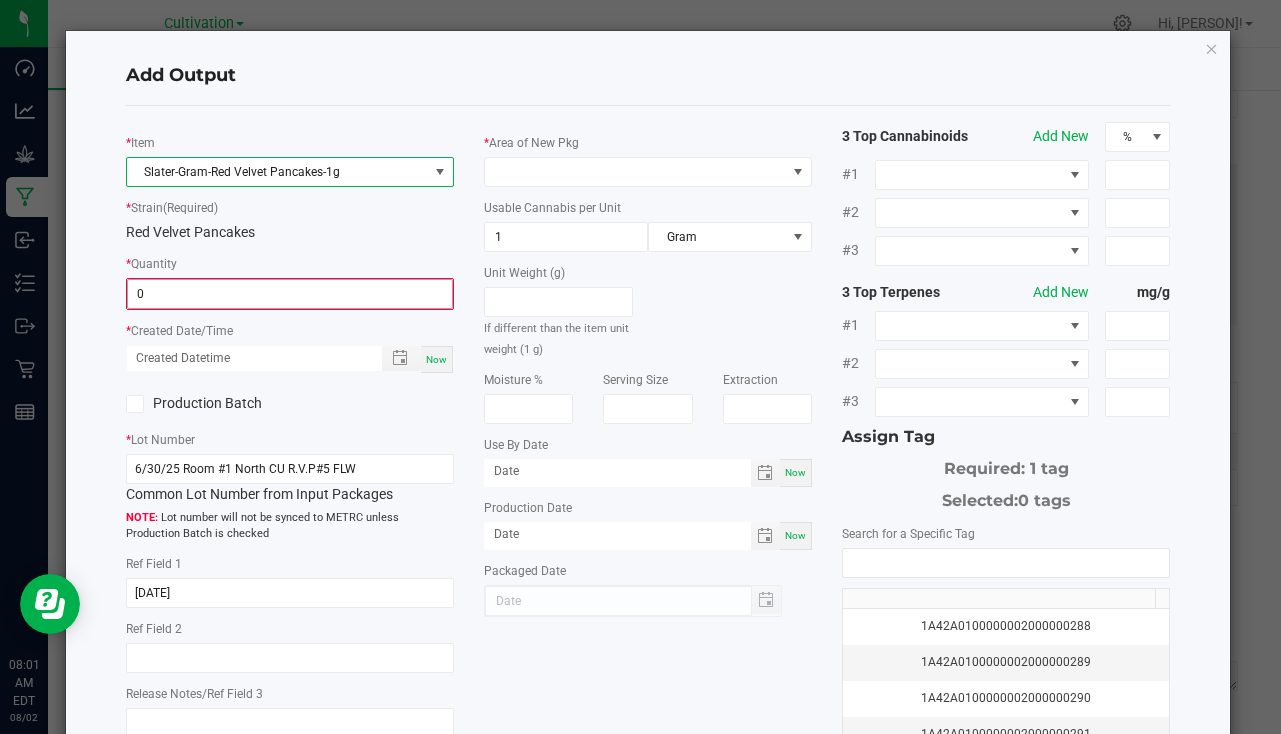 click on "0" at bounding box center [290, 294] 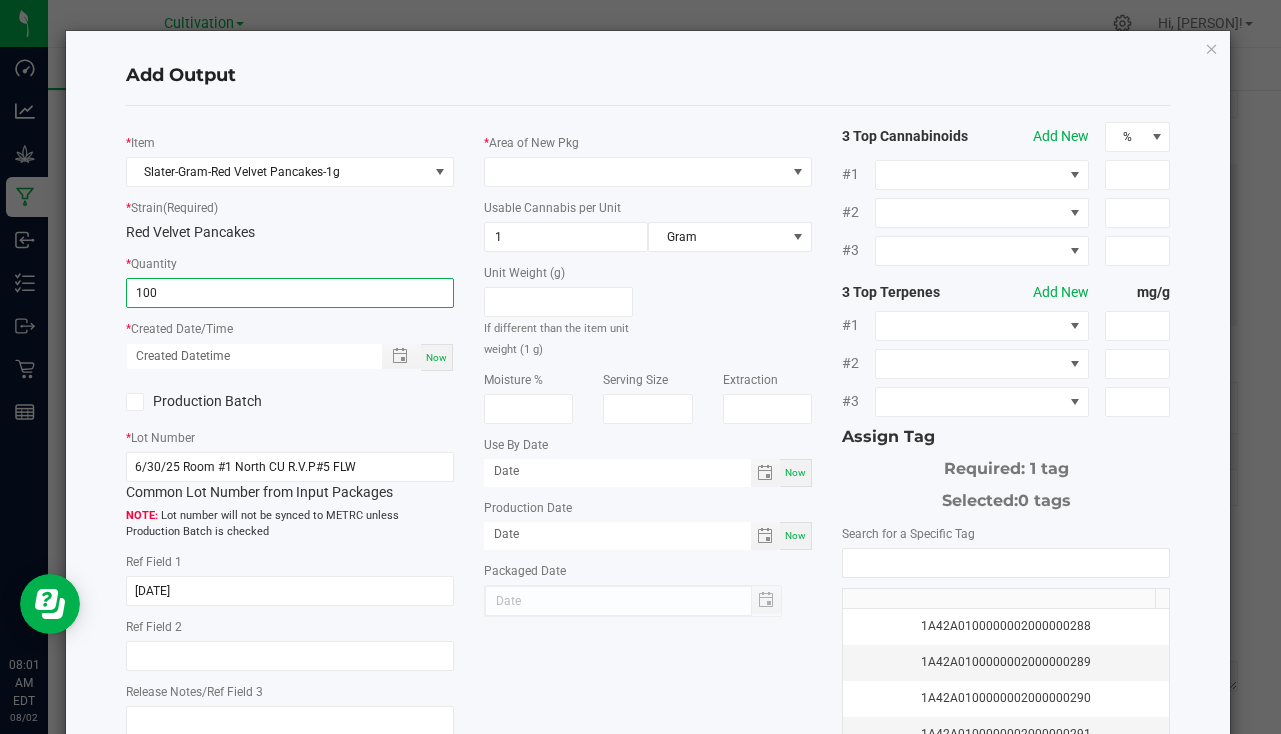 type on "100 ea" 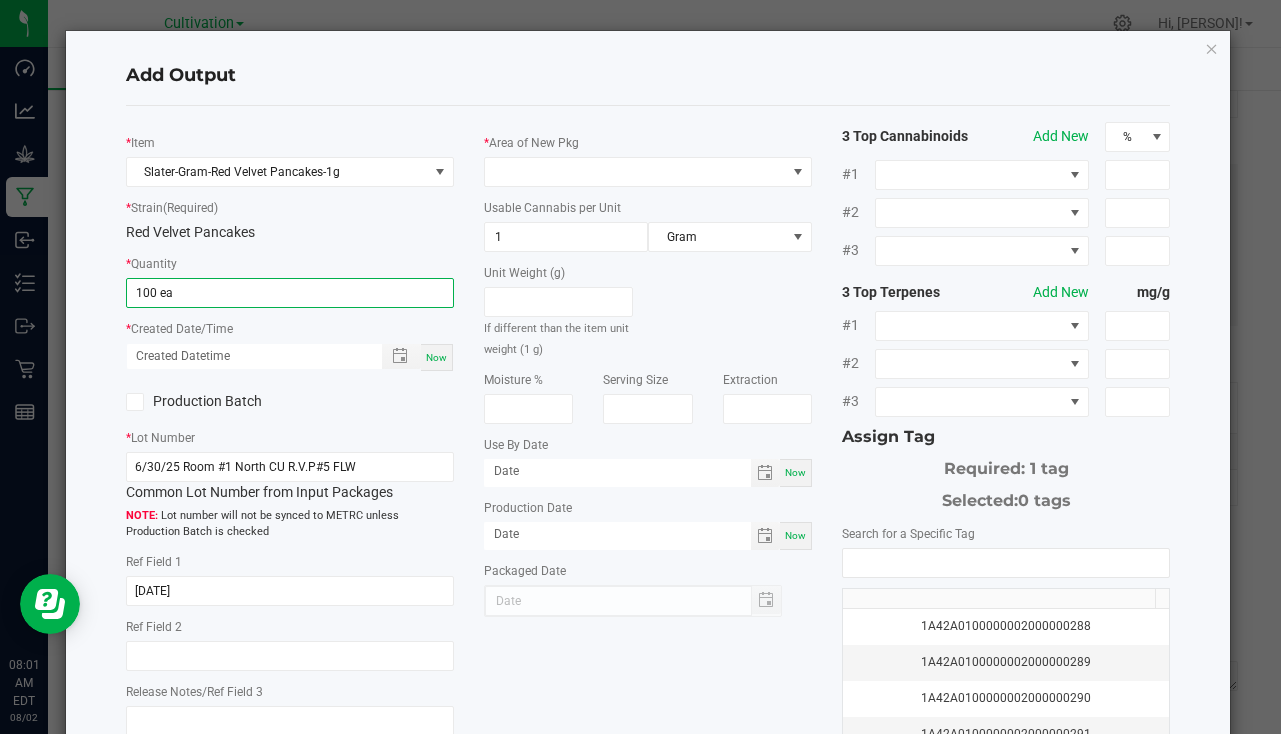 click on "Now" at bounding box center [437, 357] 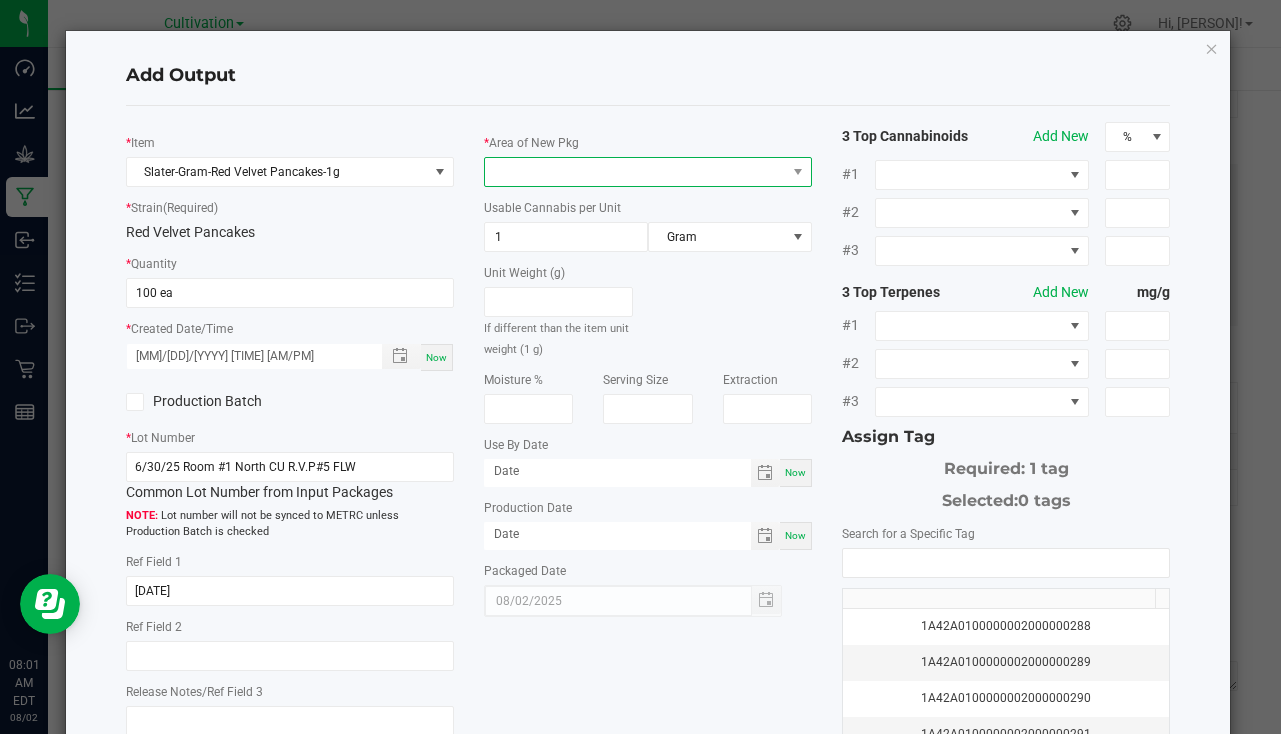 click at bounding box center (635, 172) 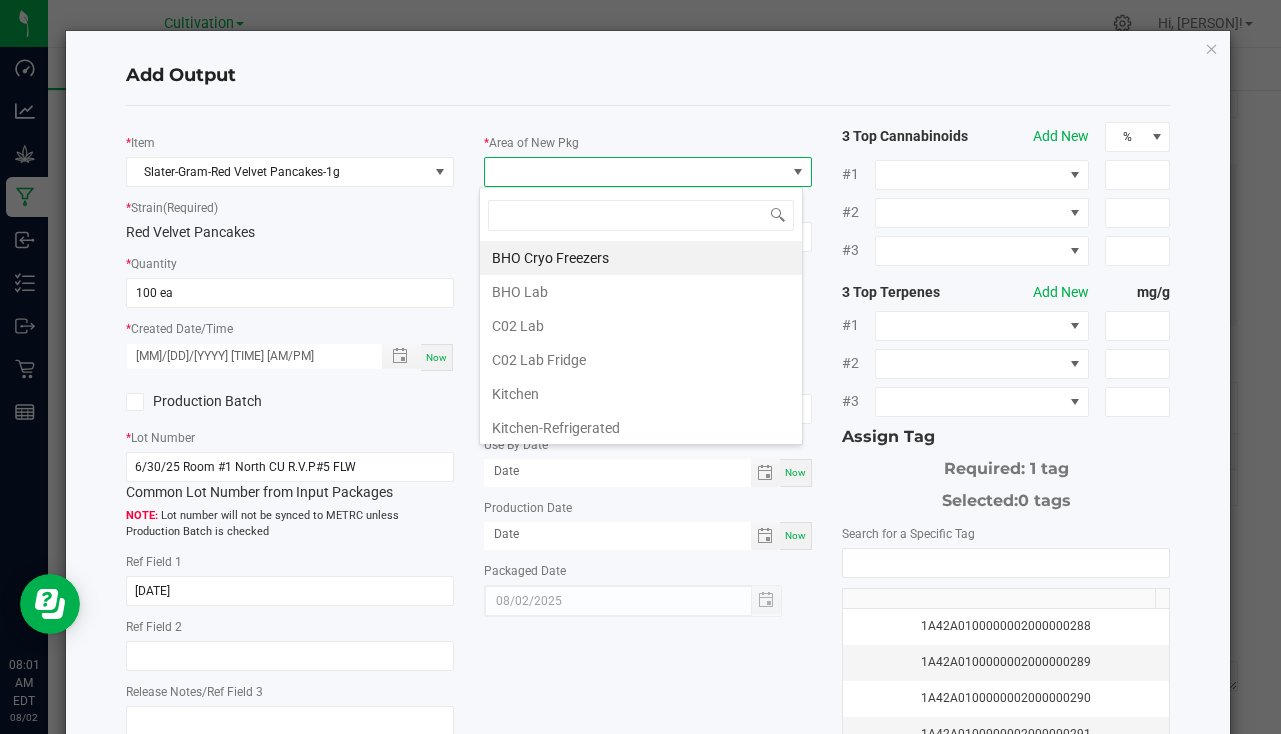 scroll, scrollTop: 99970, scrollLeft: 99676, axis: both 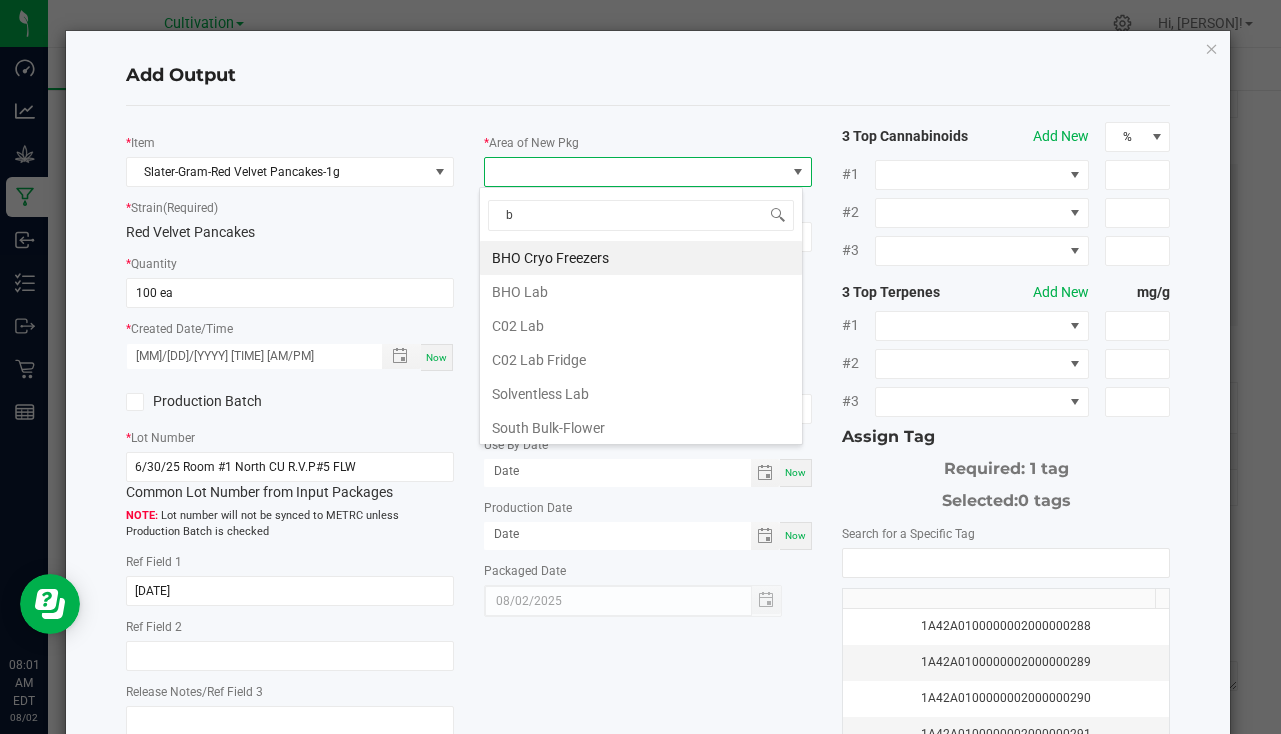 type on "bu" 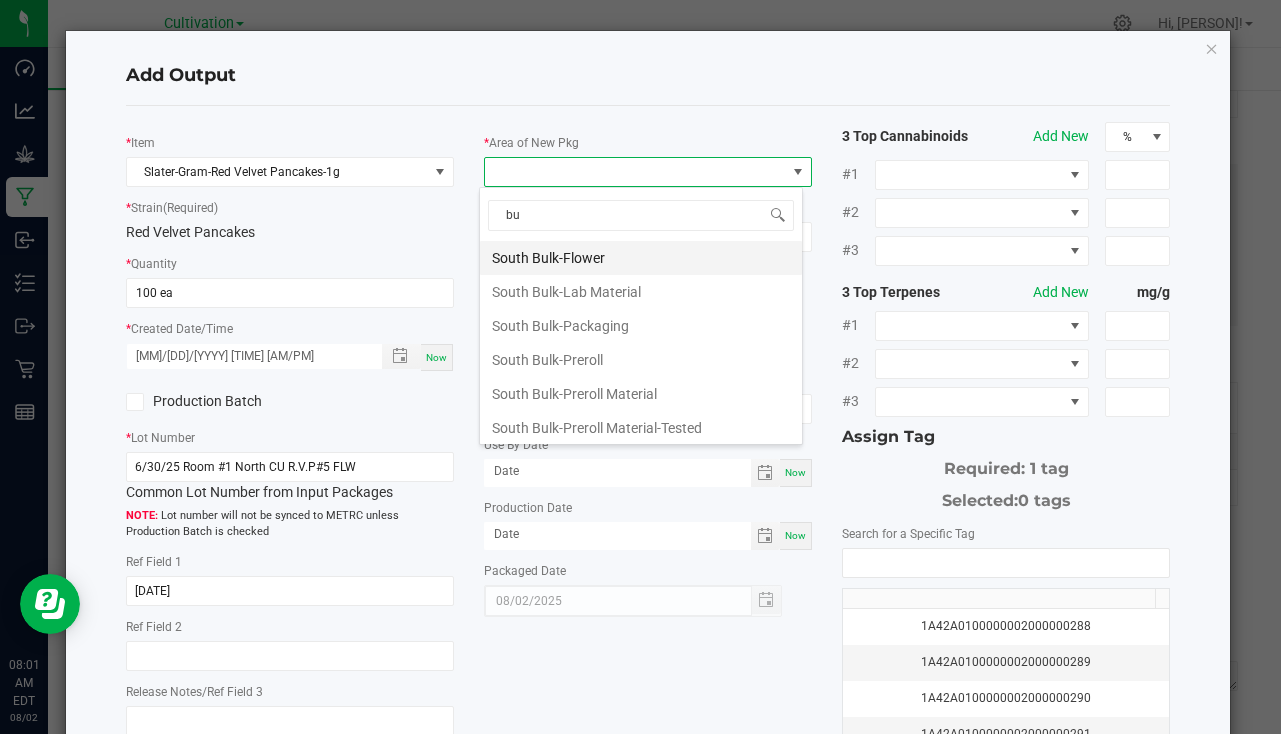 click on "South Bulk-Flower" at bounding box center [641, 258] 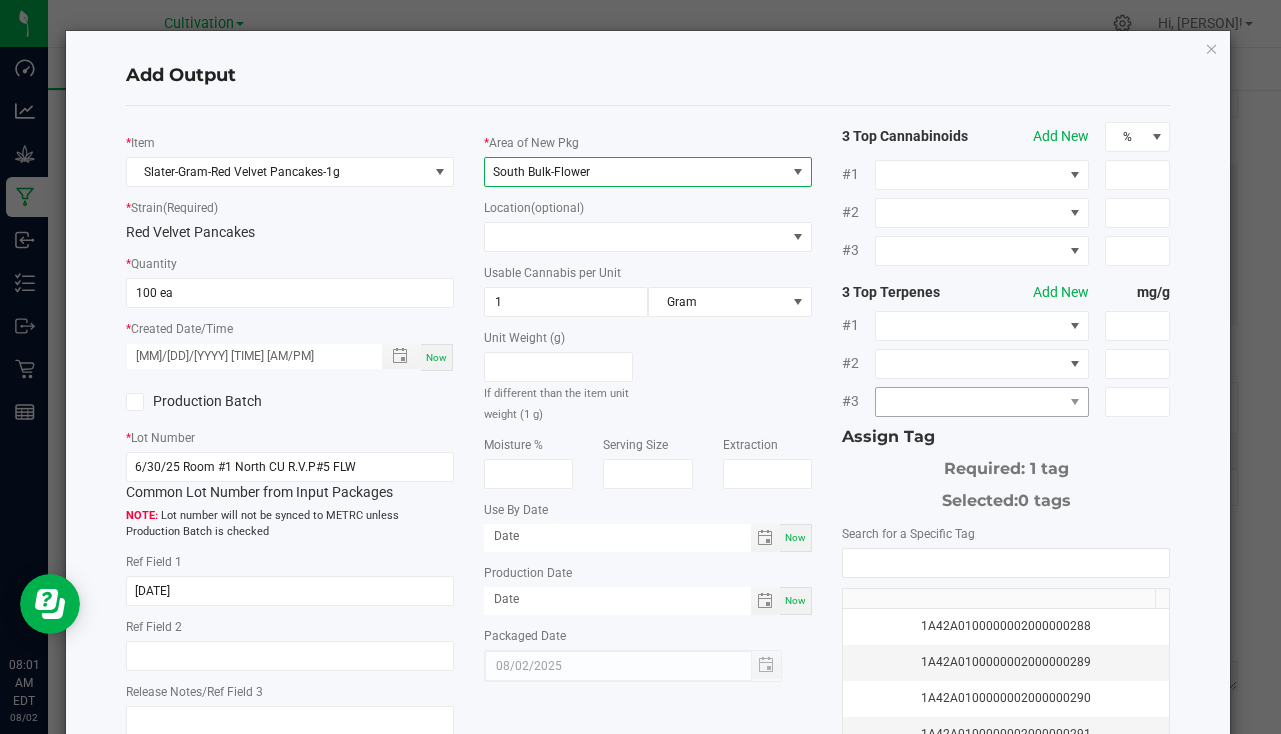 scroll, scrollTop: 221, scrollLeft: 0, axis: vertical 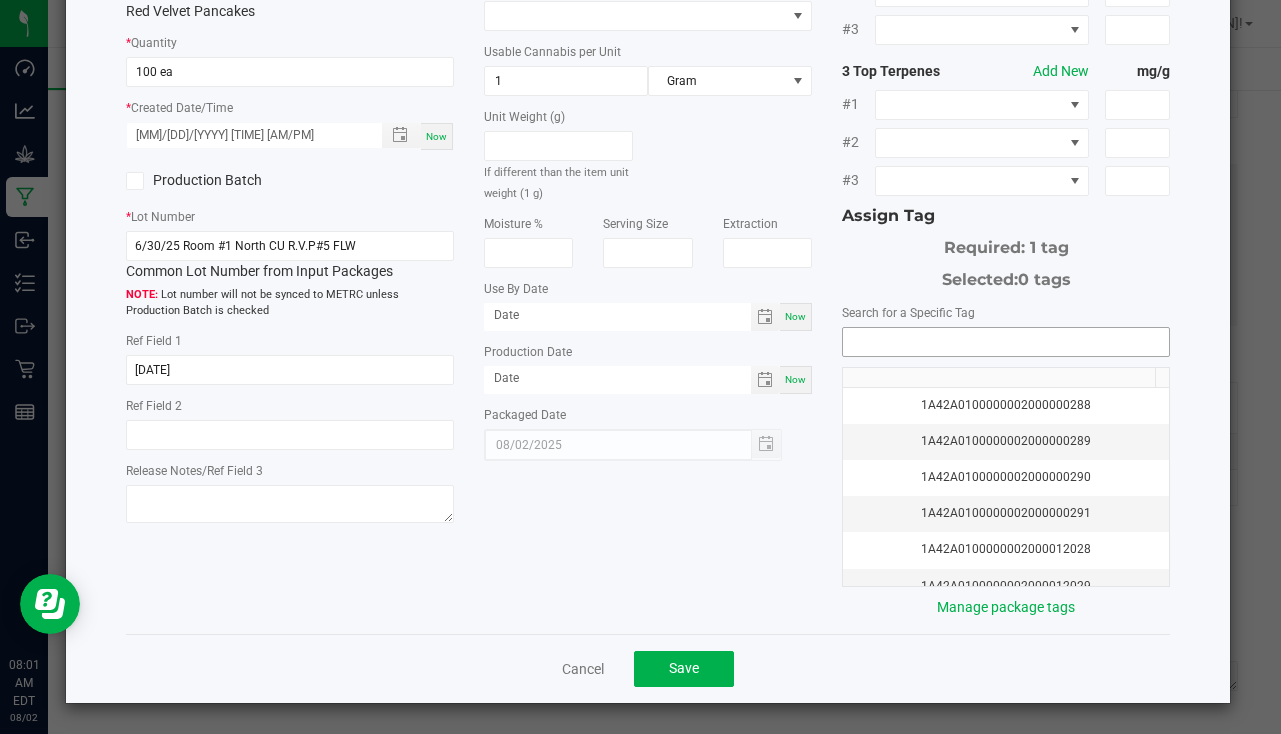 click at bounding box center [1006, 342] 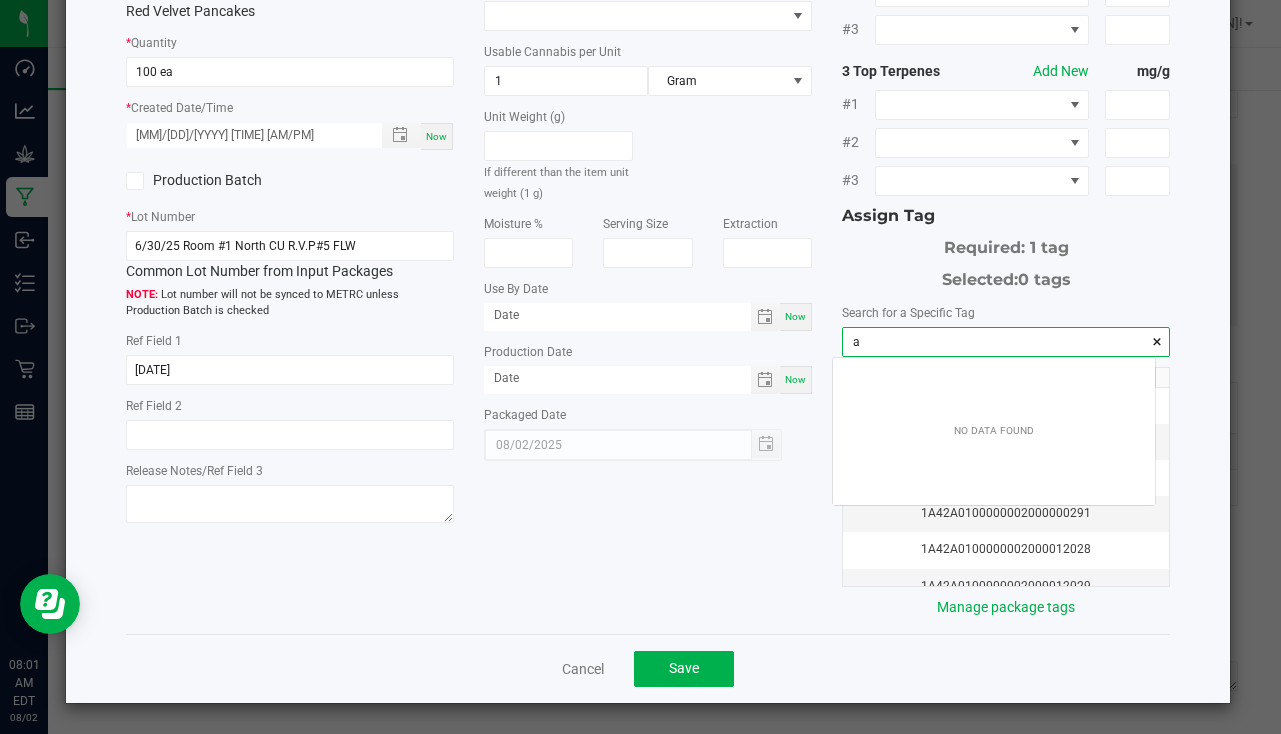scroll, scrollTop: 99972, scrollLeft: 99678, axis: both 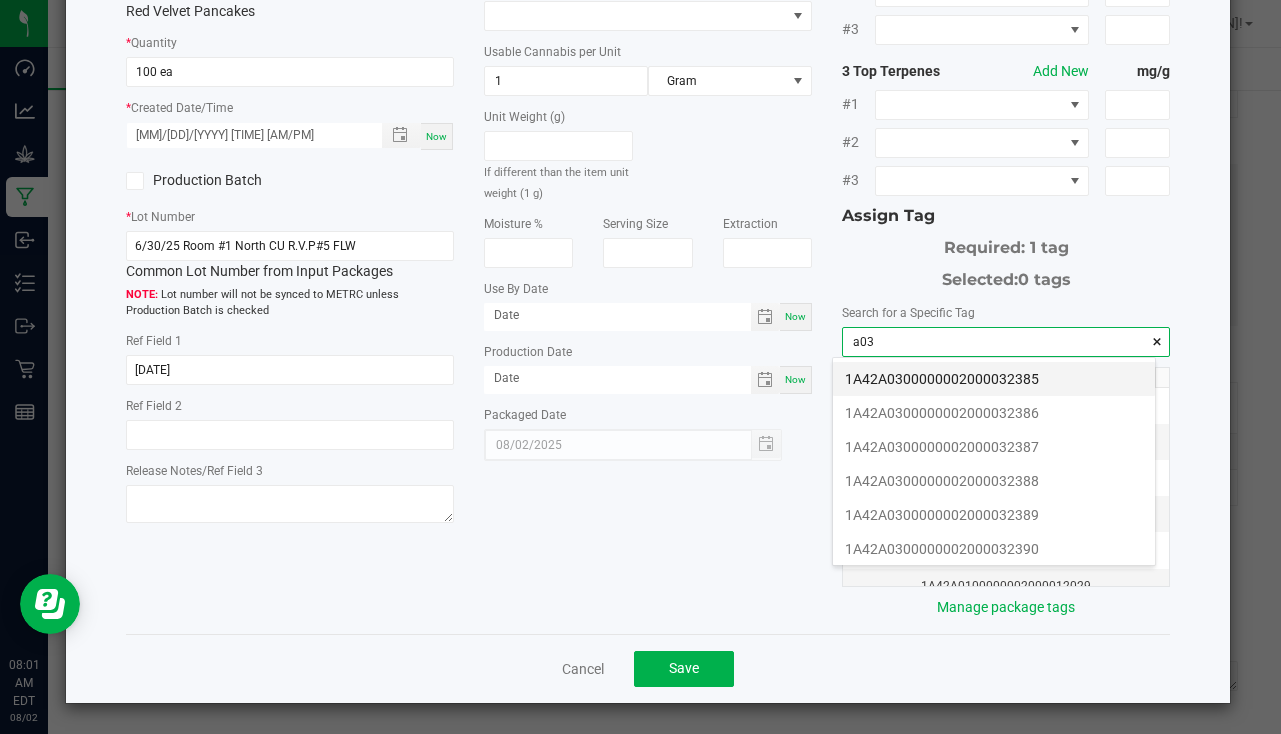 click on "1A42A0300000002000032385" at bounding box center (994, 379) 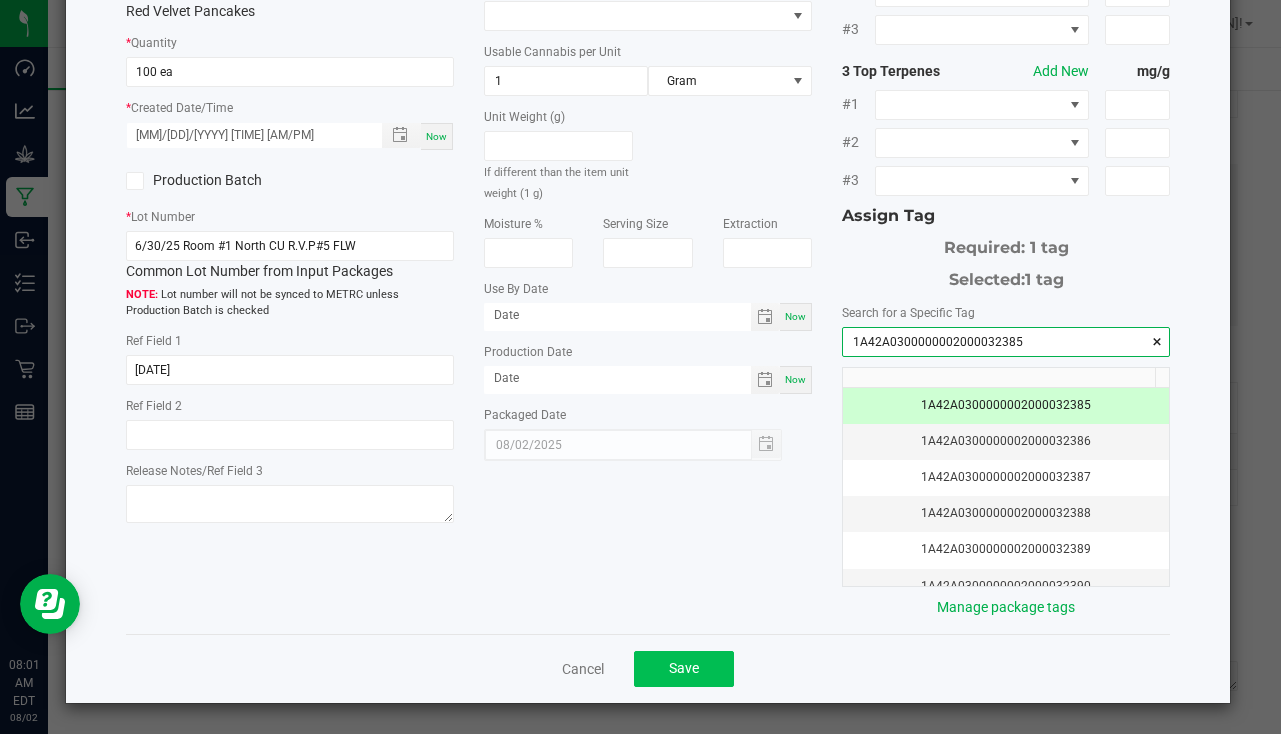type on "1A42A0300000002000032385" 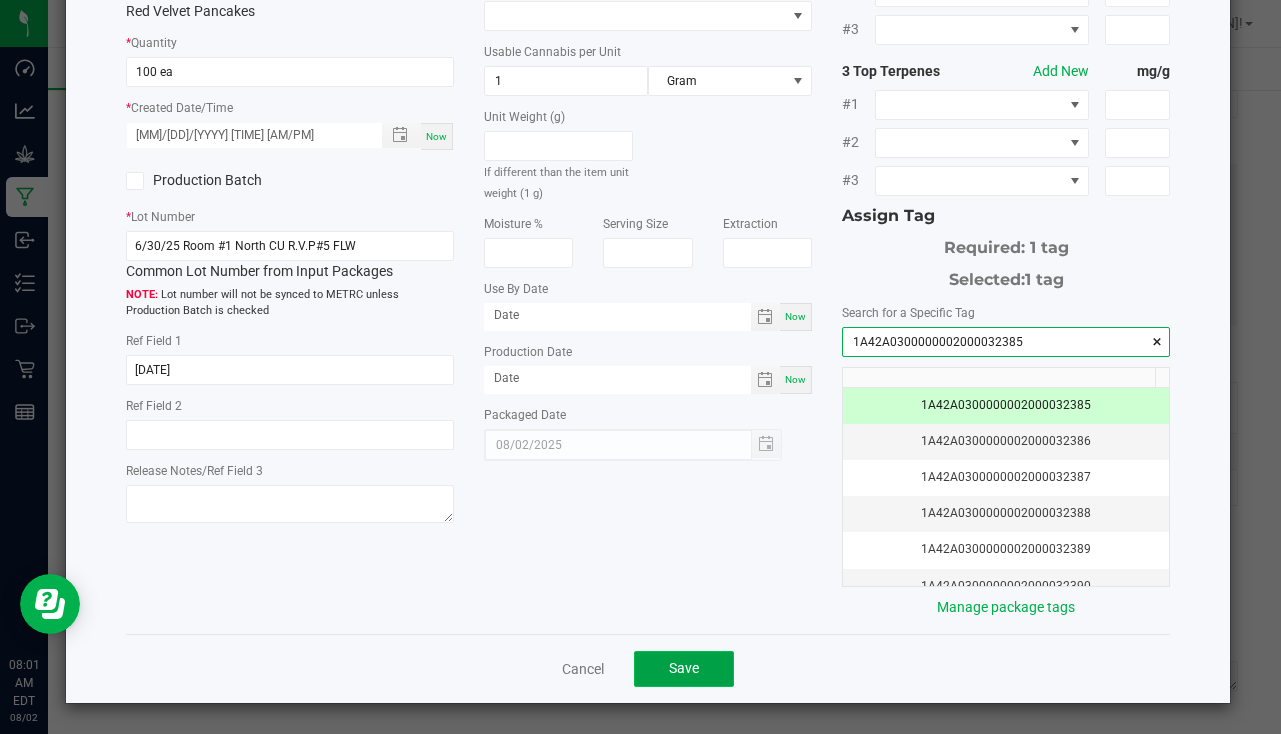 click on "Save" 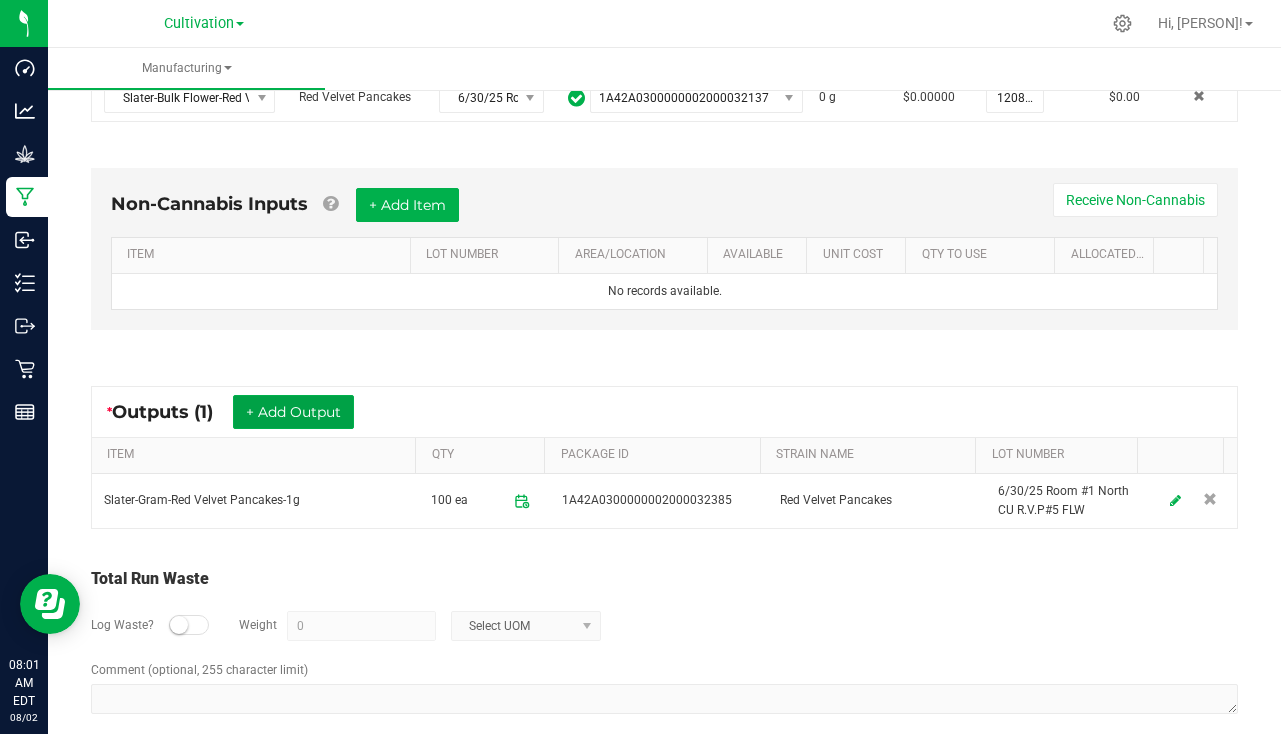 scroll, scrollTop: 484, scrollLeft: 0, axis: vertical 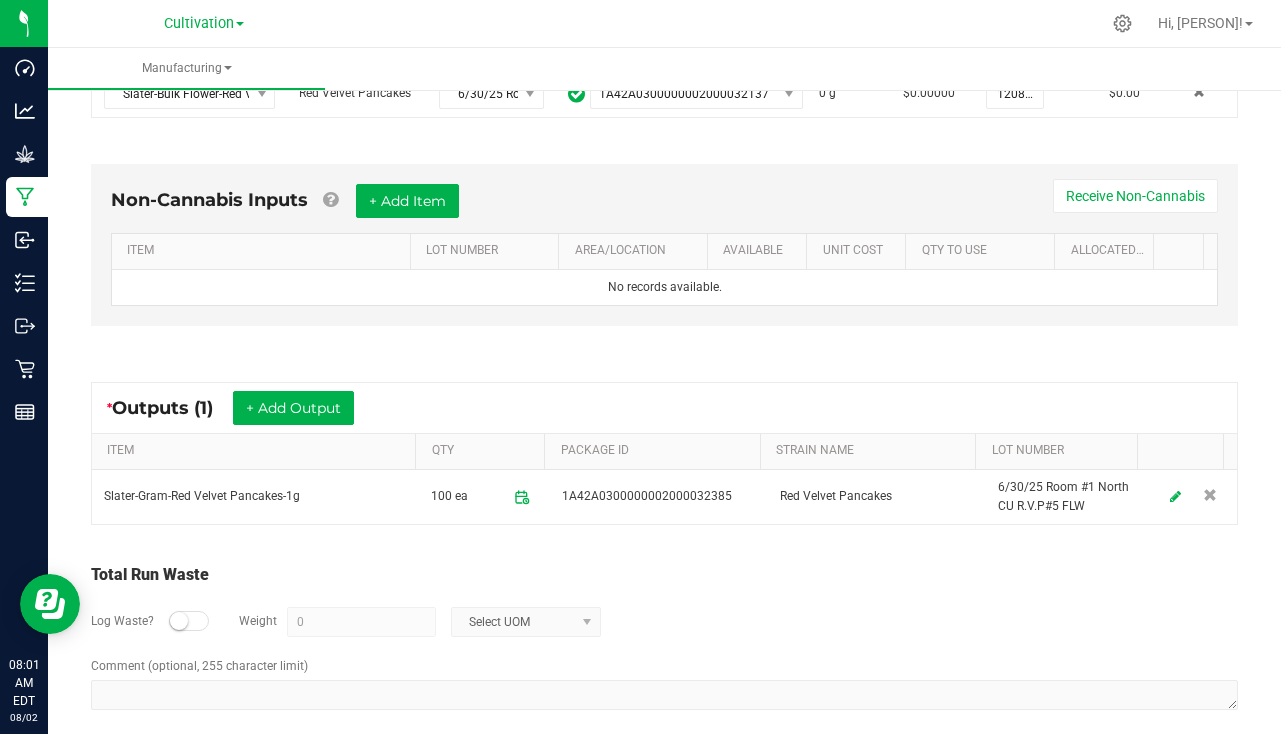 click on "*    Outputs (1)   + Add Output" at bounding box center (664, 408) 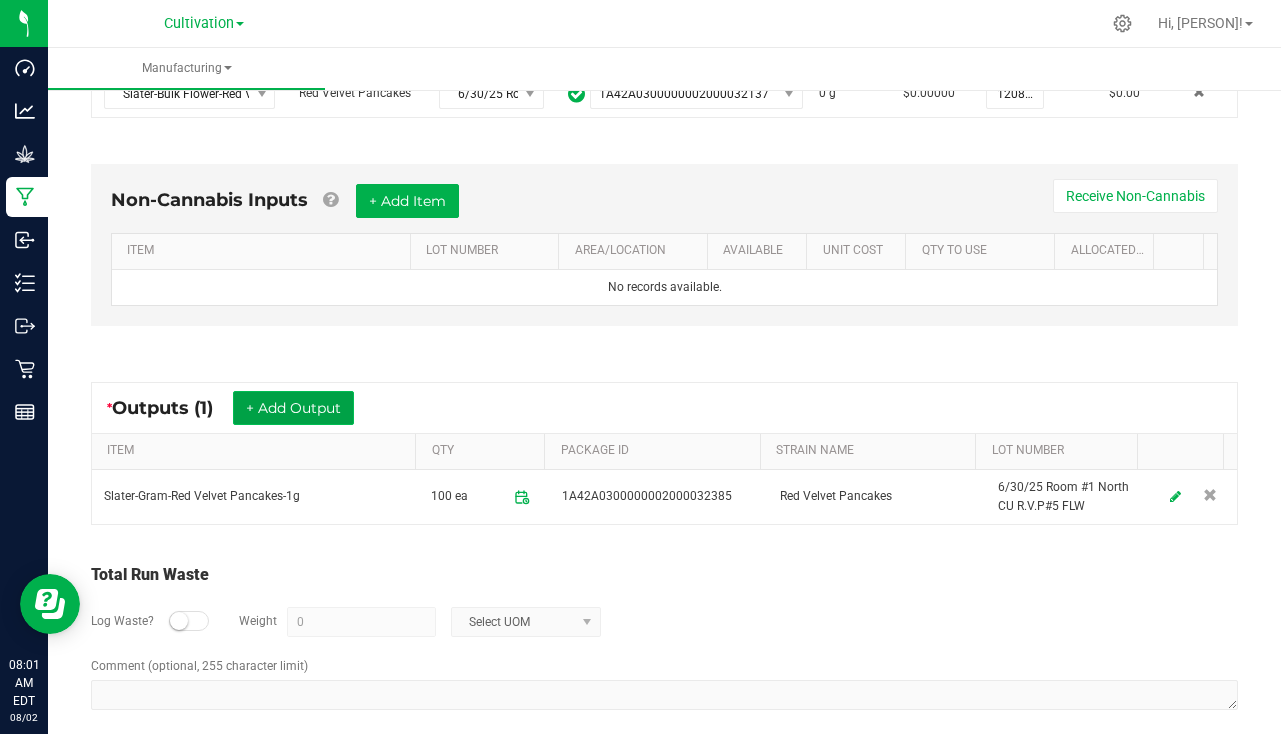 click on "+ Add Output" at bounding box center (293, 408) 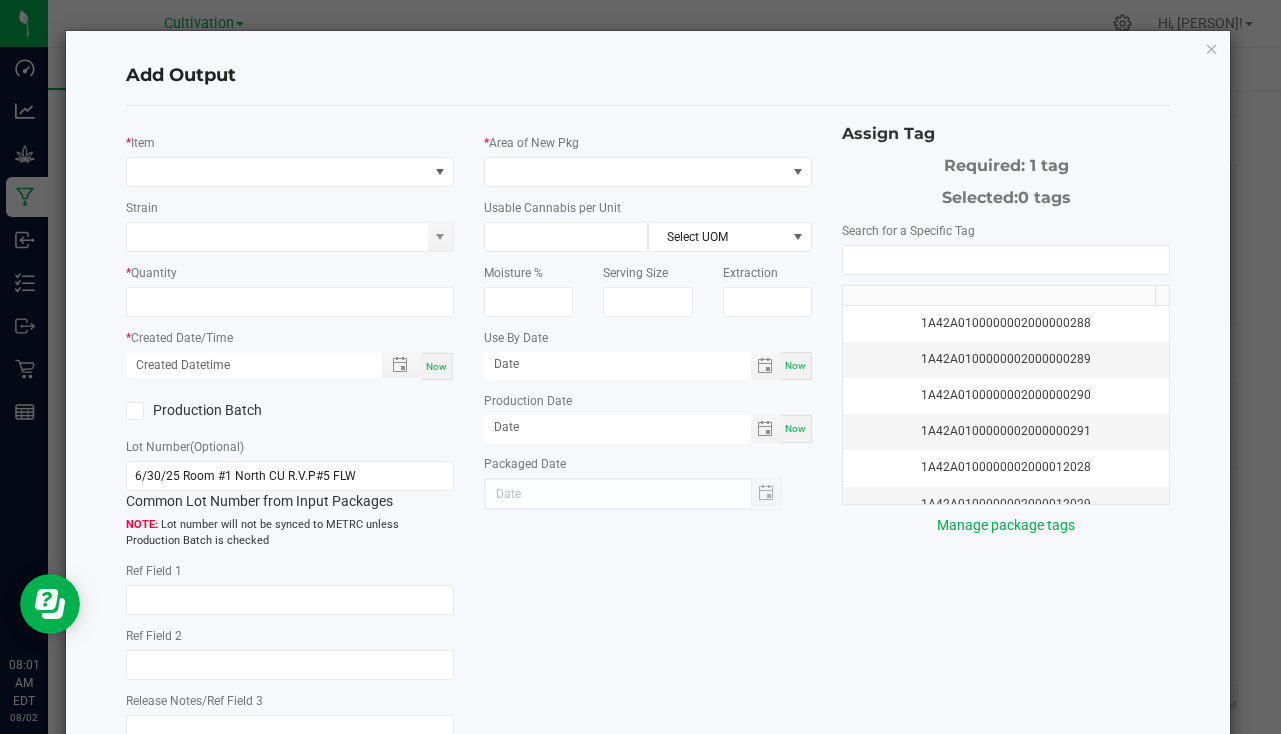 type on "[DATE]" 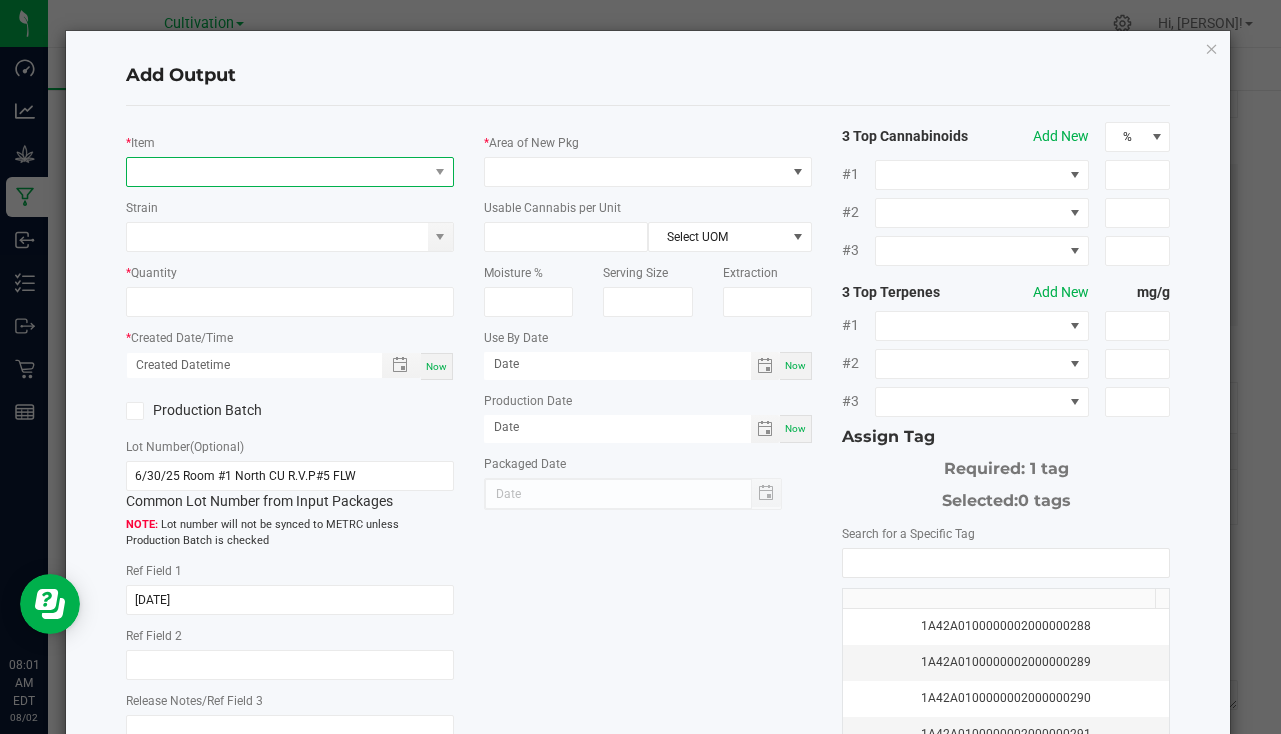 click at bounding box center [277, 172] 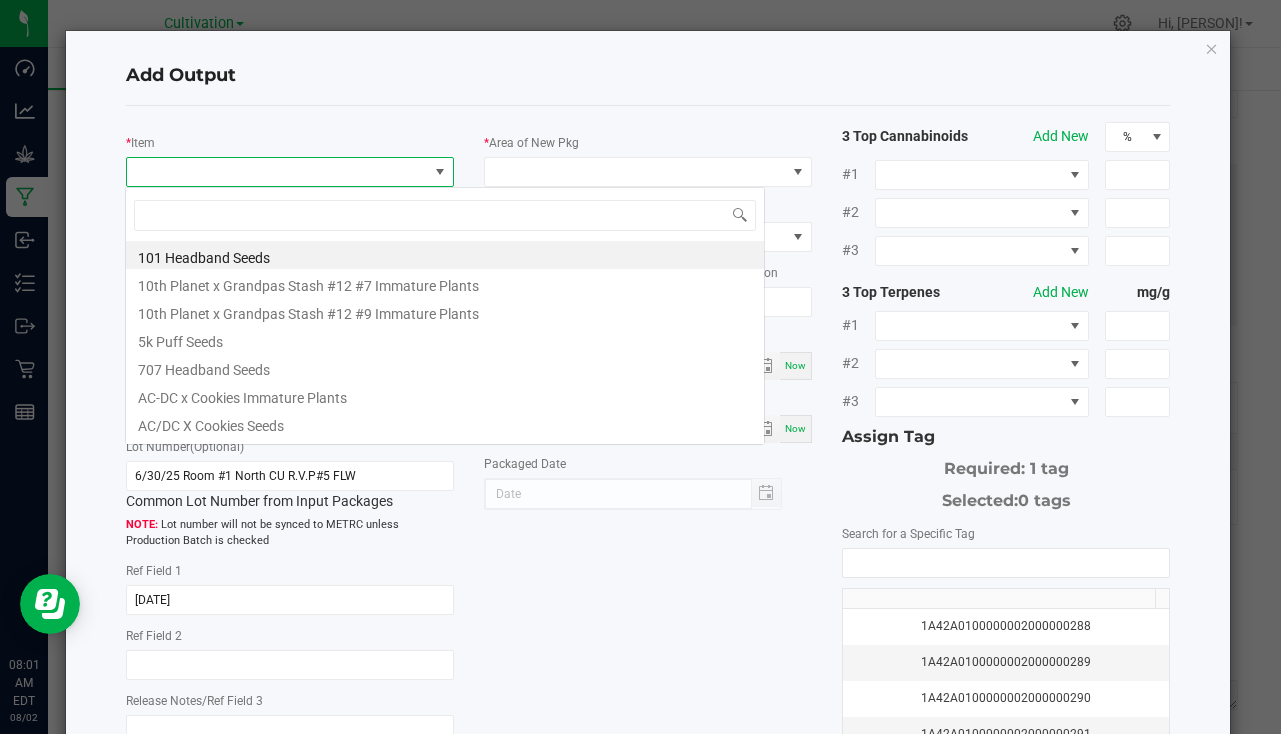 scroll, scrollTop: 99970, scrollLeft: 99676, axis: both 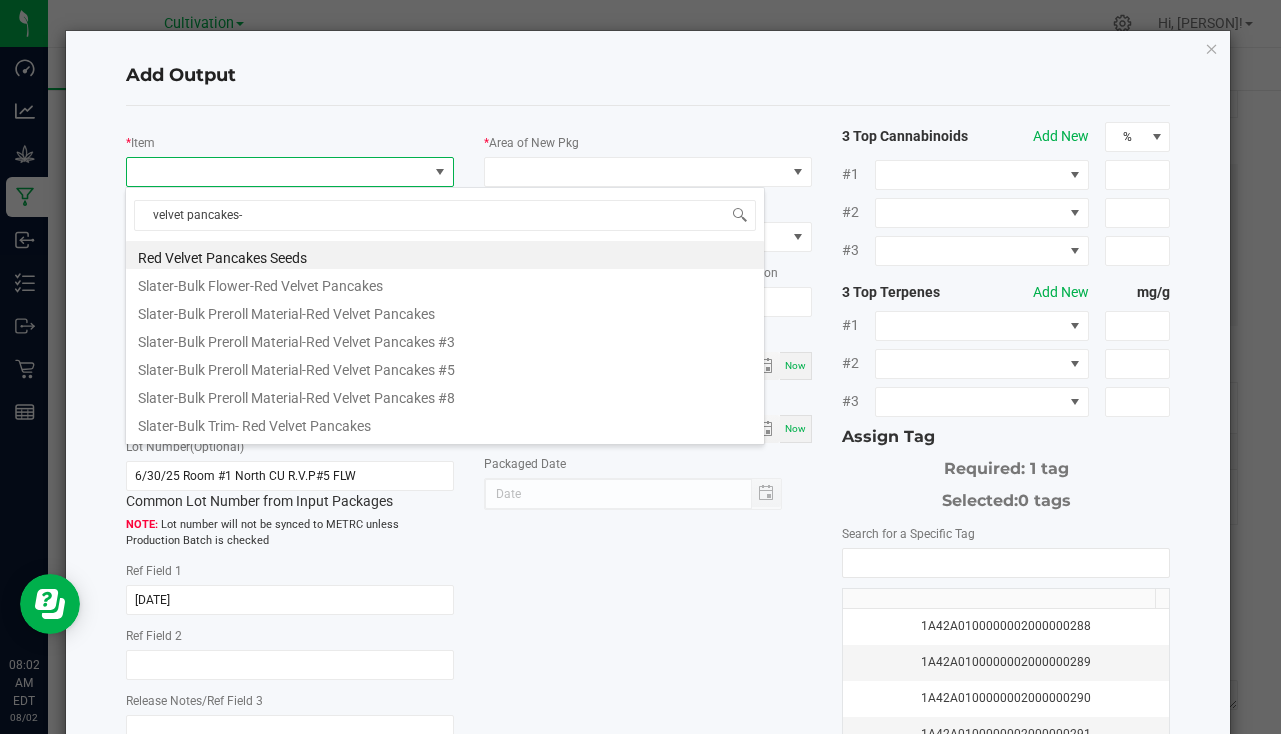 type on "velvet pancakes-[NUMBER]" 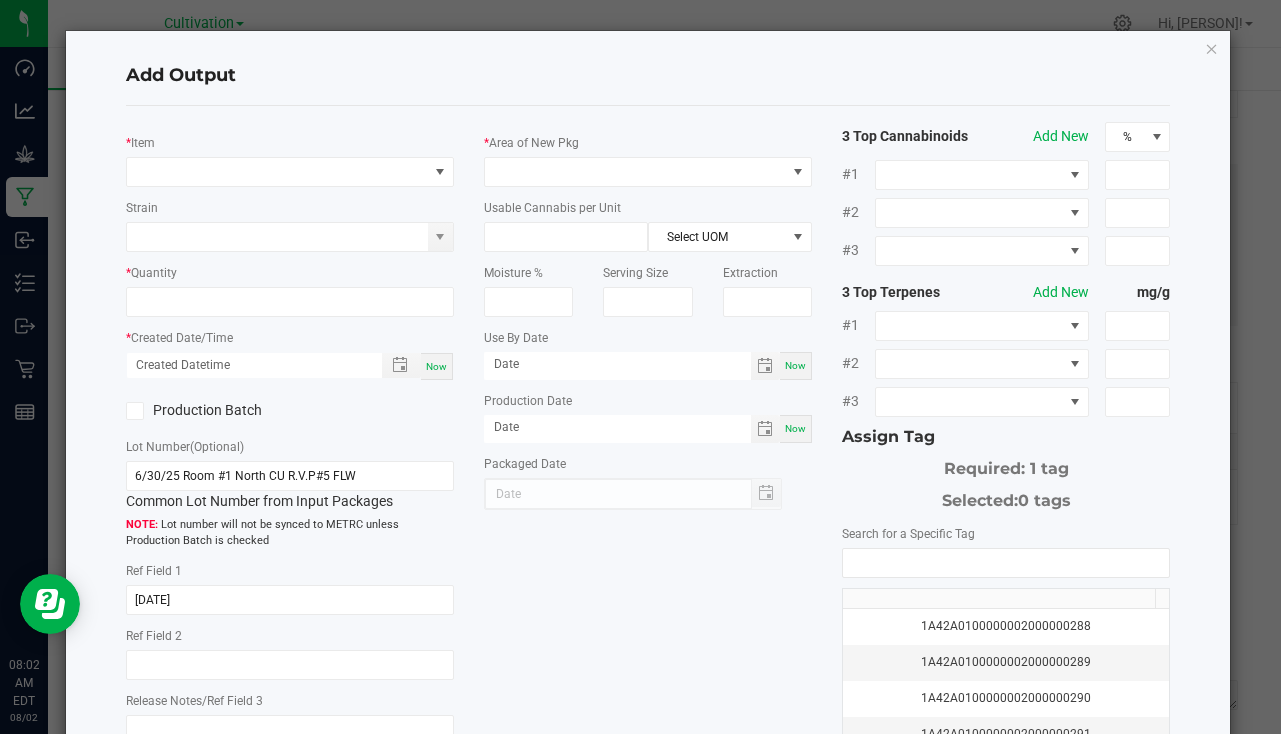 click on "Add Output" at bounding box center (648, 76) 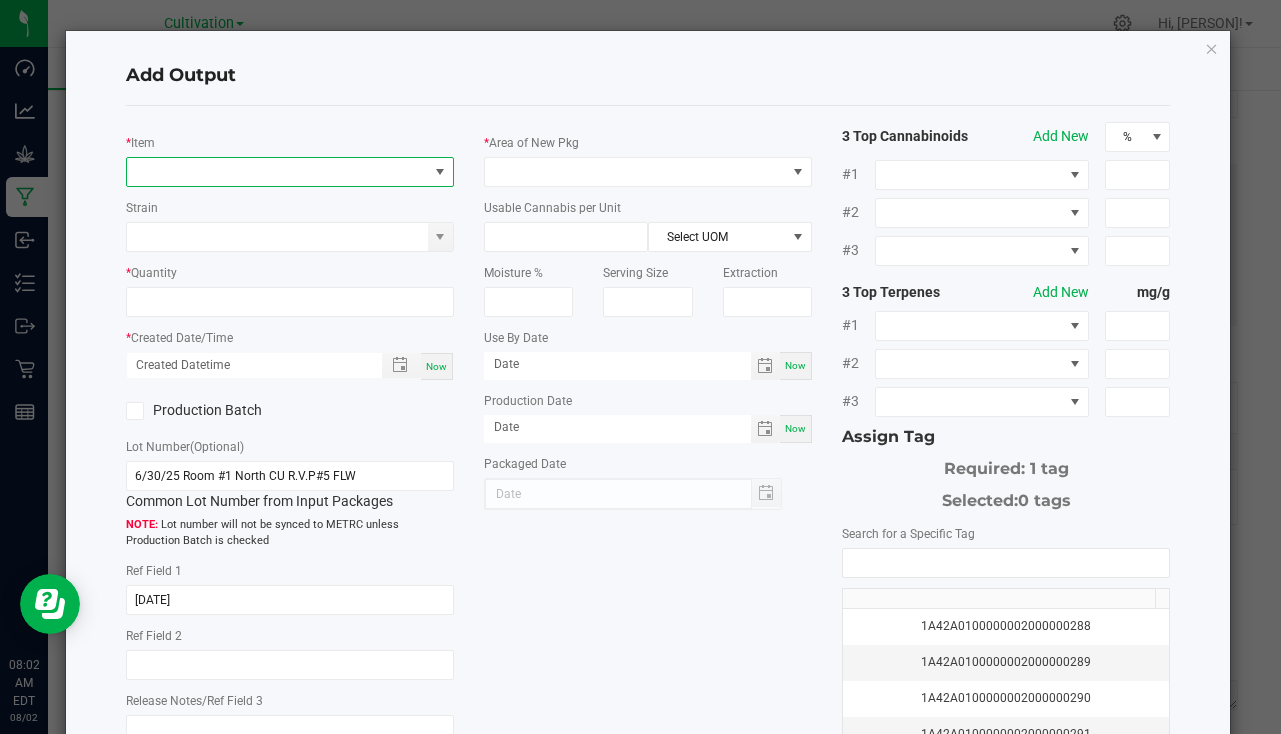 click at bounding box center (277, 172) 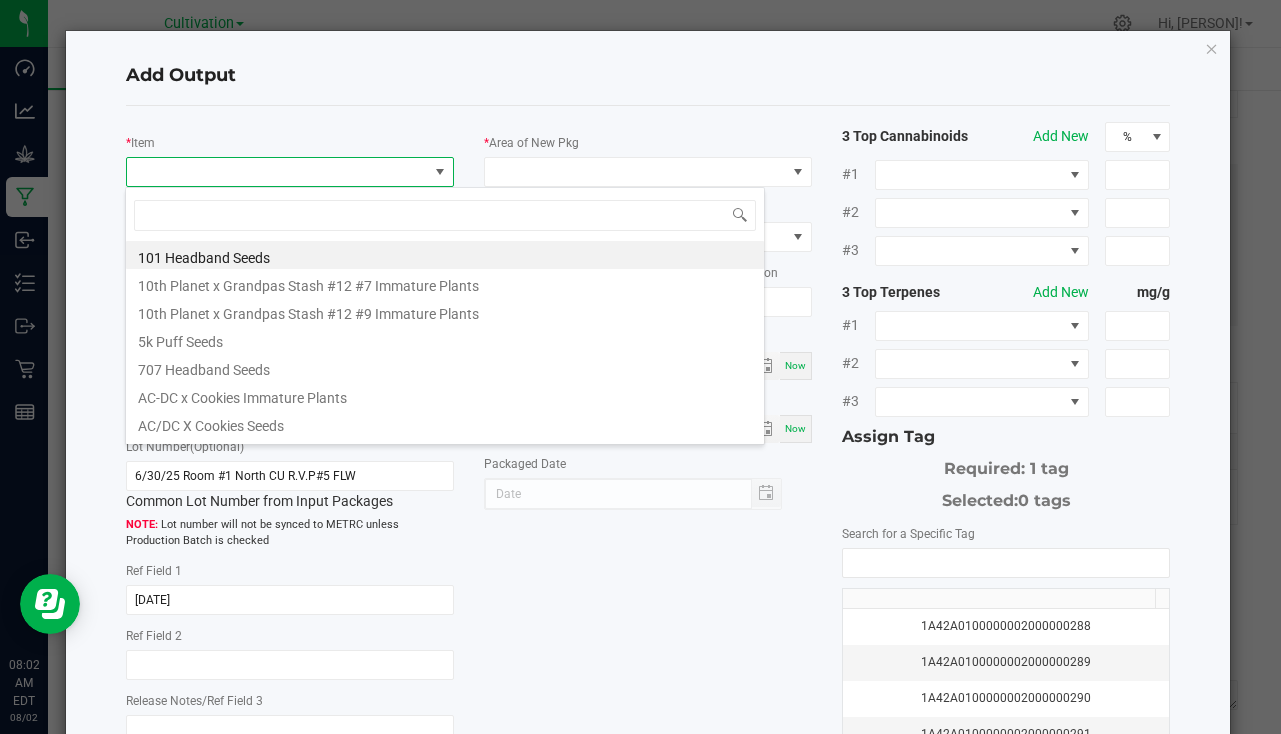 scroll, scrollTop: 99970, scrollLeft: 99676, axis: both 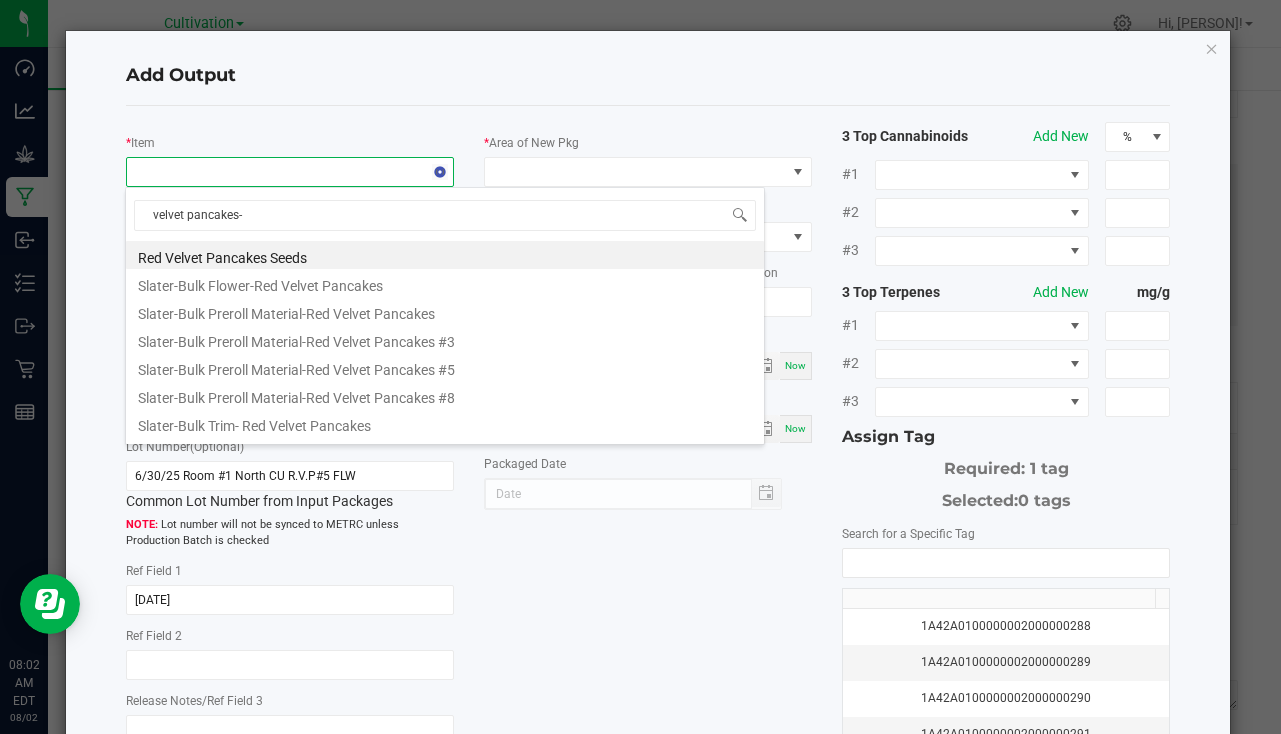 type on "velvet pancakes-[NUMBER]" 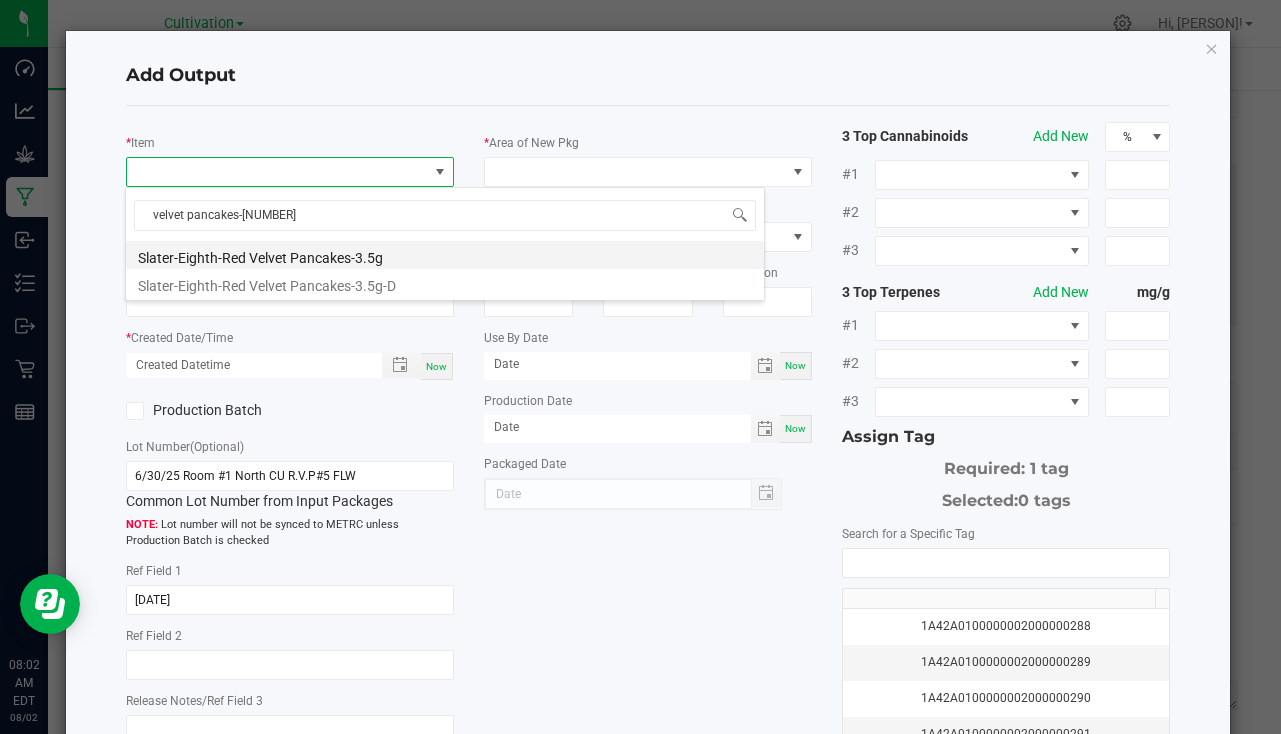 click on "Slater-Eighth-Red Velvet Pancakes-3.5g" at bounding box center (445, 255) 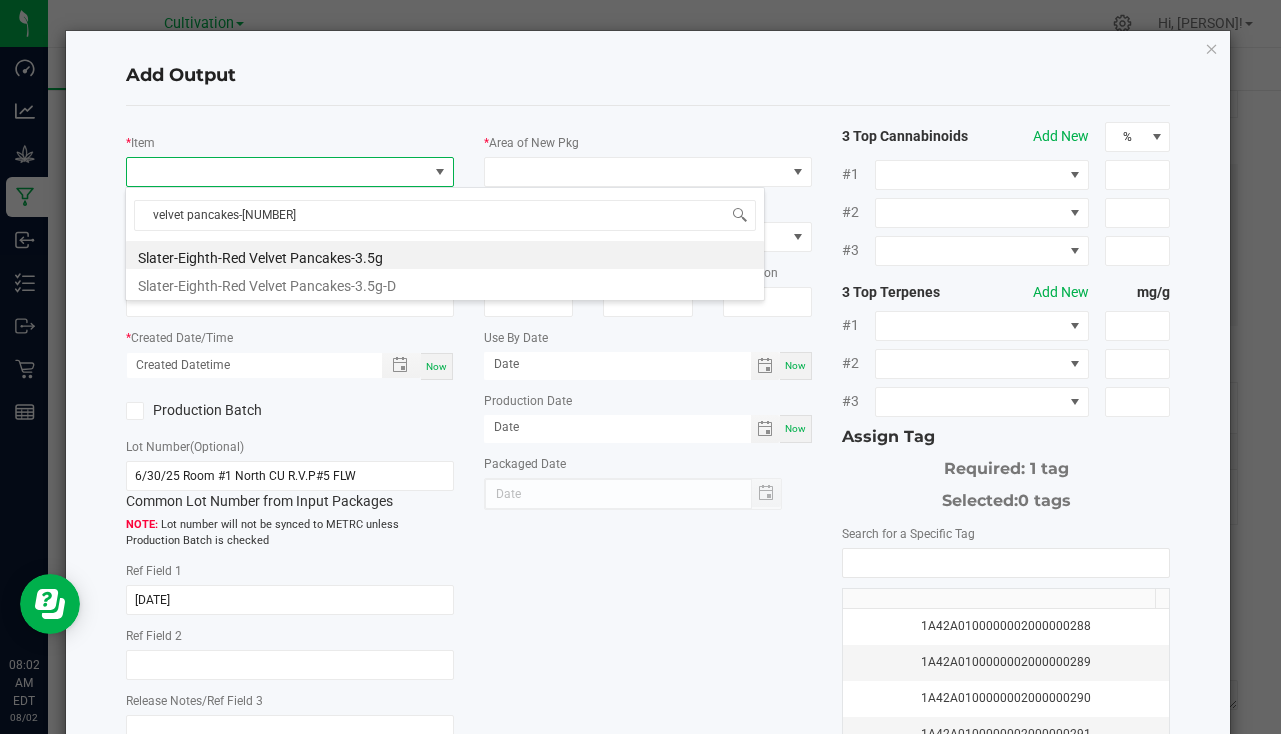type on "0 ea" 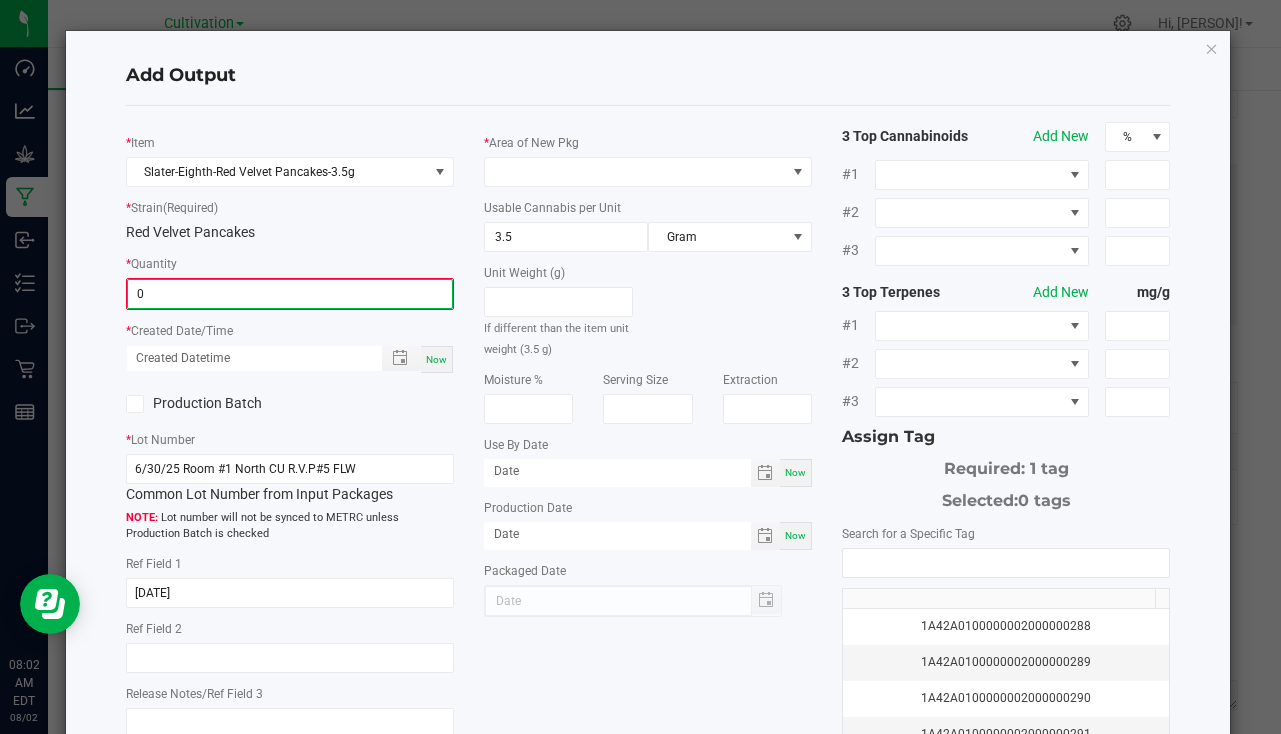 click on "0" at bounding box center [290, 294] 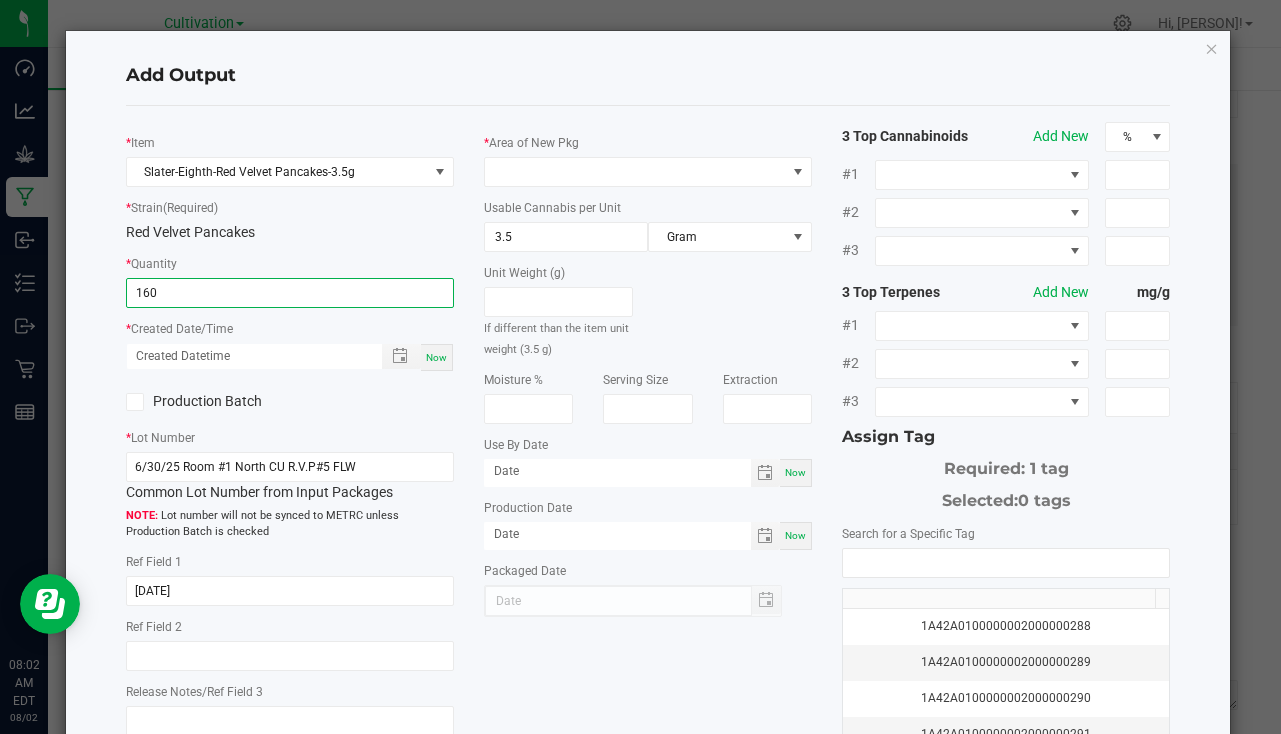 type on "160 ea" 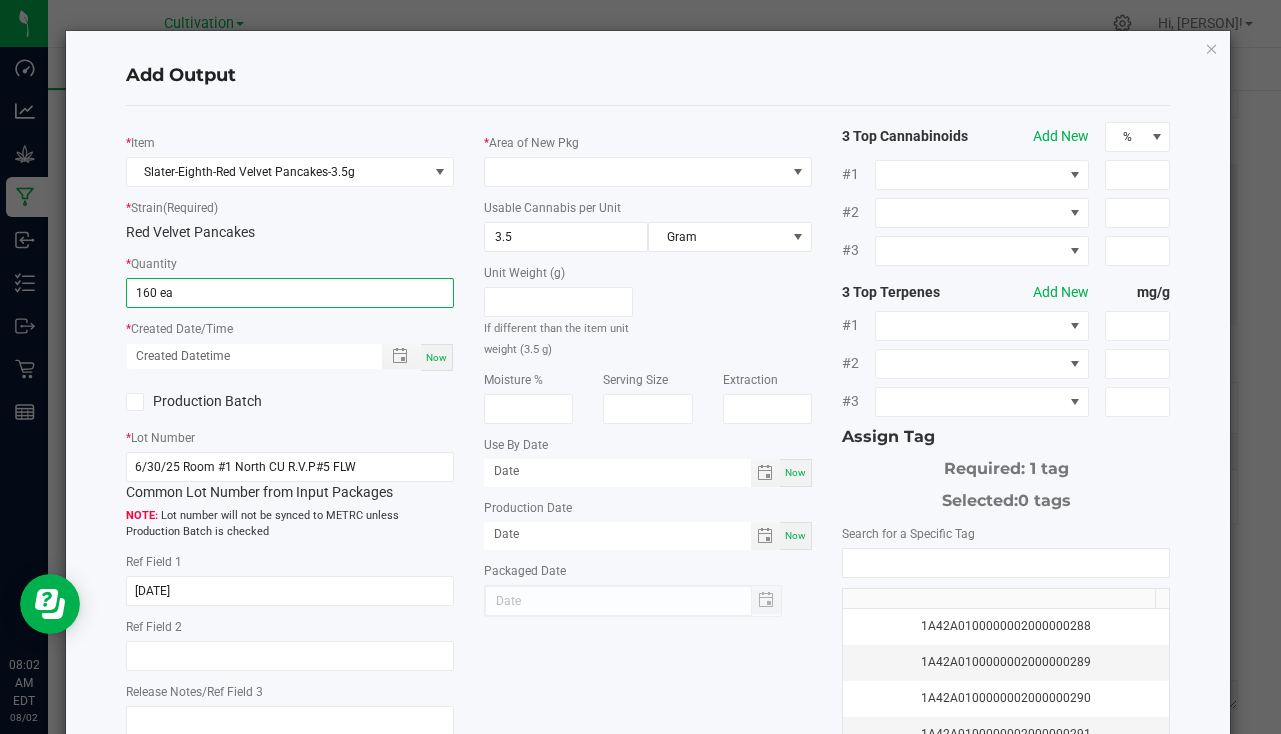click on "Now" at bounding box center (436, 357) 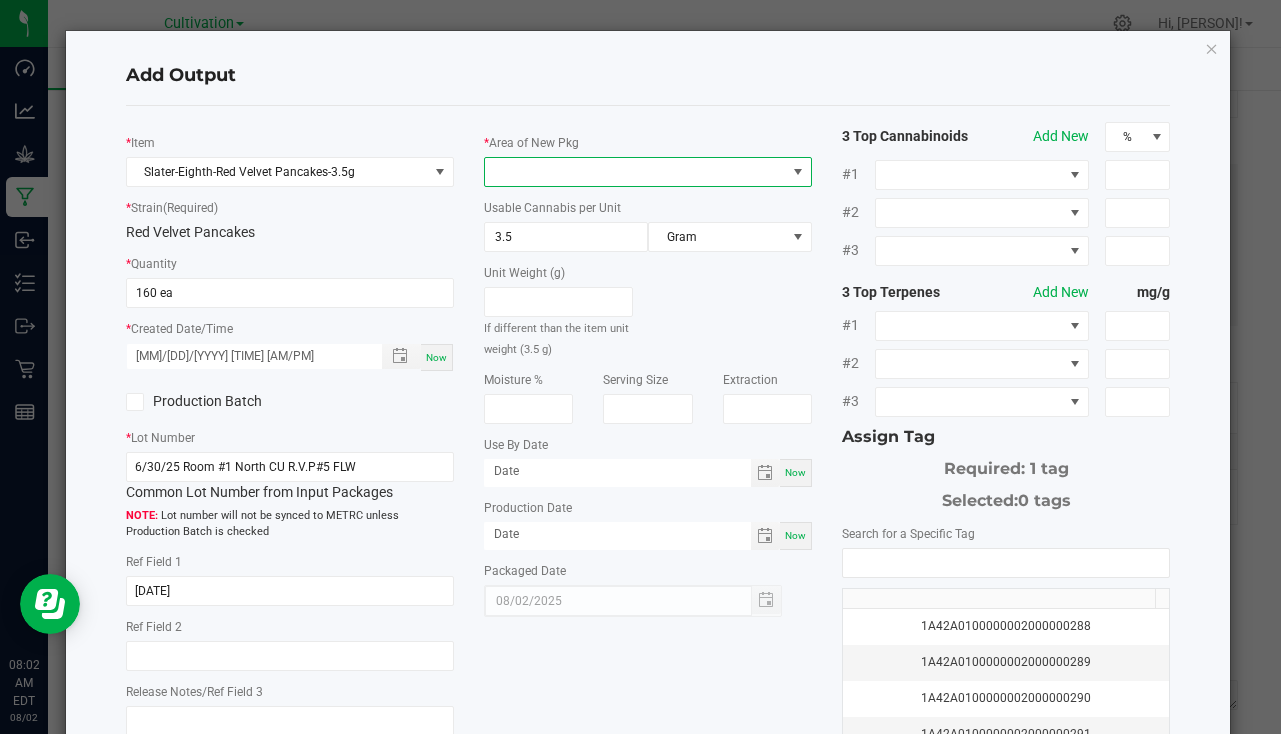 click at bounding box center [635, 172] 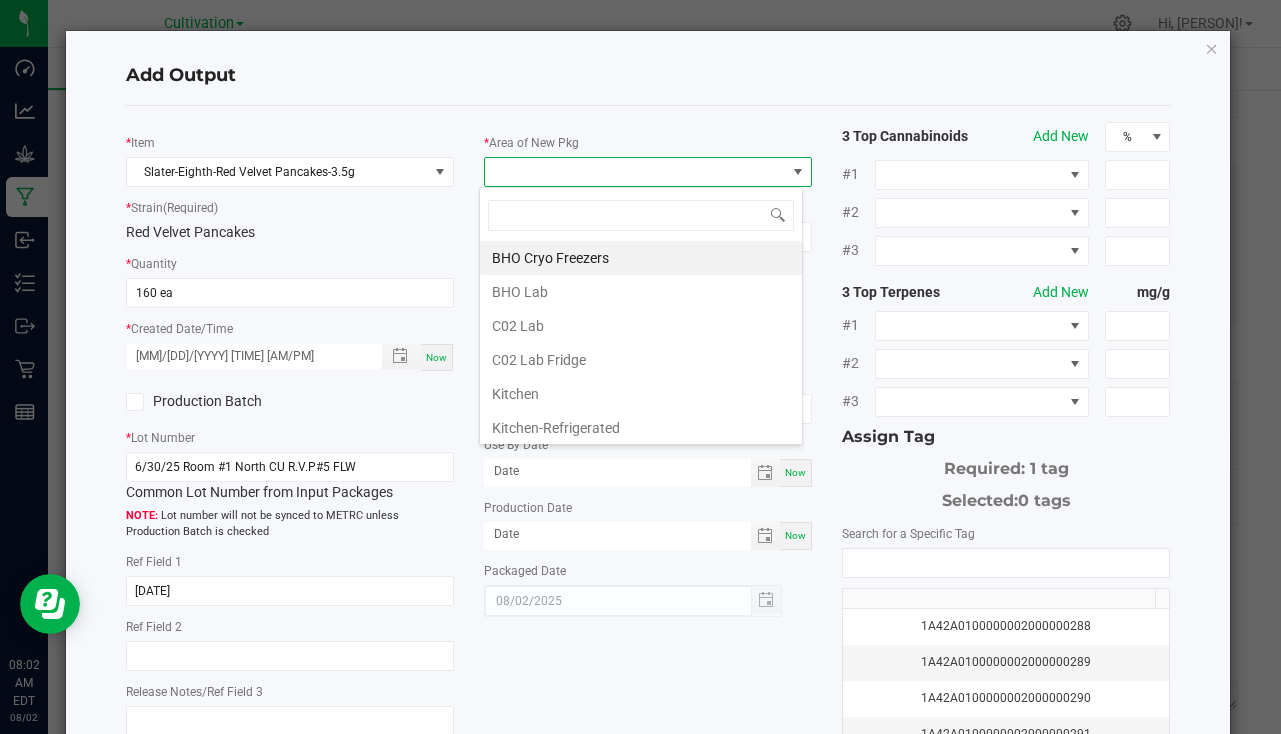 scroll, scrollTop: 99970, scrollLeft: 99676, axis: both 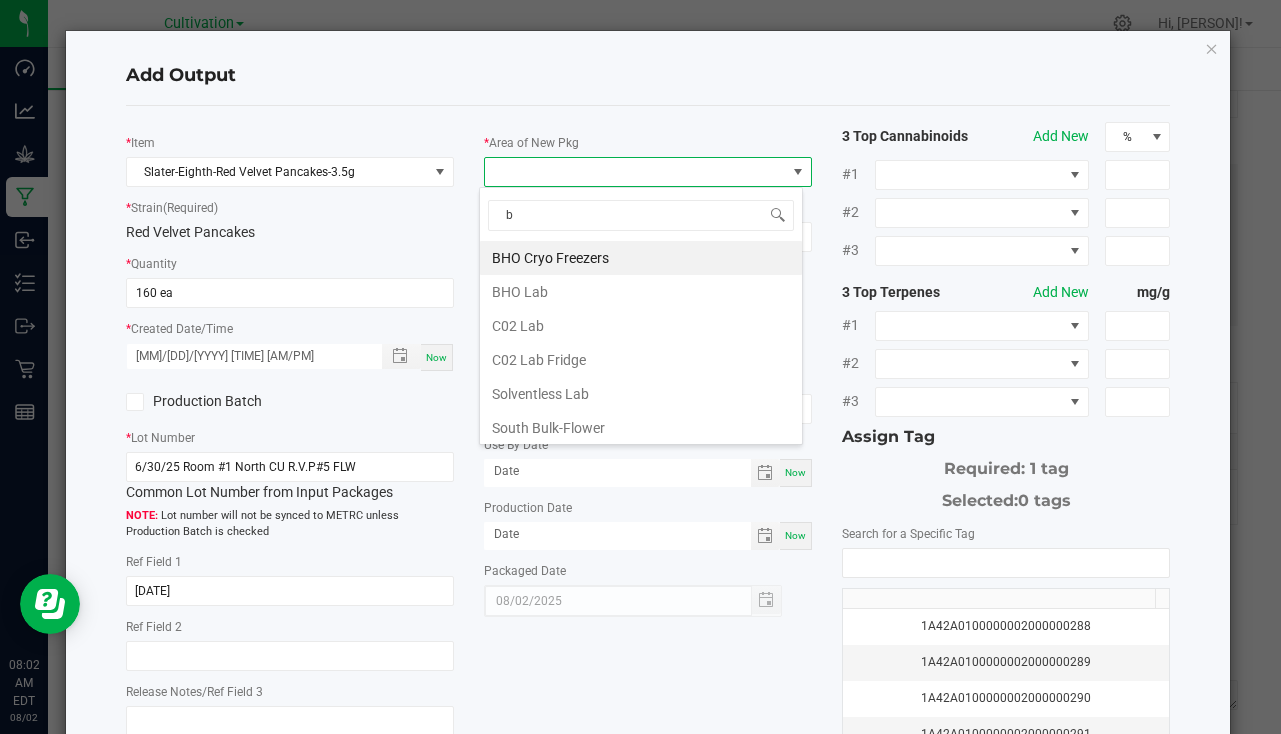 type on "bu" 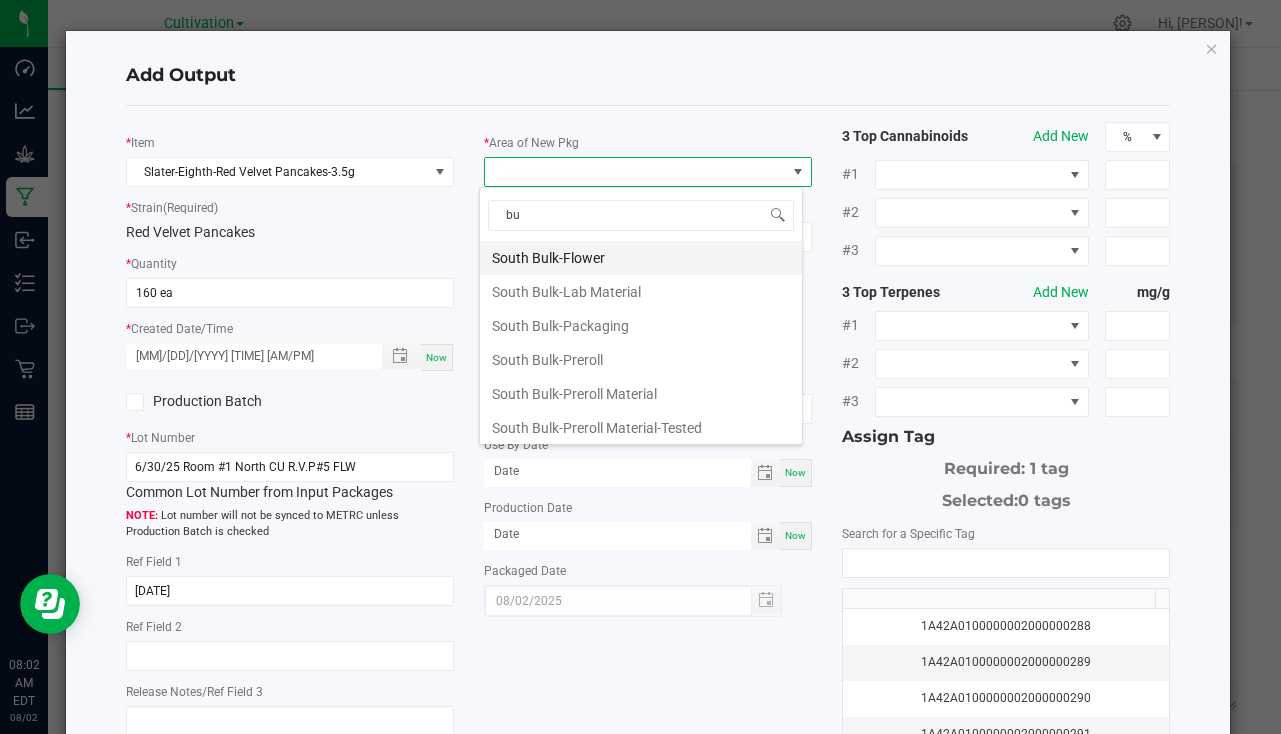 click on "South Bulk-Flower" at bounding box center [641, 258] 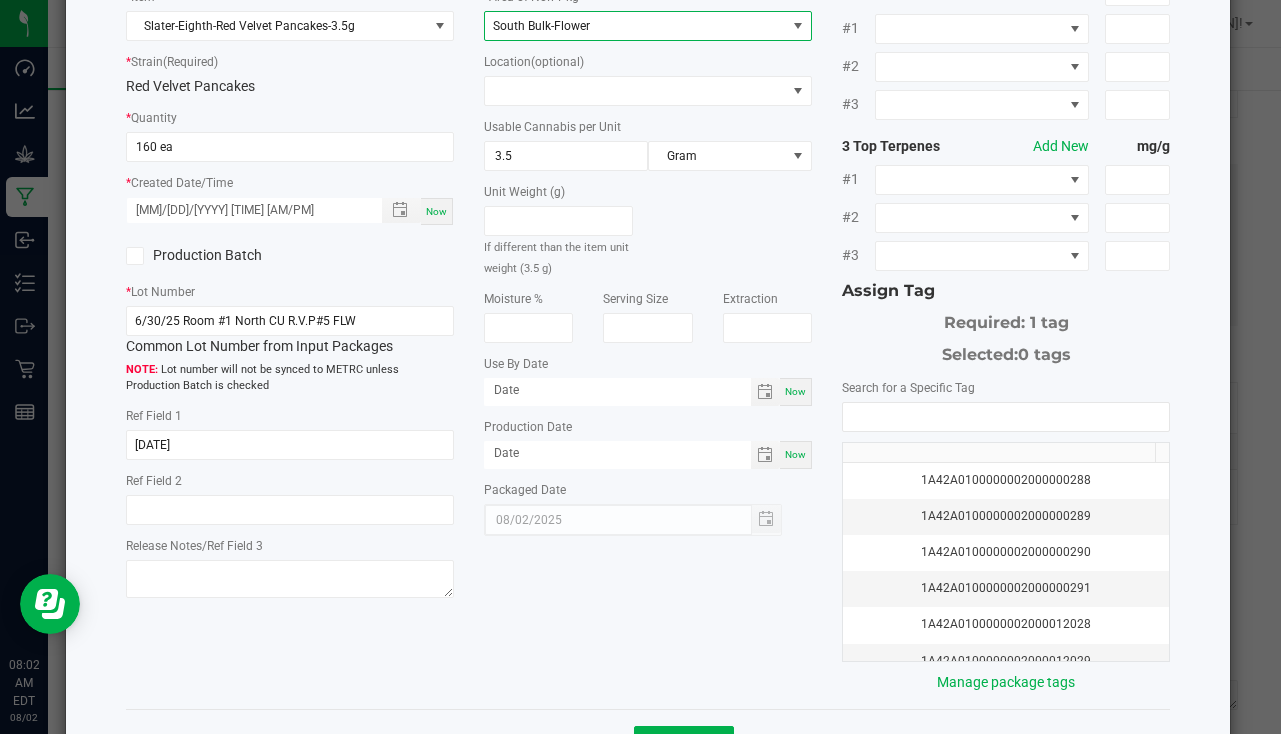 scroll, scrollTop: 221, scrollLeft: 0, axis: vertical 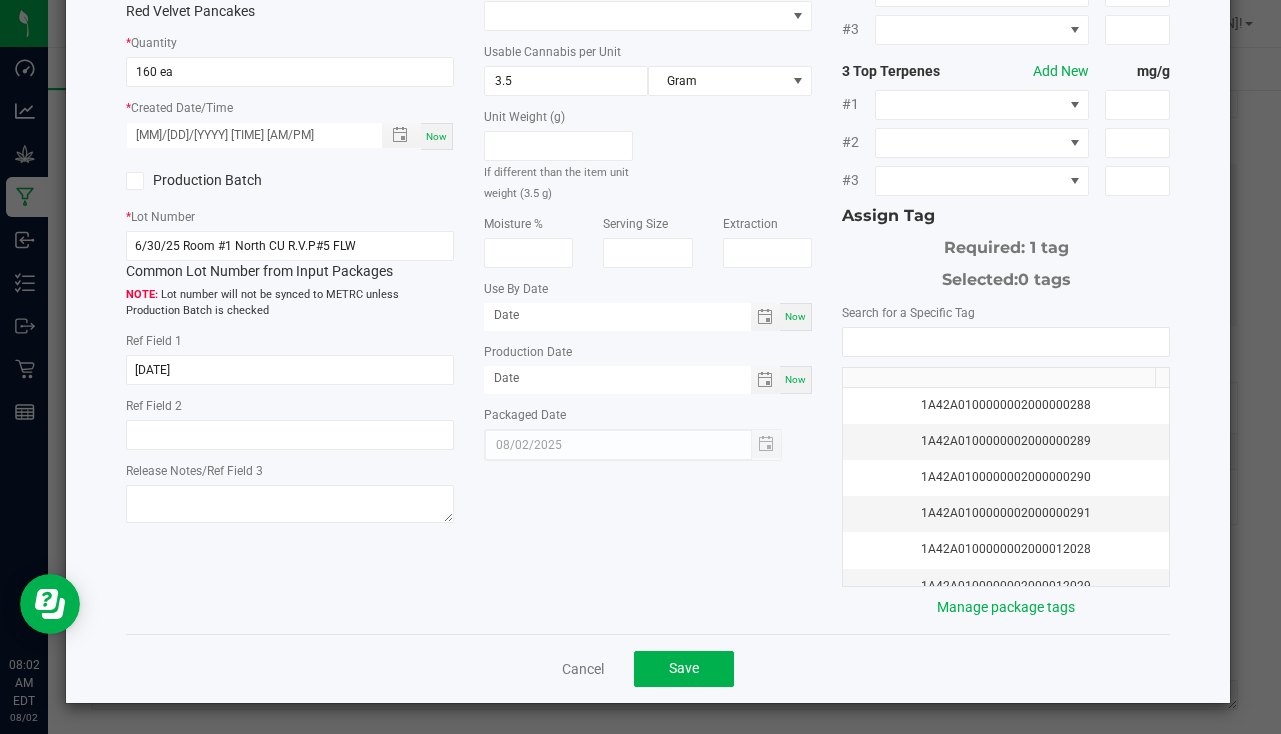 click on "Search for a Specific Tag   1A42A0100000002000000288   1A42A0100000002000000289   1A42A0100000002000000290   1A42A0100000002000000291   1A42A0100000002000012028   1A42A0100000002000012029   1A42A0100000002000012030   1A42A0100000002000012031   1A42A0100000002000012032   1A42A0100000002000012033   1A42A0100000002000012034   1A42A0100000002000012035   1A42A0100000002000012036   1A42A0100000002000012037   1A42A0100000002000012038   1A42A0100000002000012039   1A42A0100000002000012040   1A42A0100000002000012041   1A42A0100000002000012042   1A42A0100000002000012043   1A42A0100000002000012044   1A42A0100000002000012045   1A42A0100000002000012046   1A42A0100000002000012047   1A42A0100000002000012048   1A42A0100000002000012049   1A42A0100000002000012050   1A42A0100000002000012051   1A42A0100000002000012052   1A42A0100000002000012053   1A42A0100000002000012054   1A42A0100000002000012055   1A42A0100000002000012056   1A42A0100000002000012057   1A42A0100000002000012058   1A42A0100000002000012059   Manage package tags" 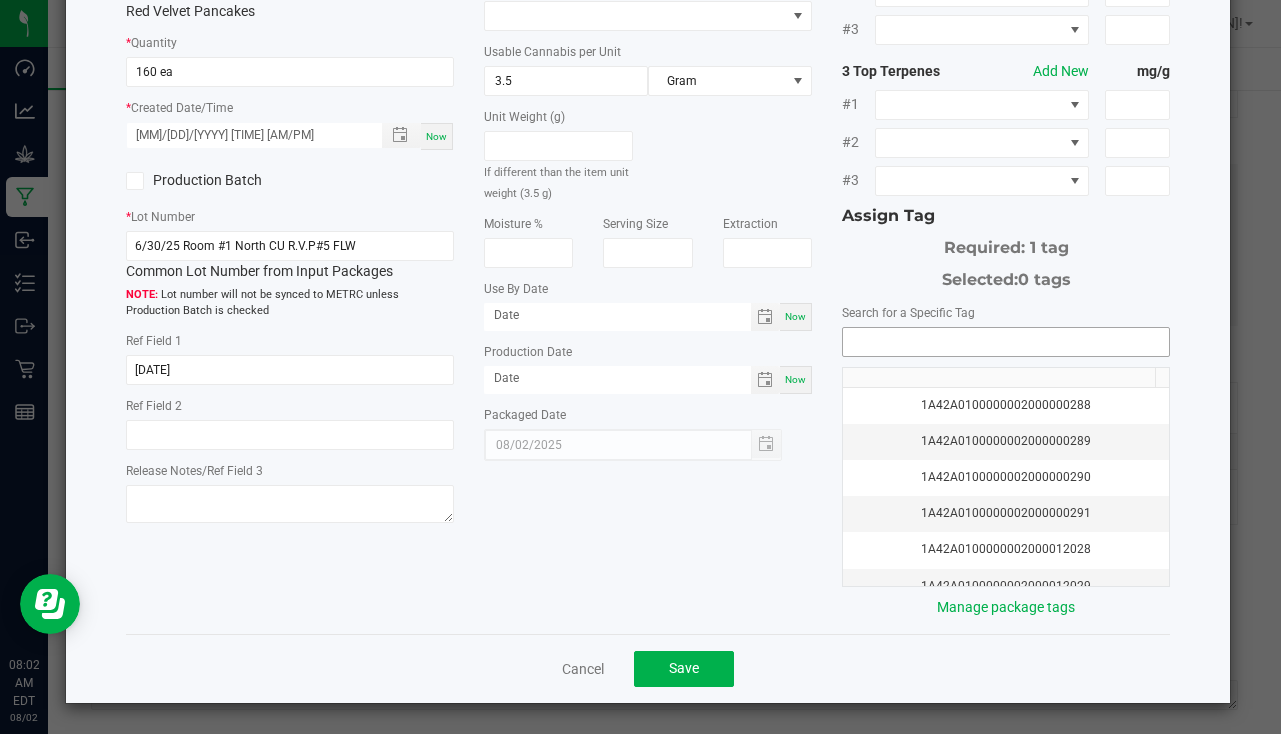 click at bounding box center [1006, 342] 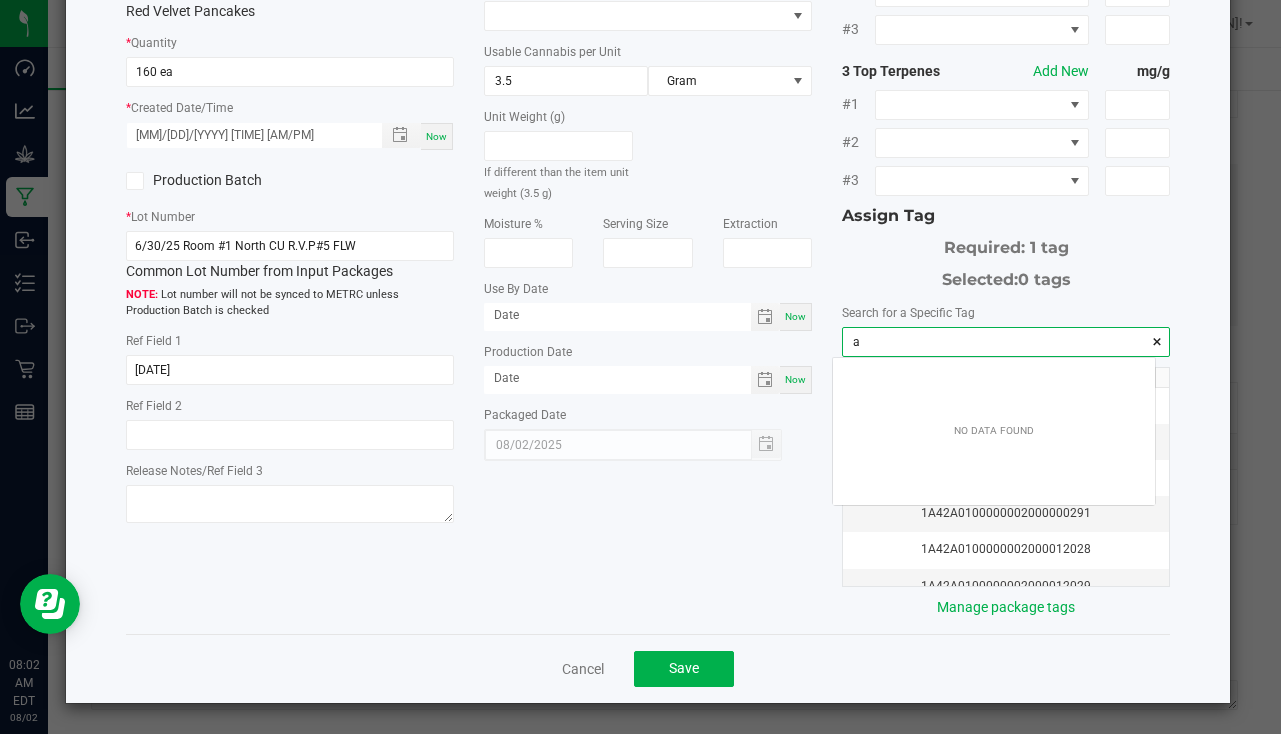 scroll, scrollTop: 99972, scrollLeft: 99678, axis: both 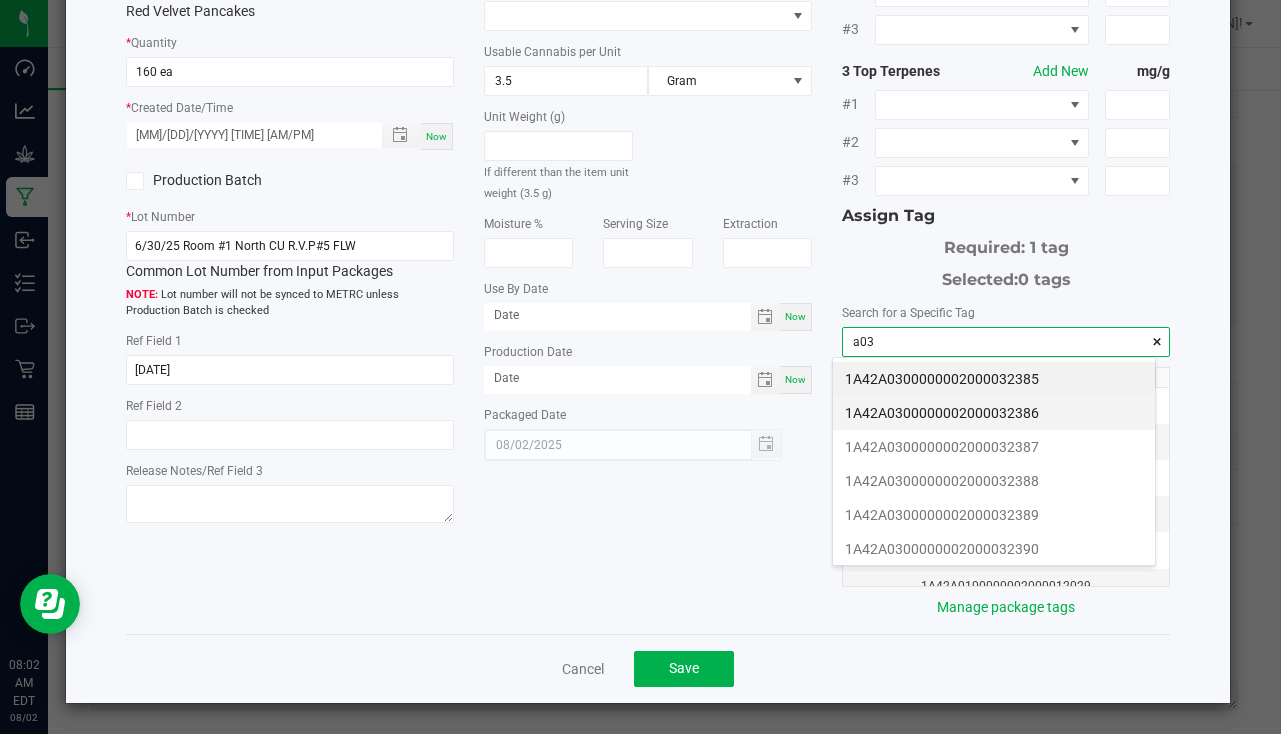 click on "1A42A0300000002000032386" at bounding box center (994, 413) 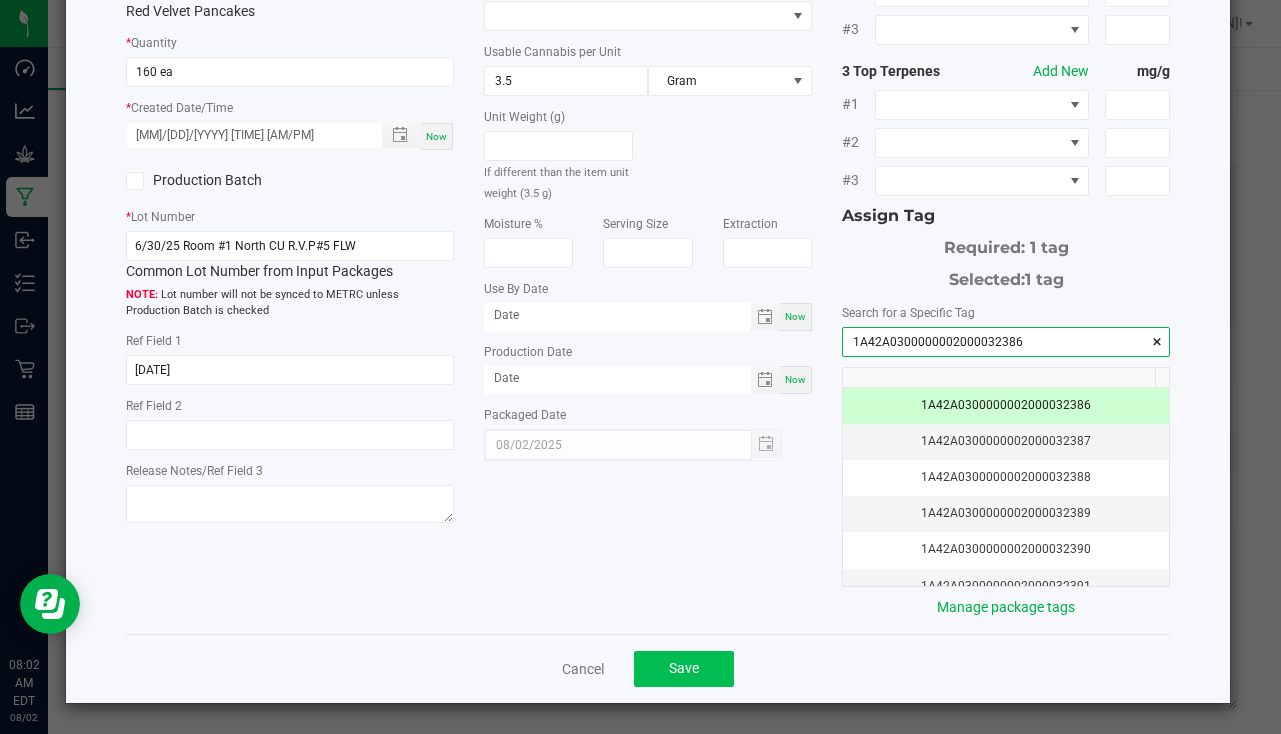 type on "1A42A0300000002000032386" 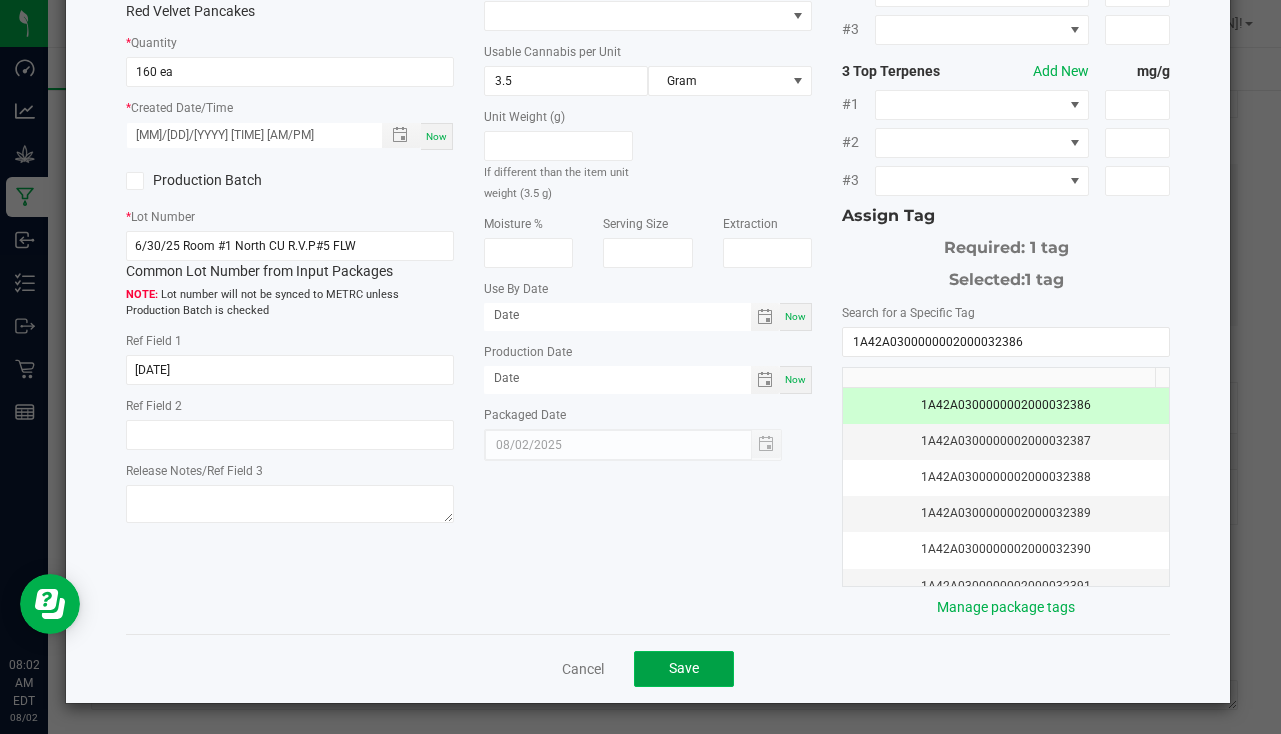 click on "Save" 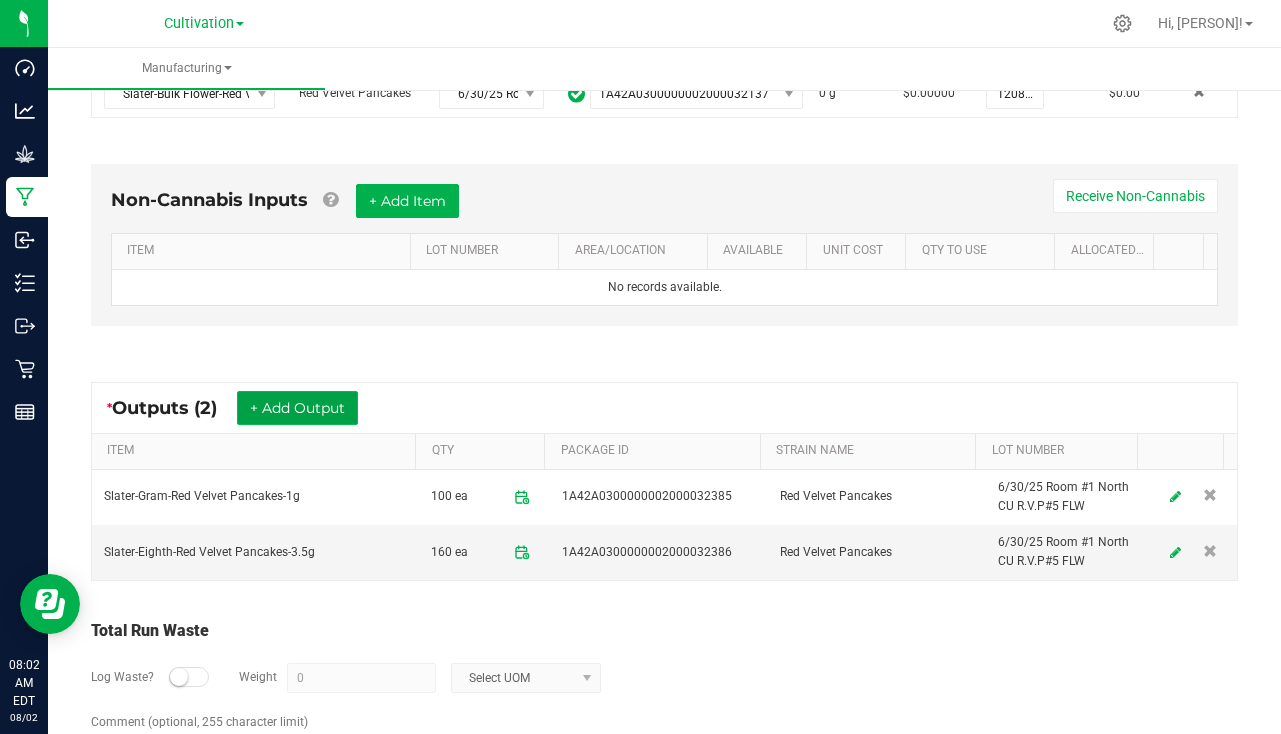 click on "+ Add Output" at bounding box center (297, 408) 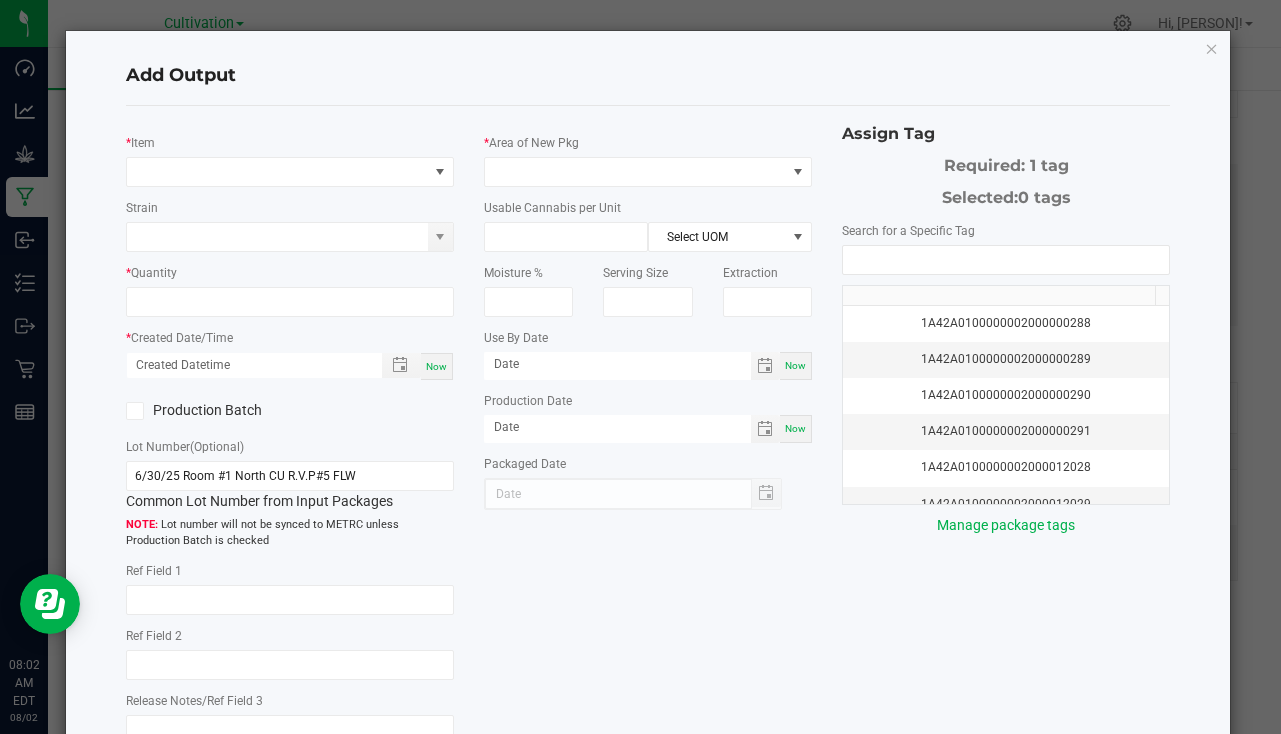 type on "[DATE]" 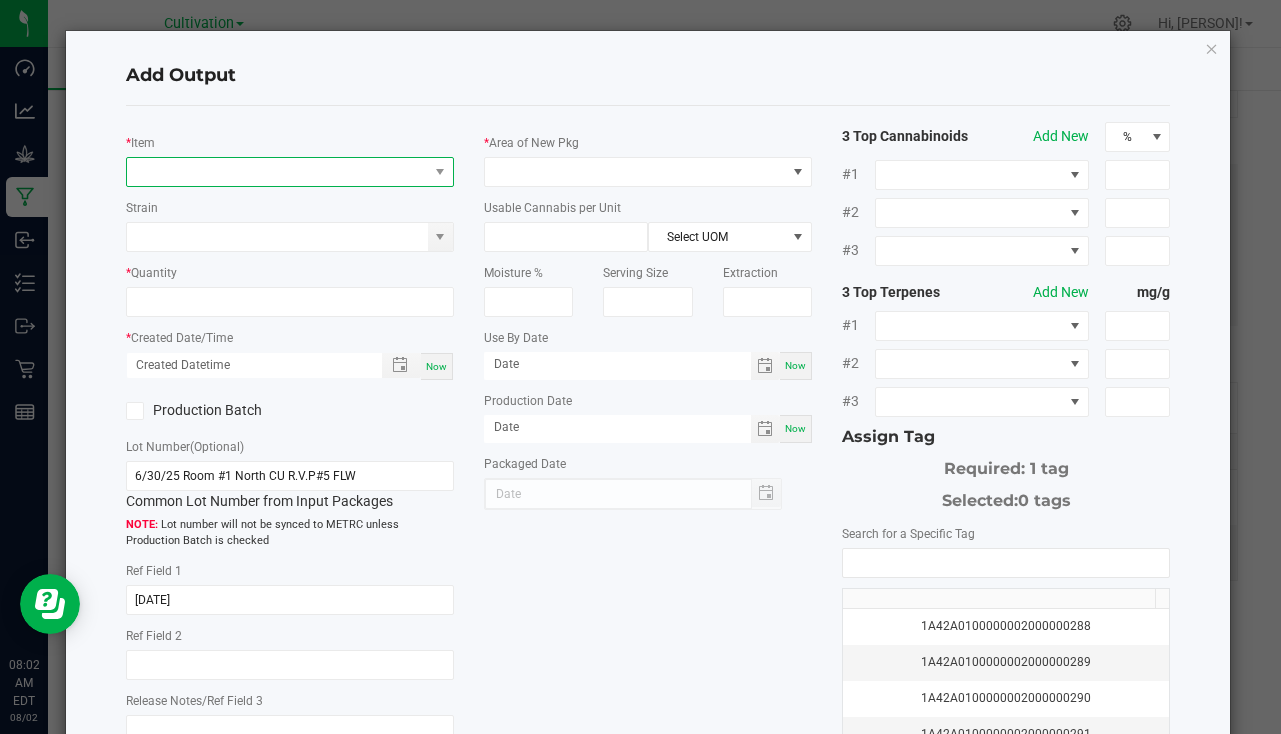 click at bounding box center [277, 172] 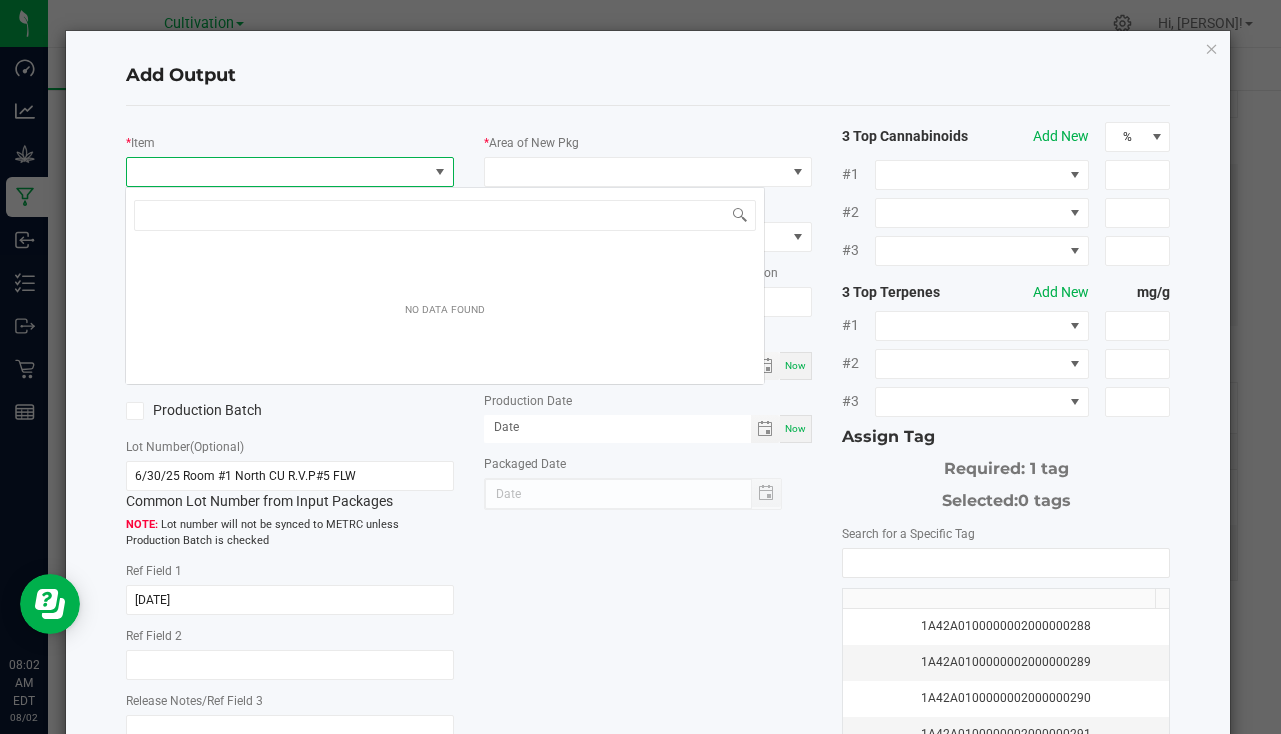 scroll, scrollTop: 99970, scrollLeft: 99676, axis: both 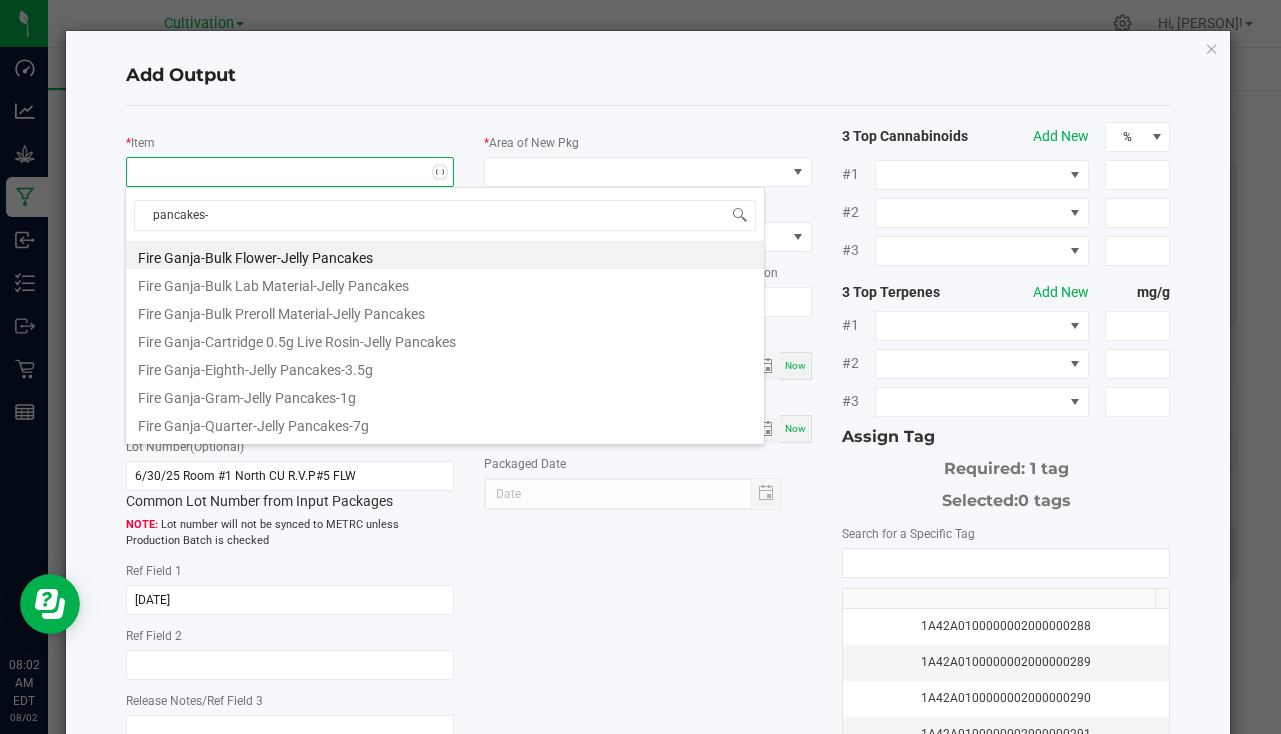 type on "pancakes-3" 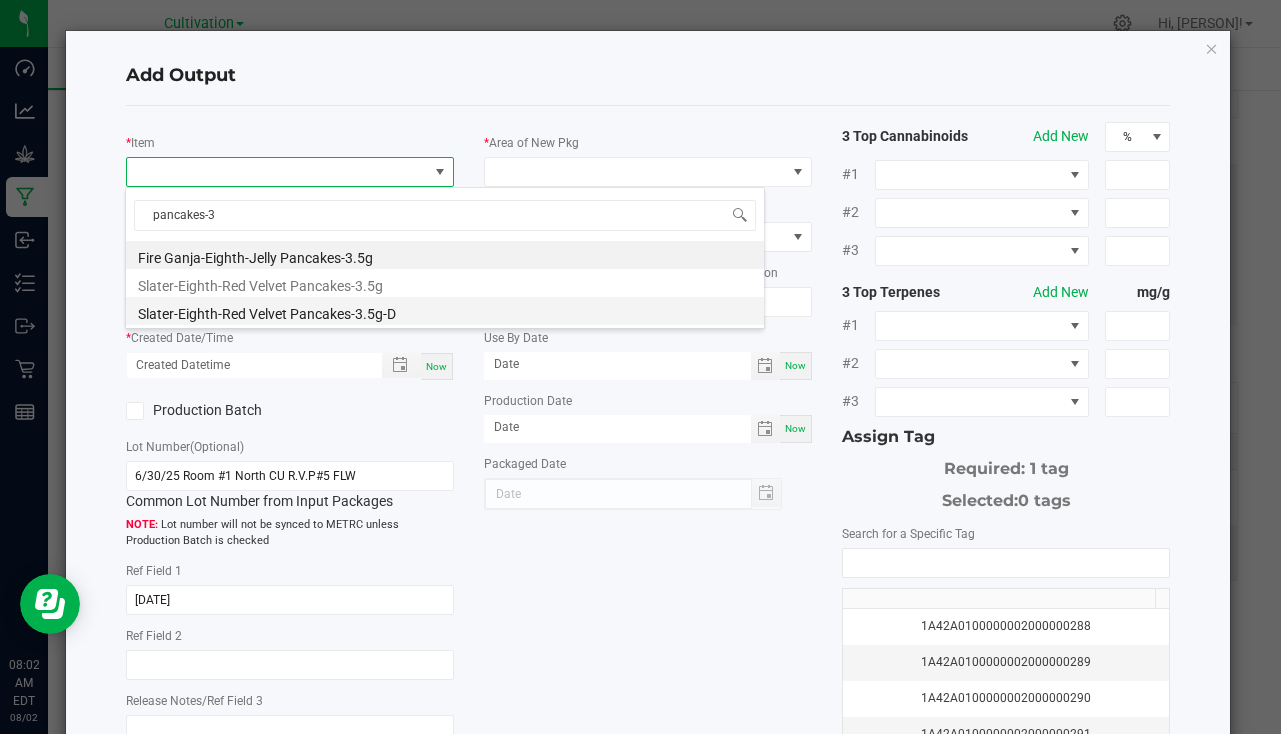 click on "Slater-Eighth-Red Velvet Pancakes-3.5g-D" at bounding box center (445, 311) 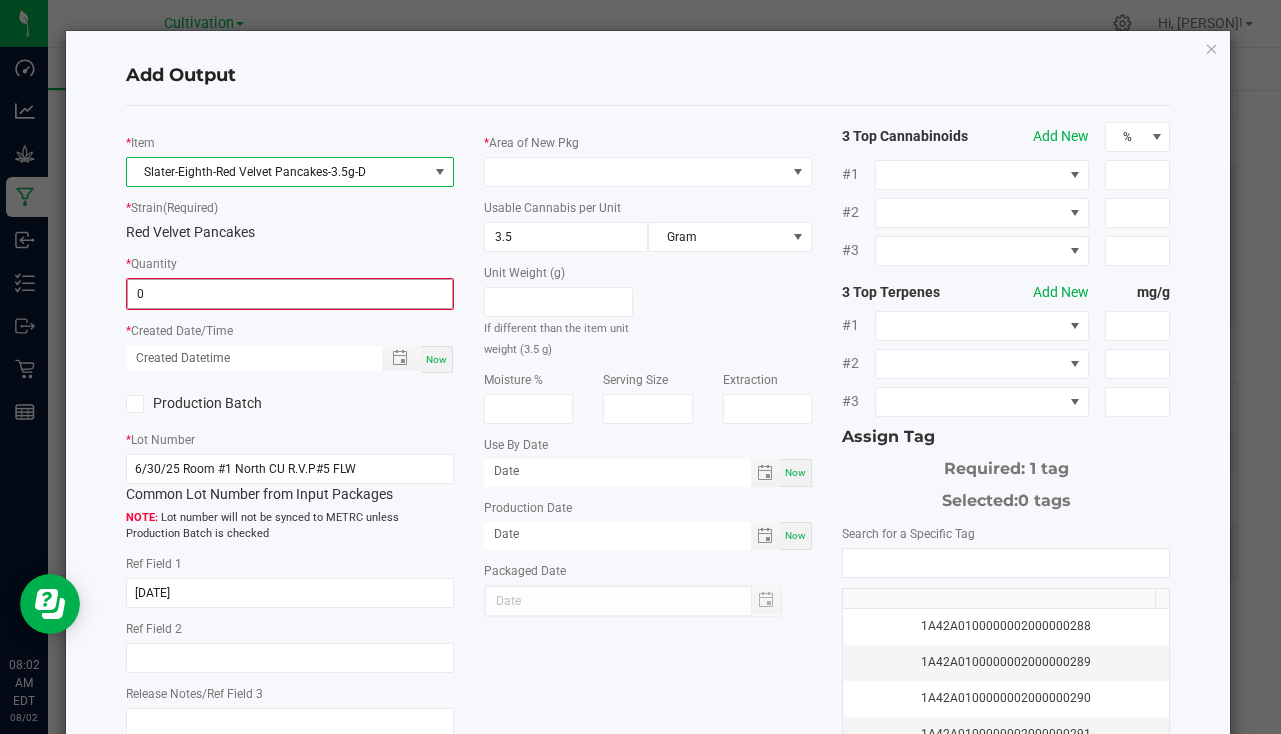 click on "0" at bounding box center (290, 294) 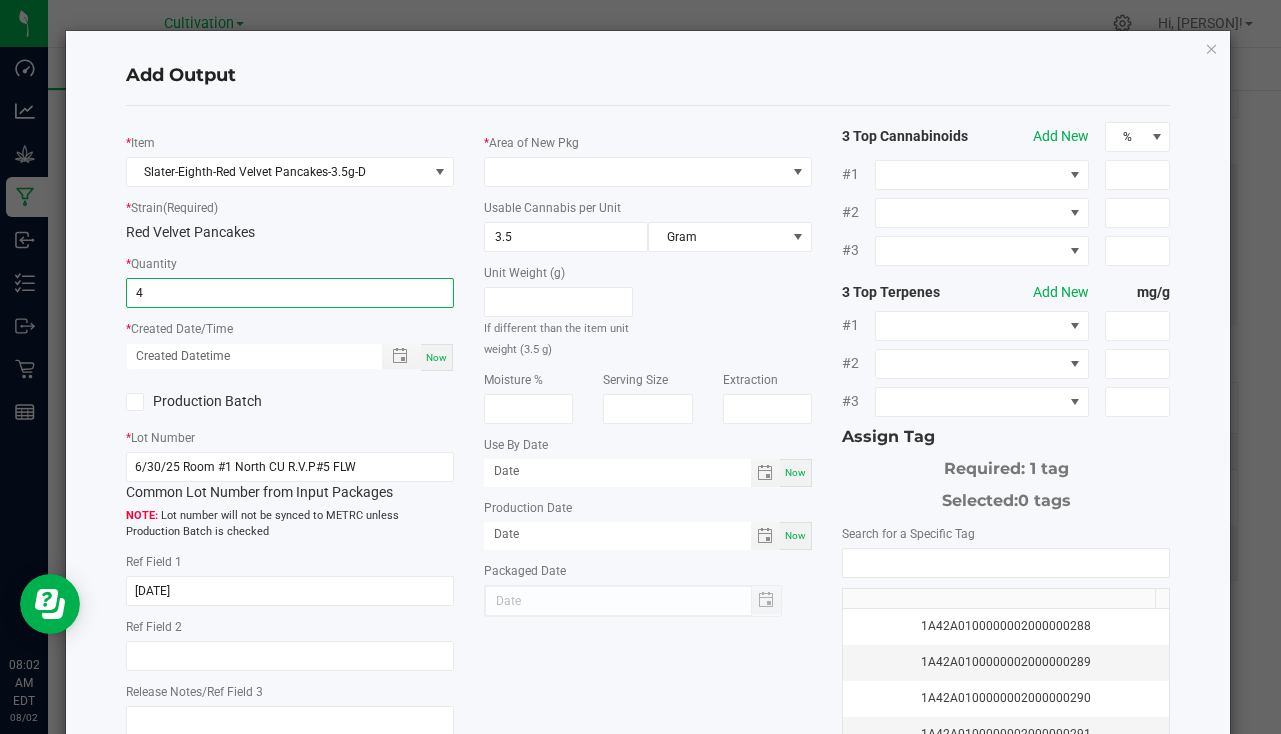 type on "4 ea" 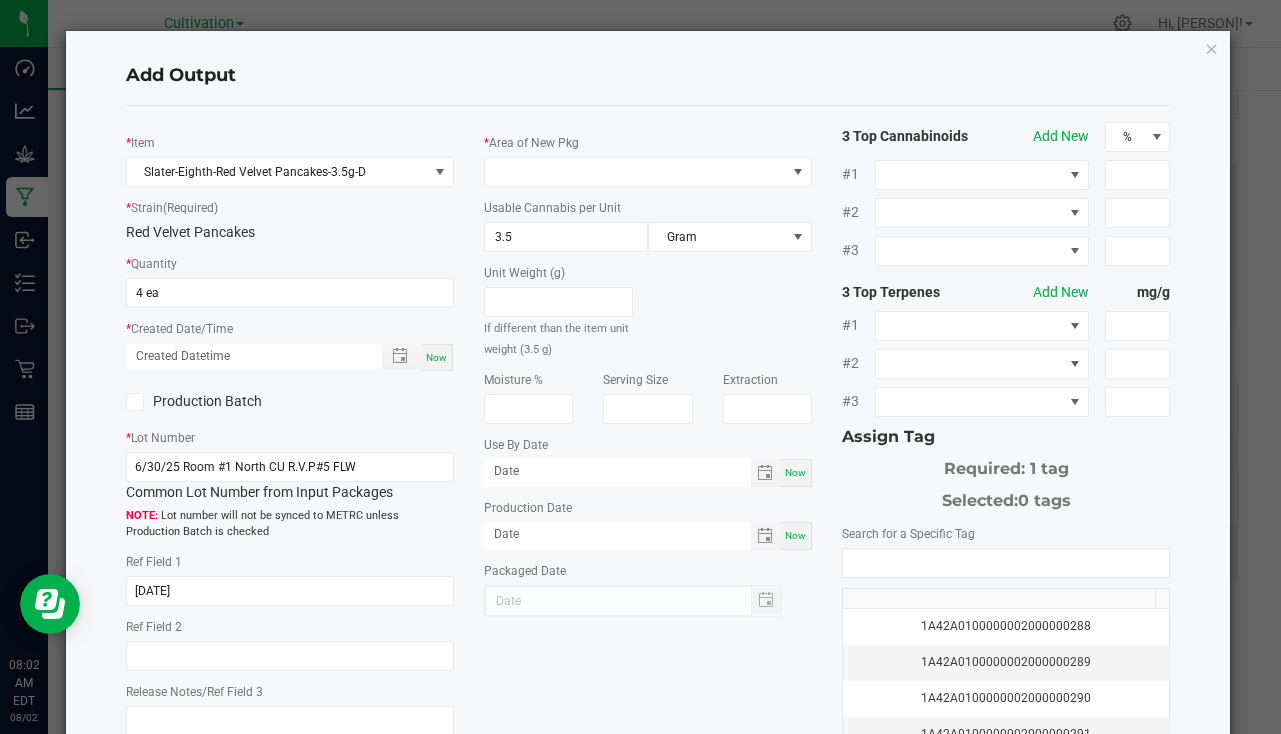 click on "*   Item  Slater-Eighth-Red Velvet Pancakes-3.5g-D  *   Strain  (Required)  Red Velvet Pancakes   *   Quantity  4 ea  *   Created Date/Time  Now  Production Batch   *   Lot Number  [DATE] Room #[NUMBER] North CU R.V.P#[NUMBER] FLW  Common Lot Number from Input Packages   Lot number will not be synced to METRC unless Production Batch is checked   Ref Field 1  [DATE]  Ref Field 2   Release Notes/Ref Field 3" 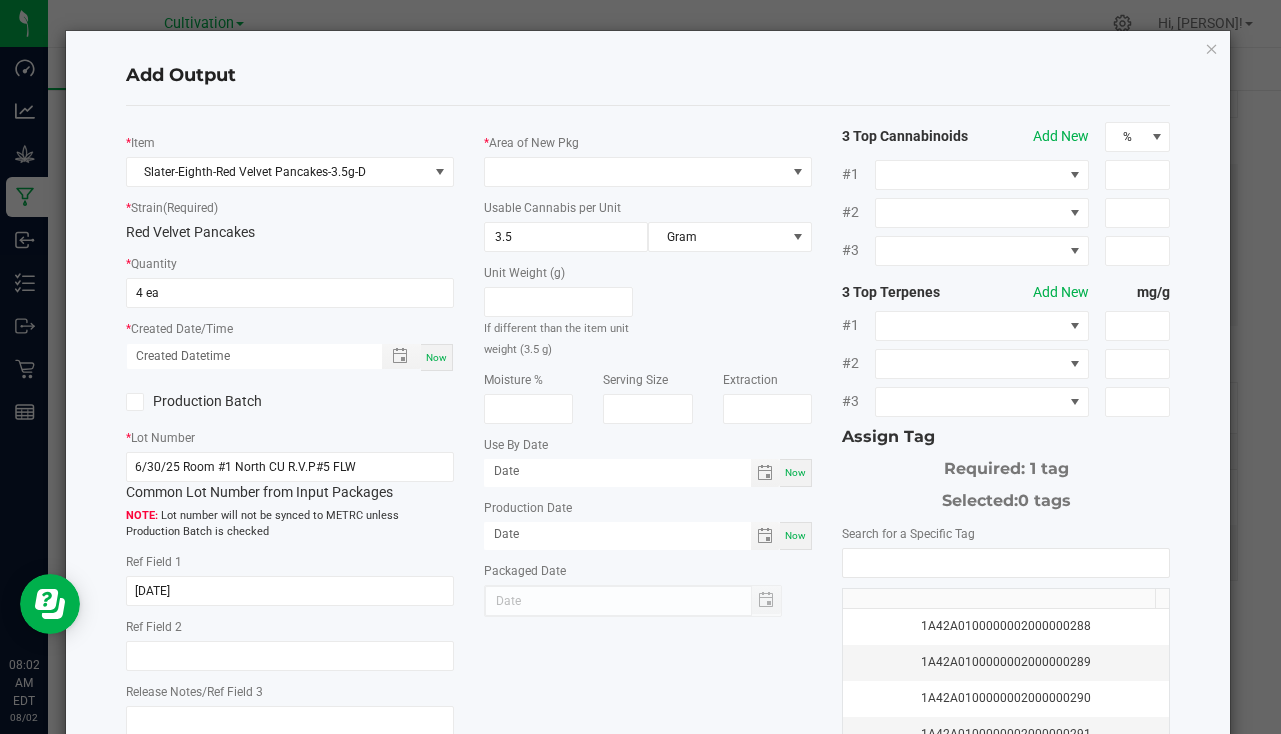 click on "Now" at bounding box center (436, 357) 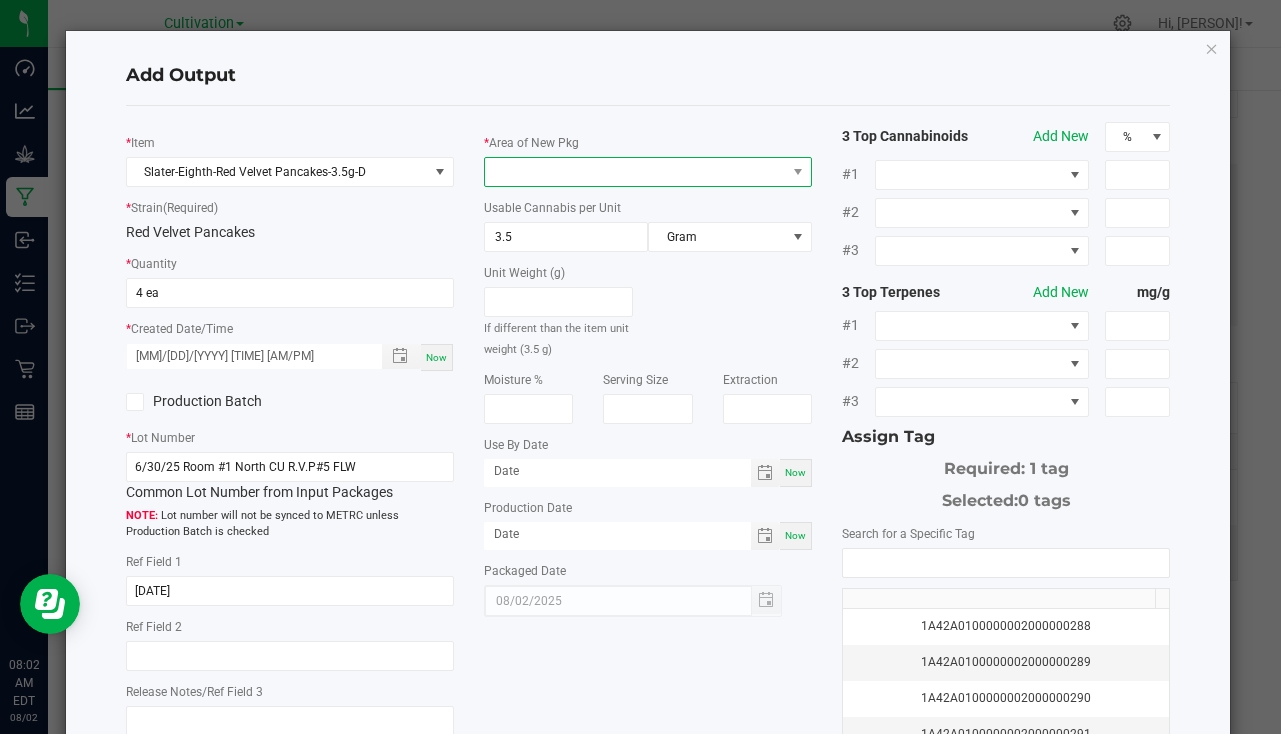 click at bounding box center (635, 172) 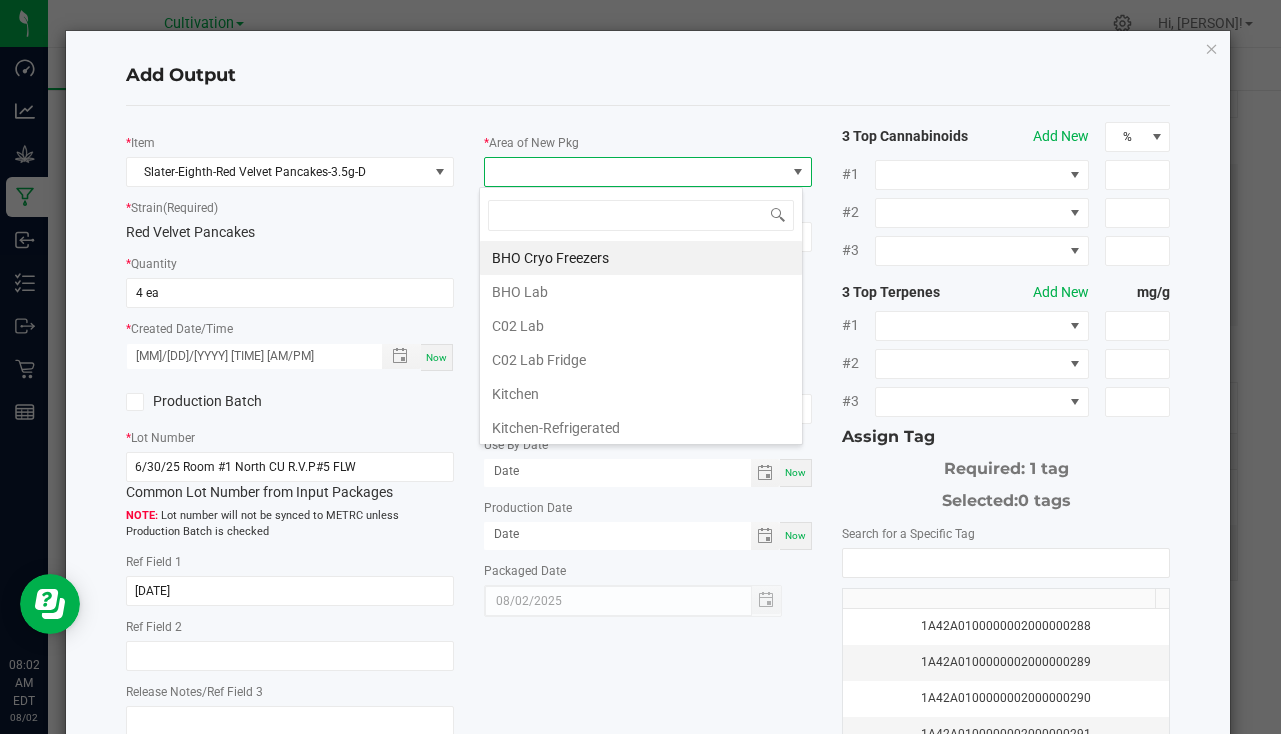 scroll, scrollTop: 99970, scrollLeft: 99676, axis: both 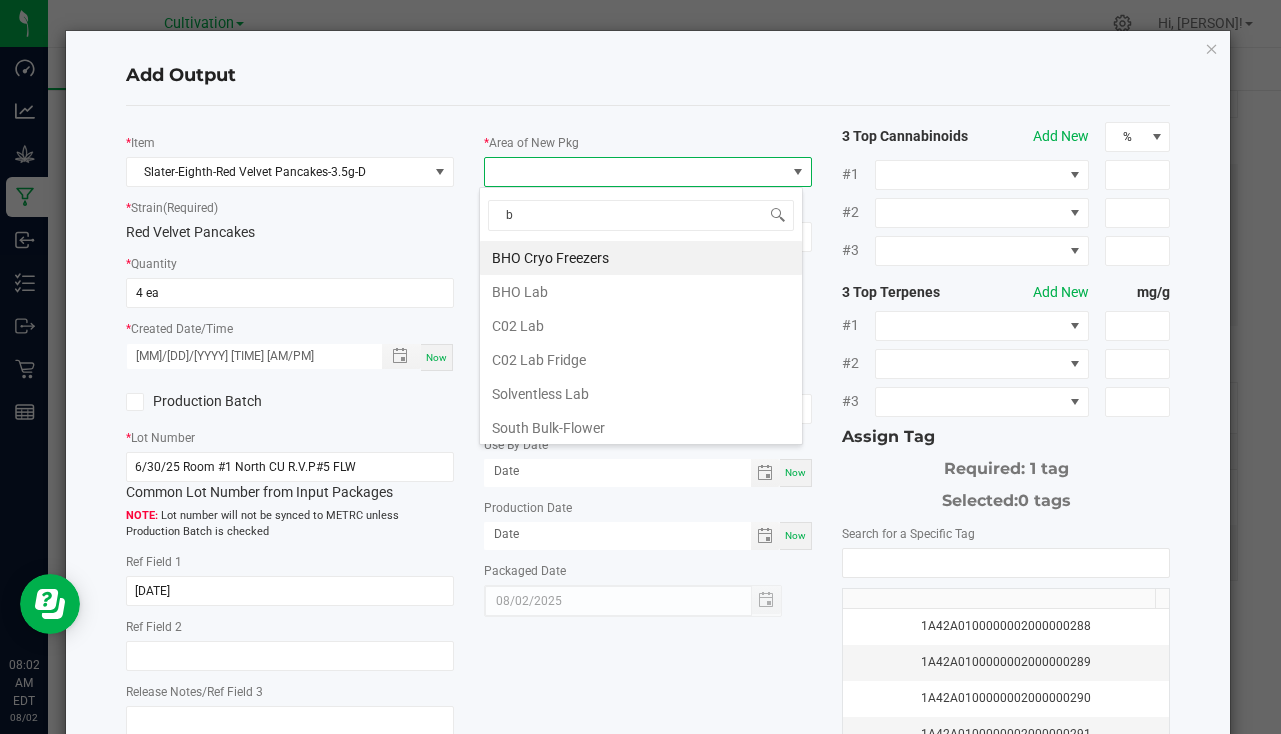 type on "bu" 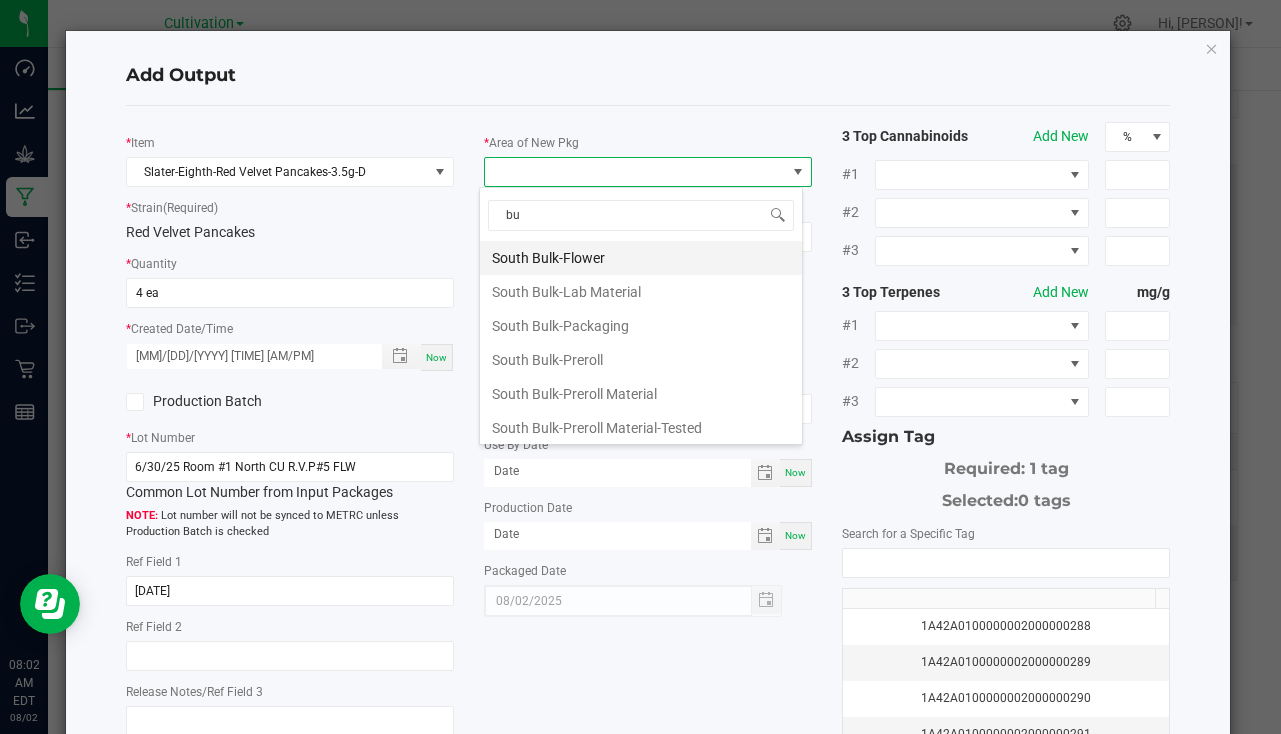 click on "South Bulk-Flower" at bounding box center (641, 258) 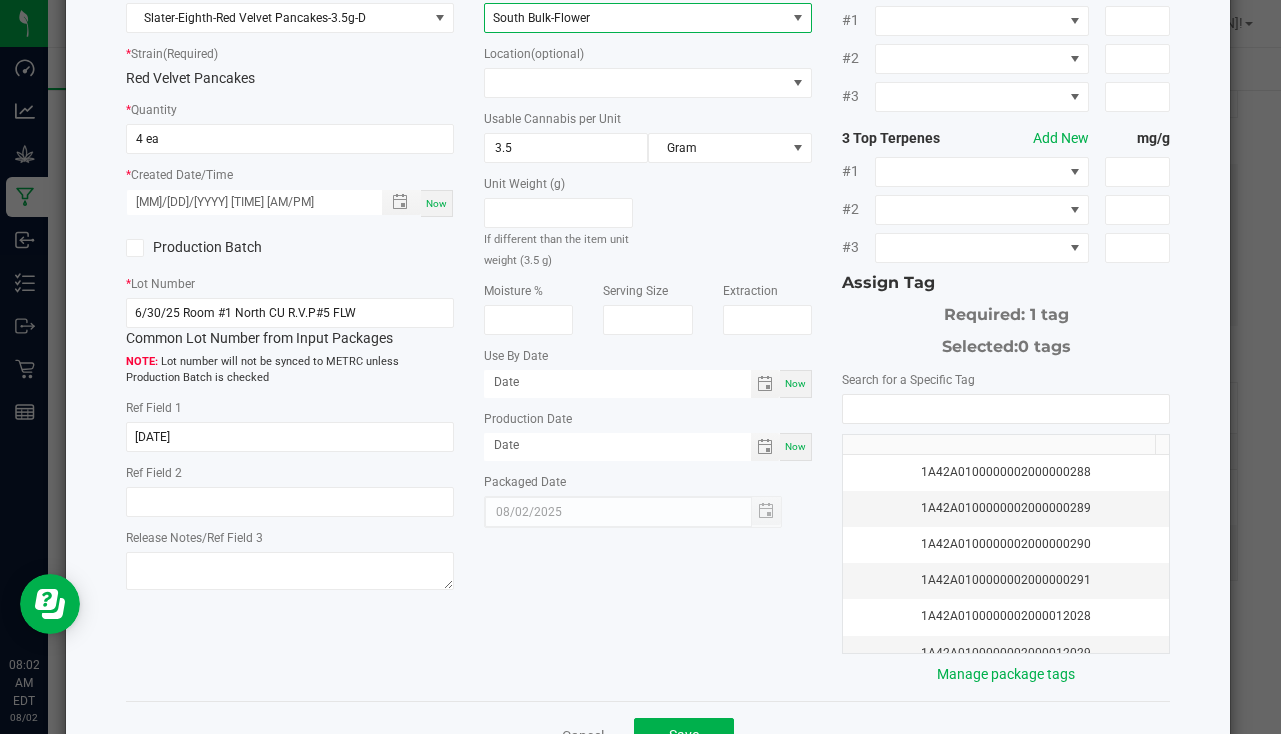 scroll, scrollTop: 221, scrollLeft: 0, axis: vertical 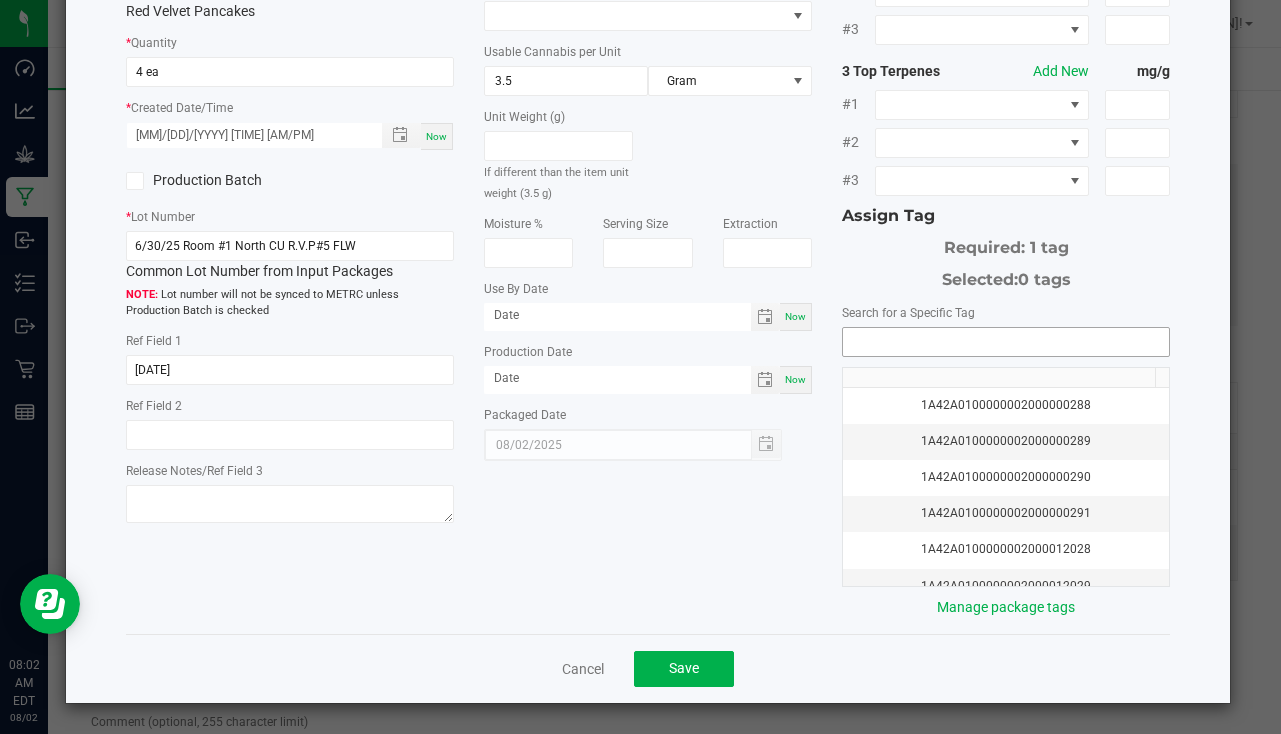 click at bounding box center (1006, 342) 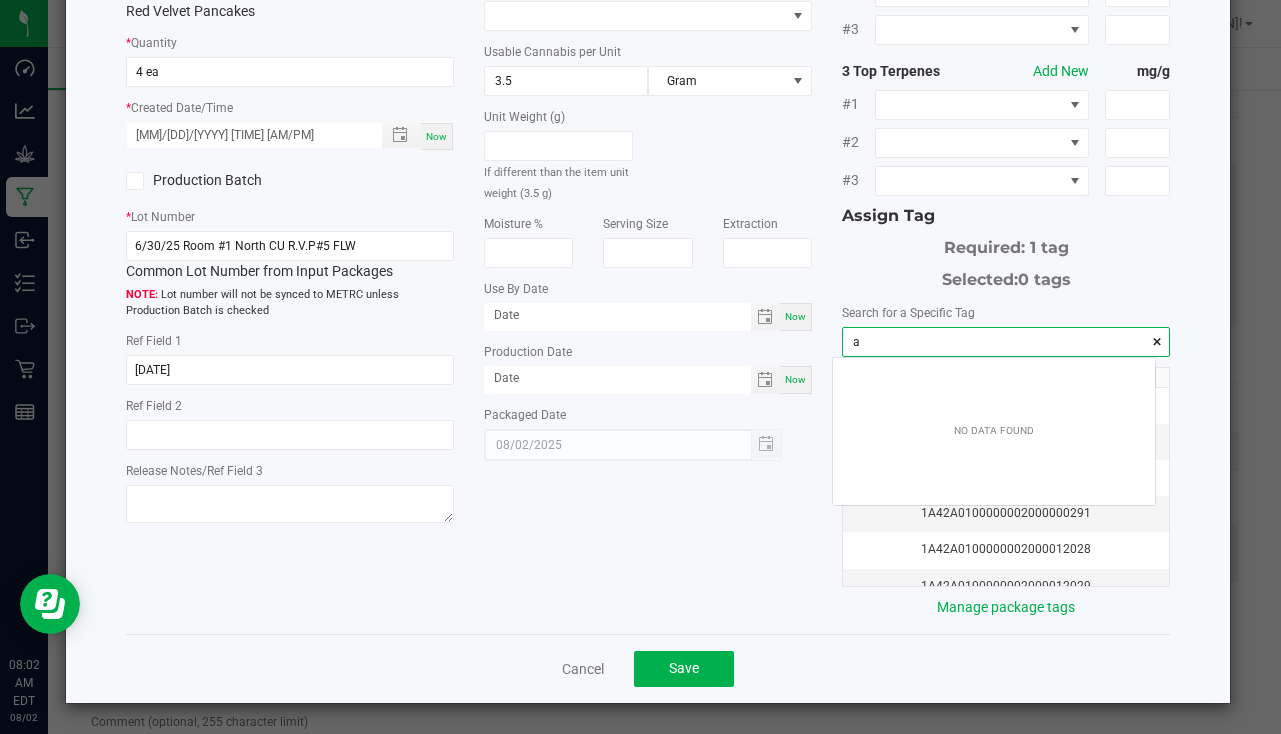 scroll, scrollTop: 99972, scrollLeft: 99678, axis: both 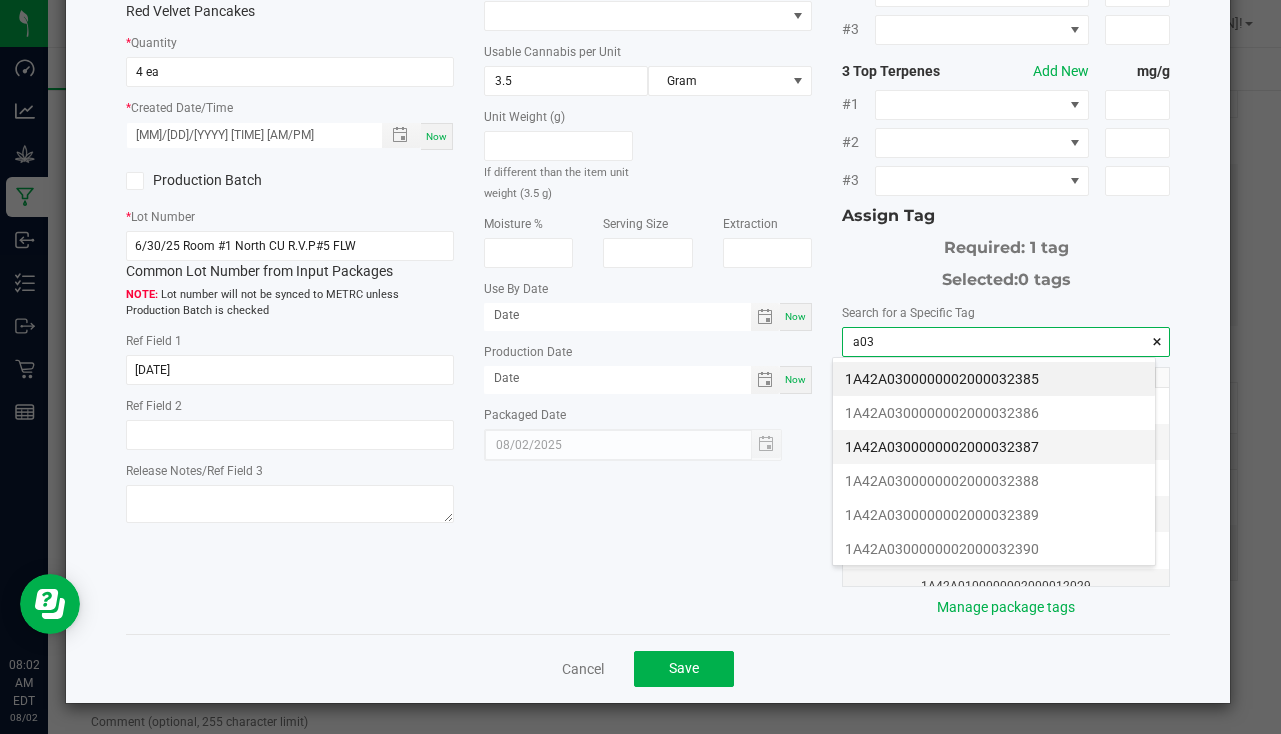 click on "1A42A0300000002000032387" at bounding box center [994, 447] 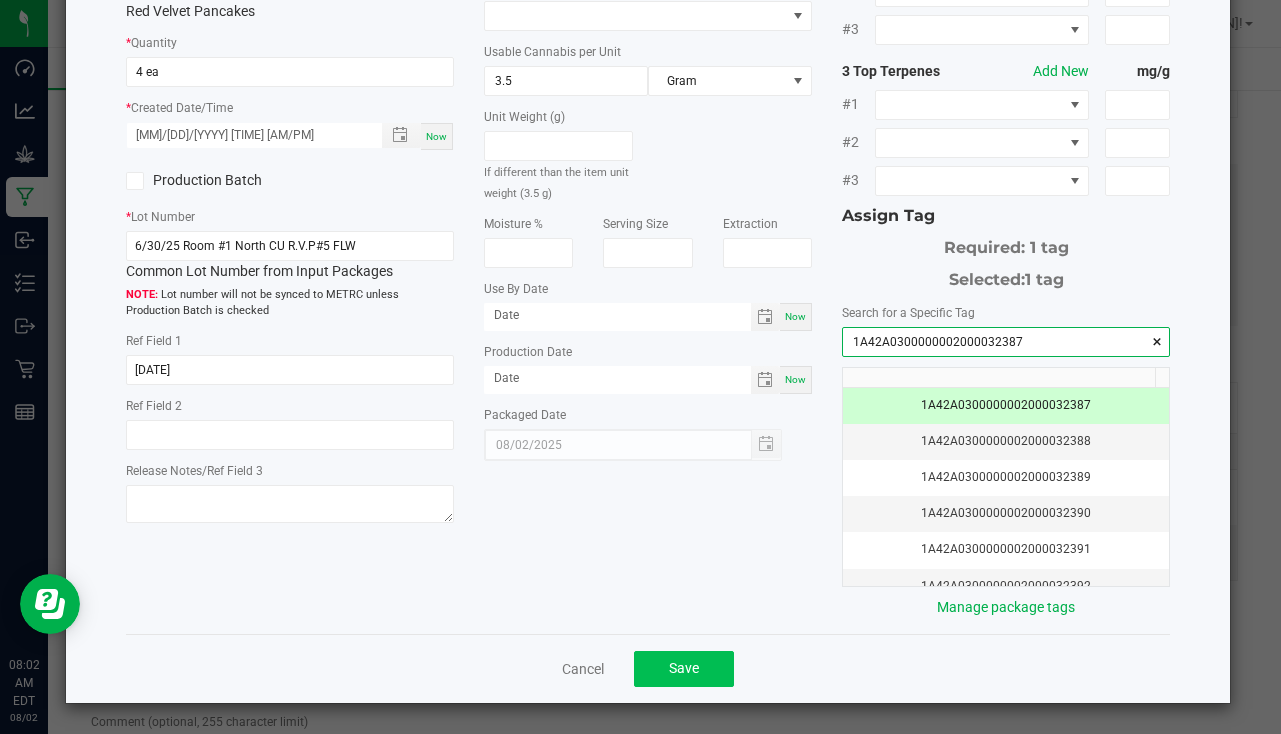 type on "1A42A0300000002000032387" 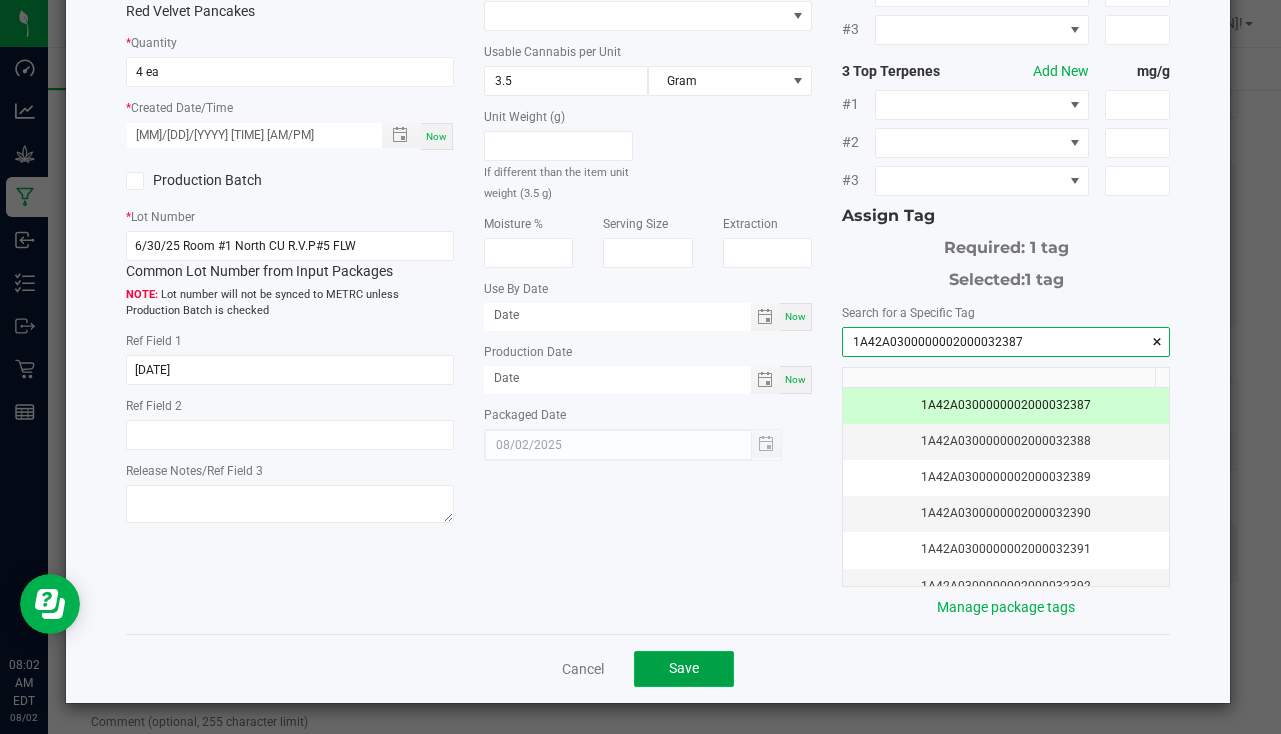 click on "Save" 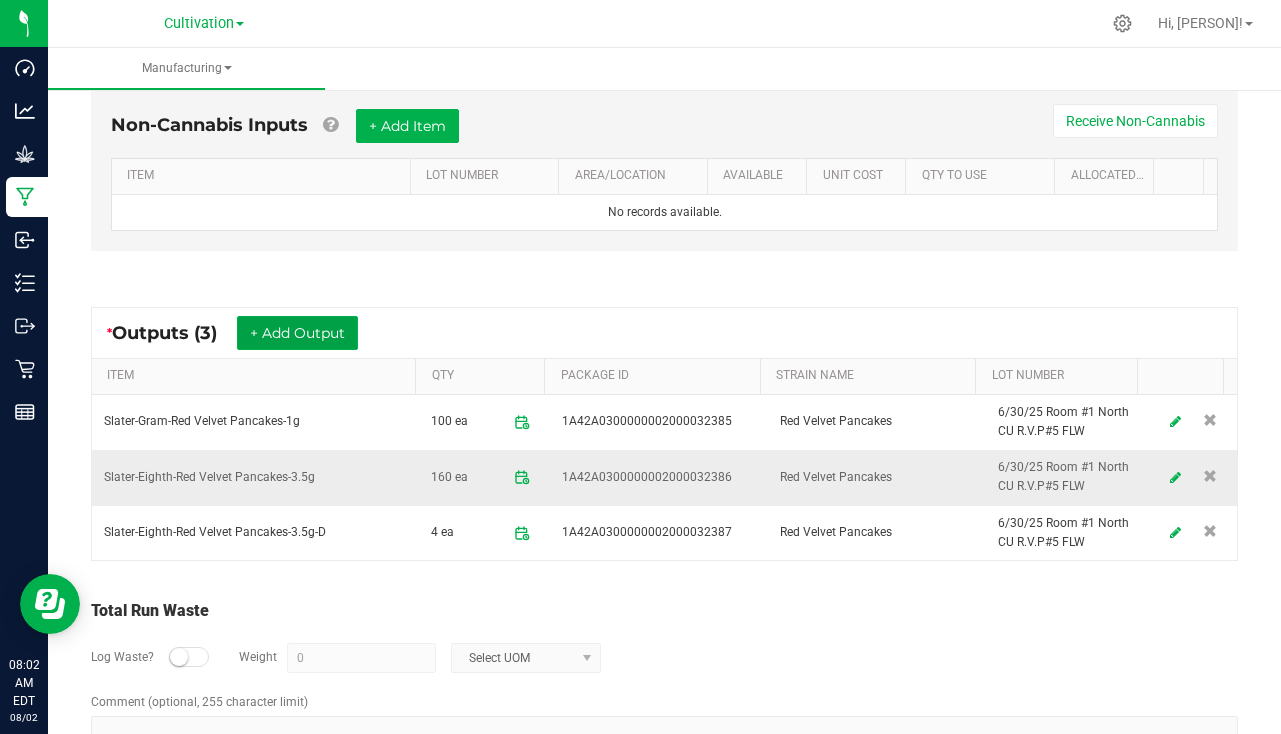 scroll, scrollTop: 584, scrollLeft: 0, axis: vertical 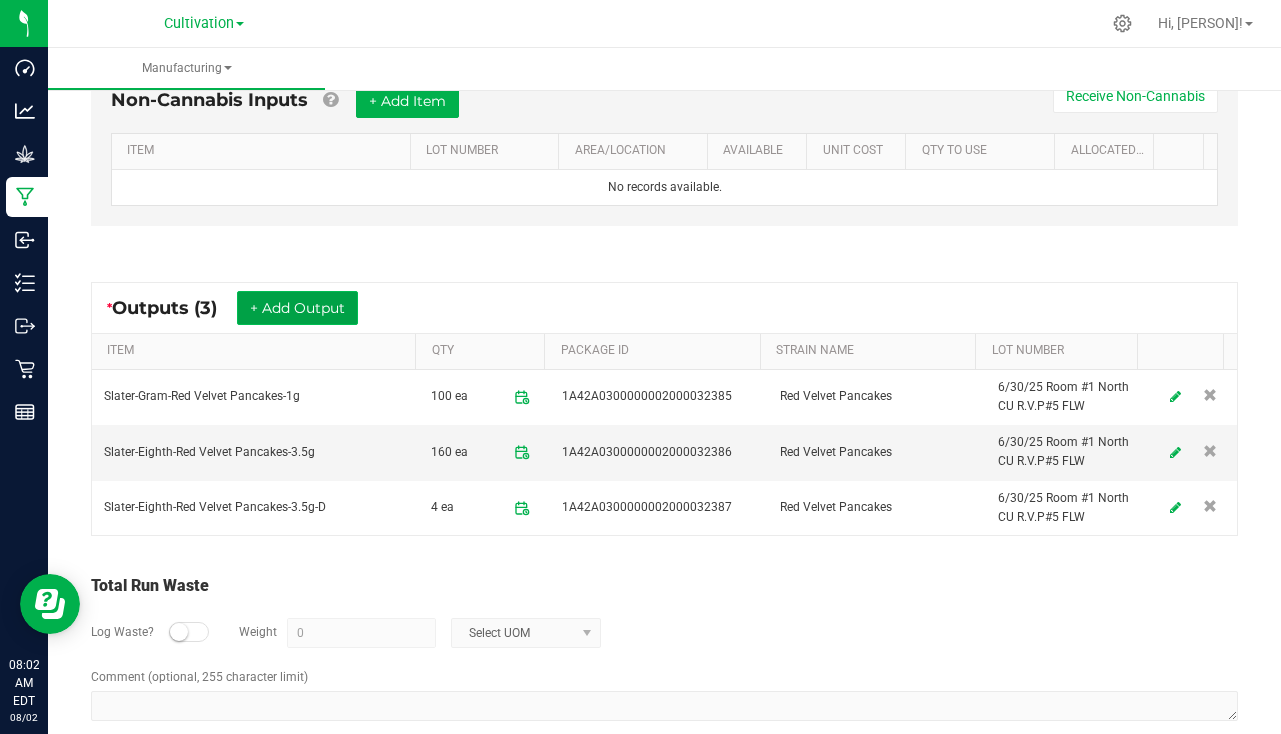 click on "+ Add Output" at bounding box center [297, 308] 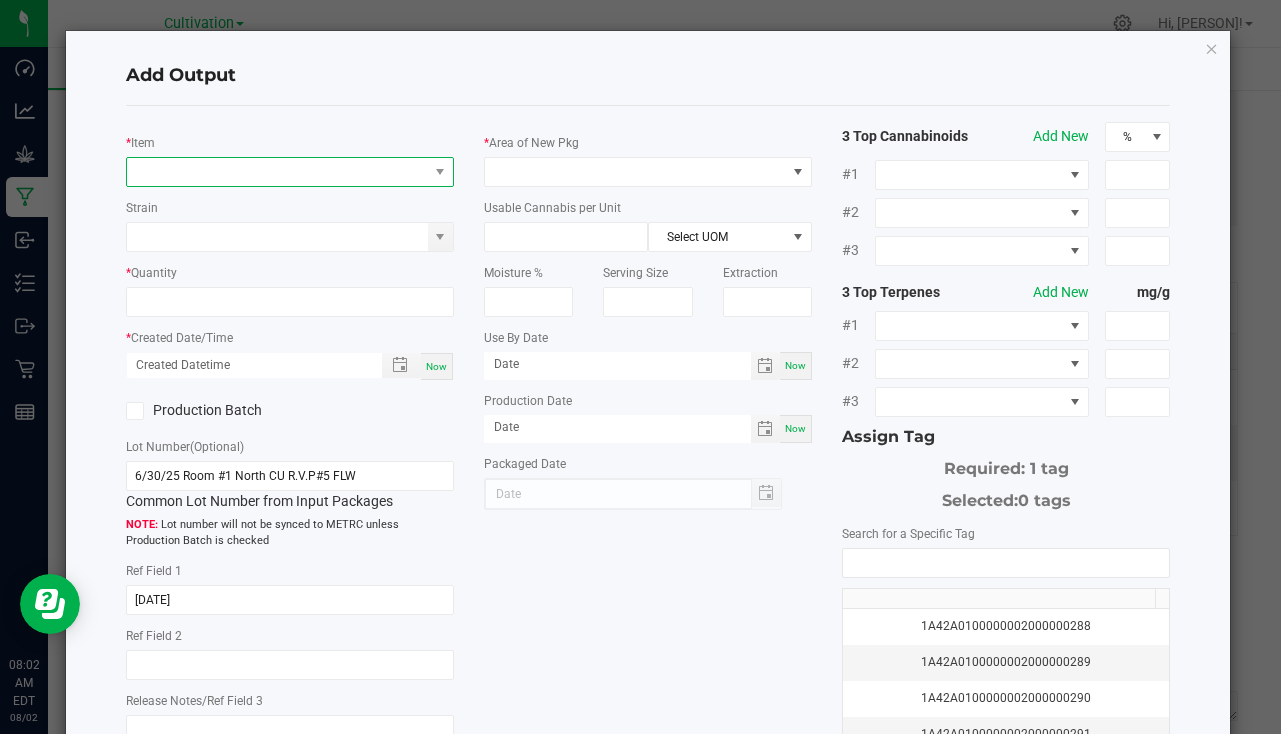 click at bounding box center [277, 172] 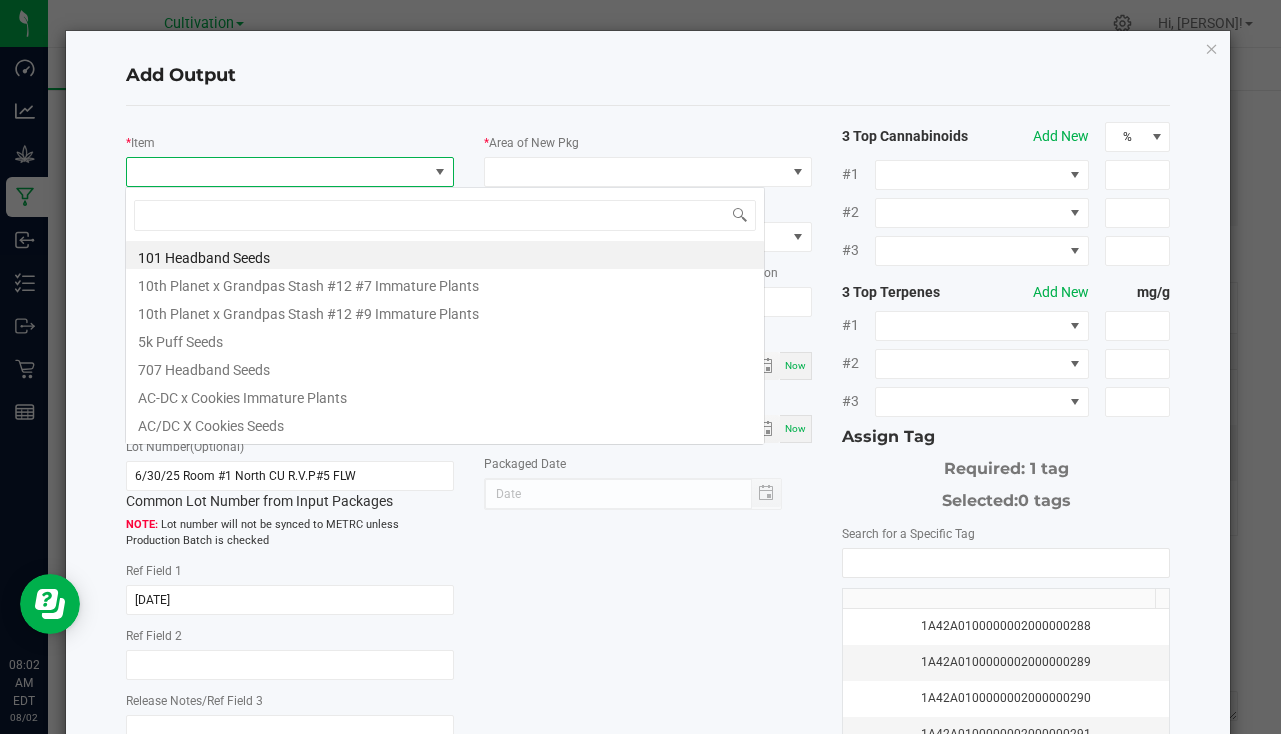 scroll, scrollTop: 99970, scrollLeft: 99676, axis: both 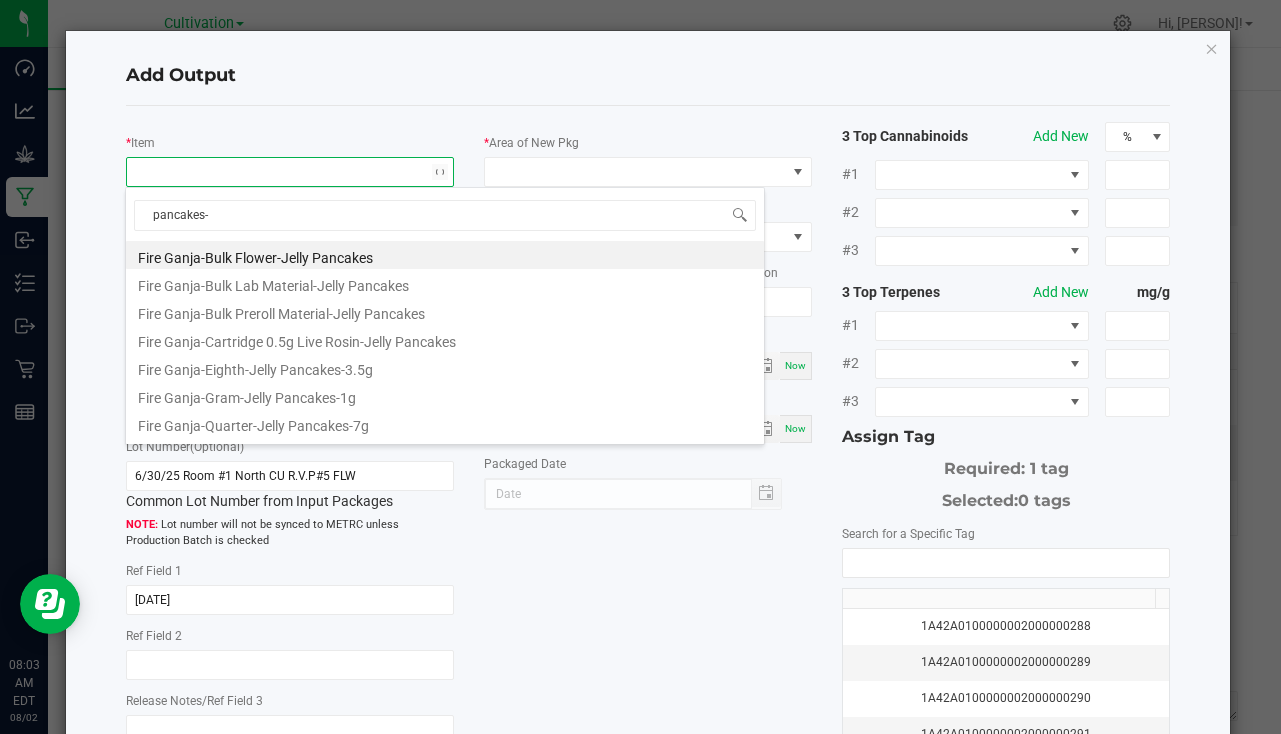 type on "pancakes-7" 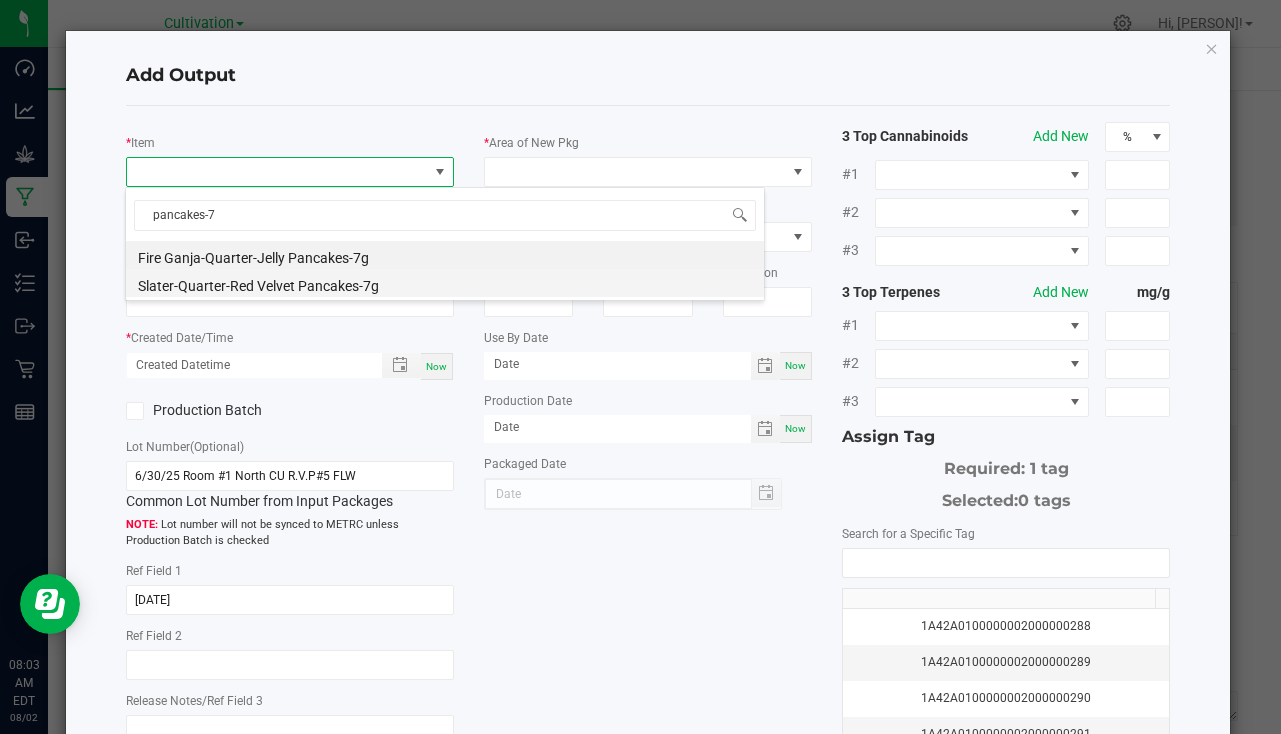 click on "Slater-Quarter-Red Velvet Pancakes-7g" at bounding box center [445, 283] 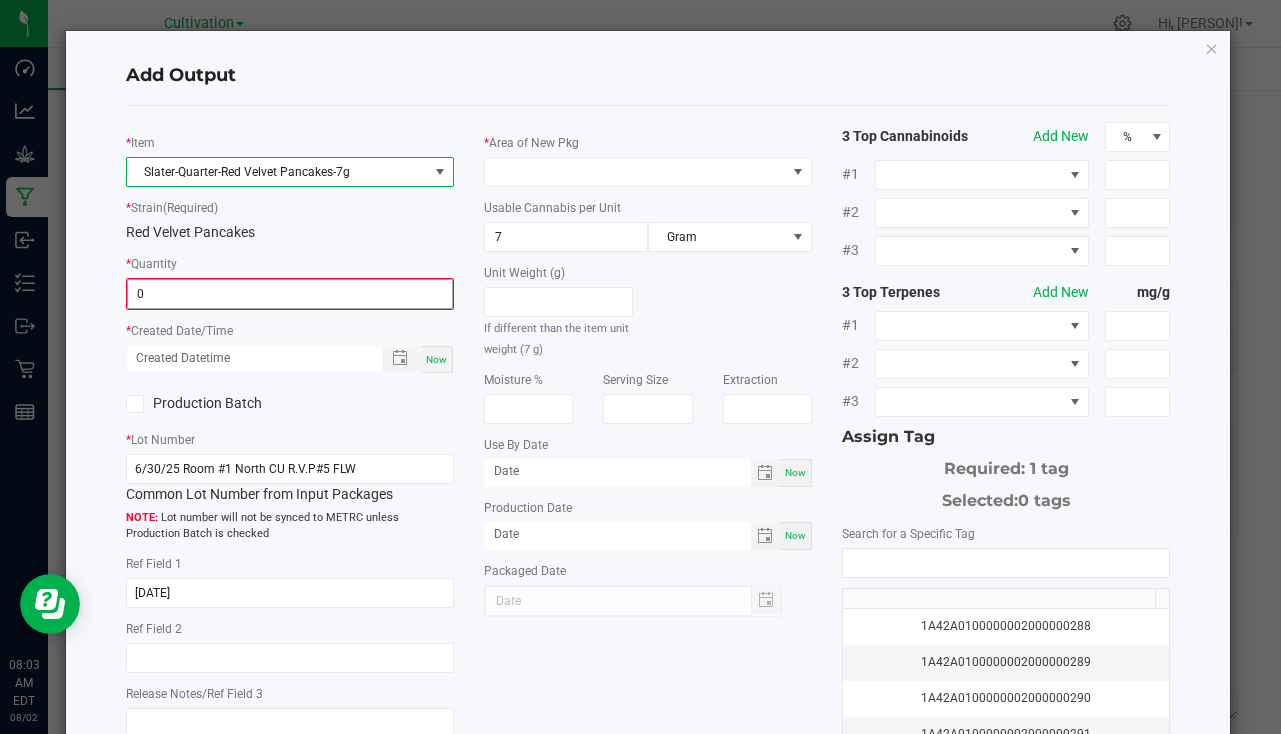 click on "0" at bounding box center (290, 294) 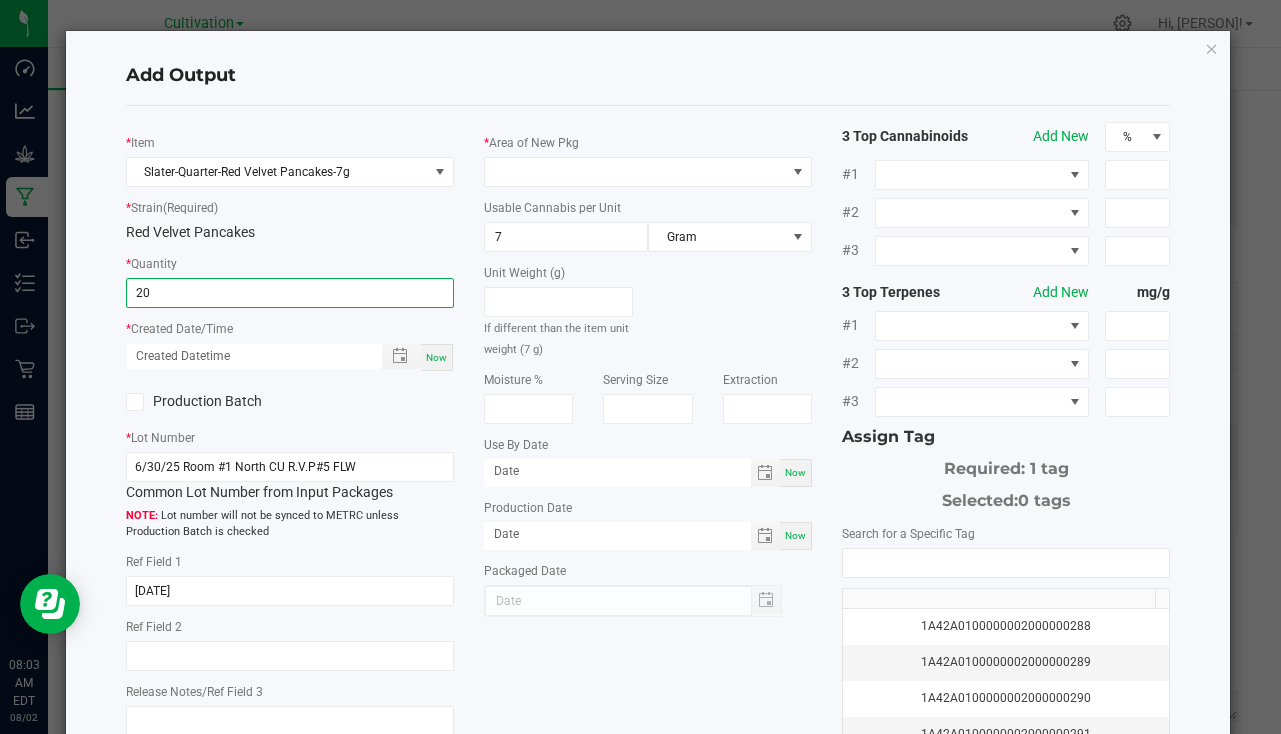 type on "20 ea" 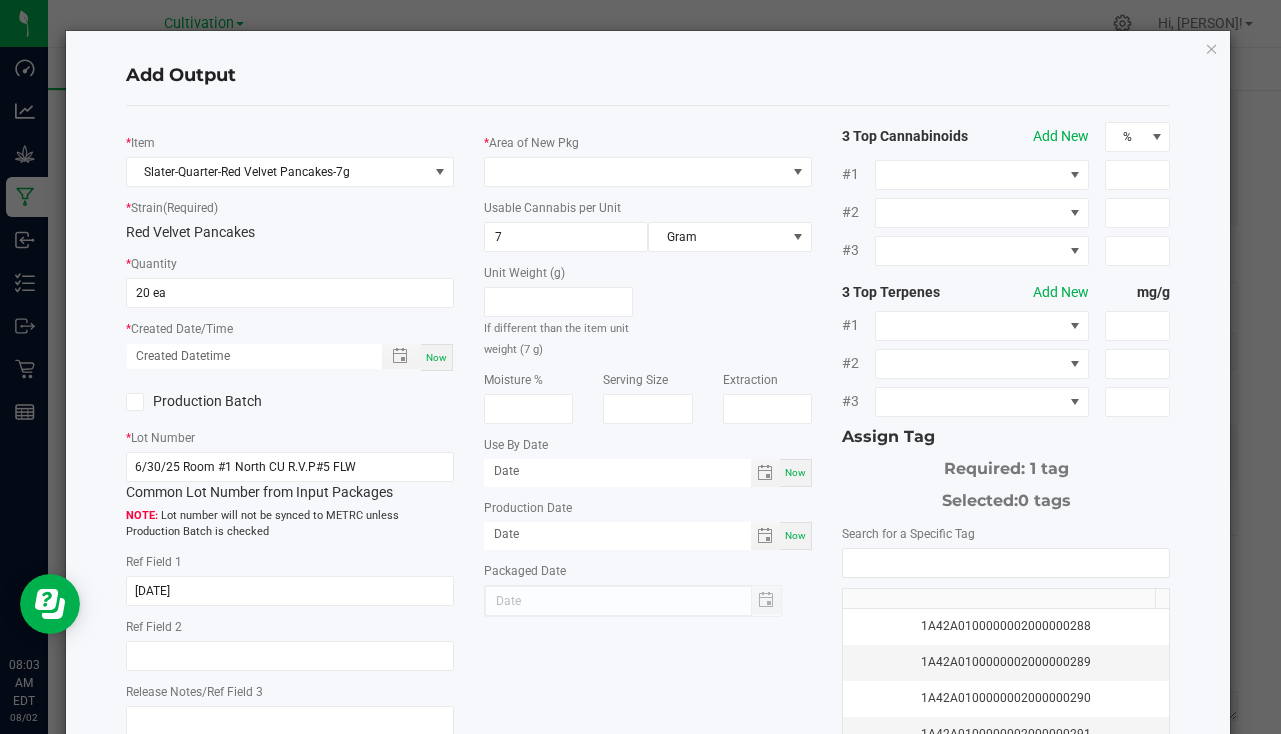 click on "Now" at bounding box center [436, 357] 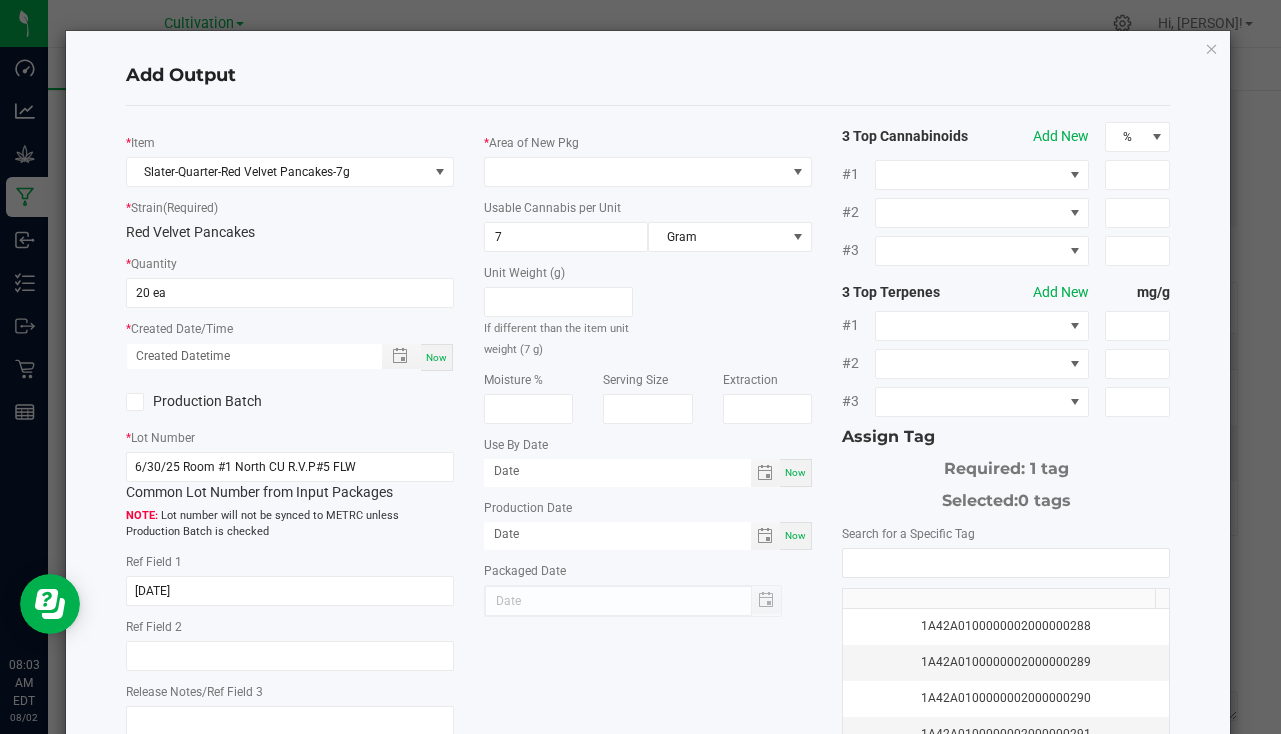 type on "[MM]/[DD]/[YYYY] [TIME] [AM/PM]" 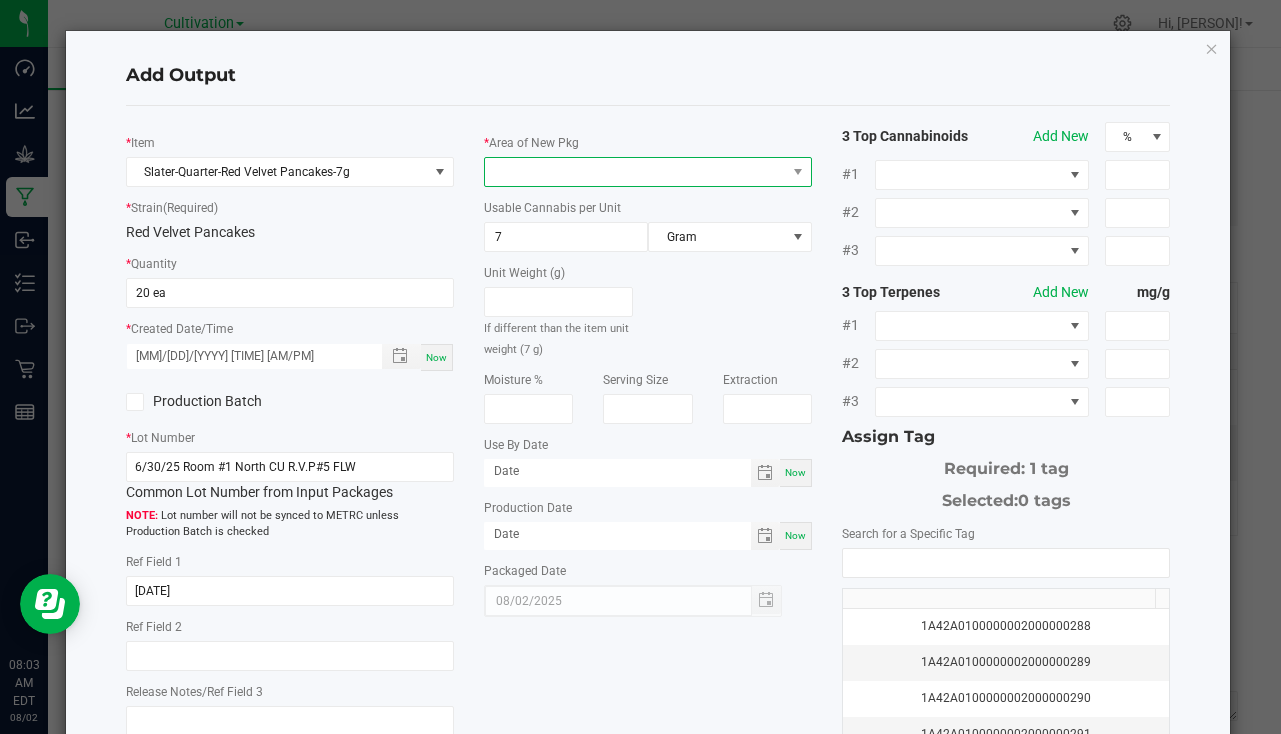 click at bounding box center (635, 172) 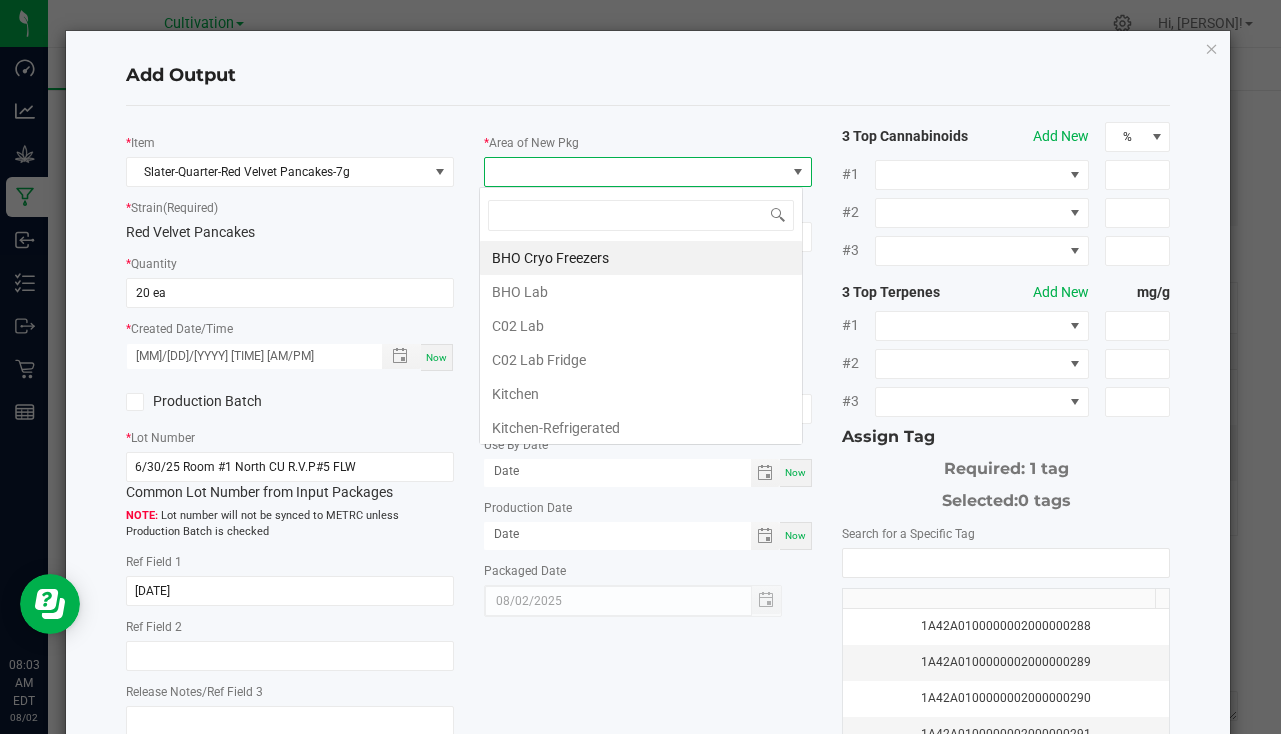 scroll, scrollTop: 99970, scrollLeft: 99676, axis: both 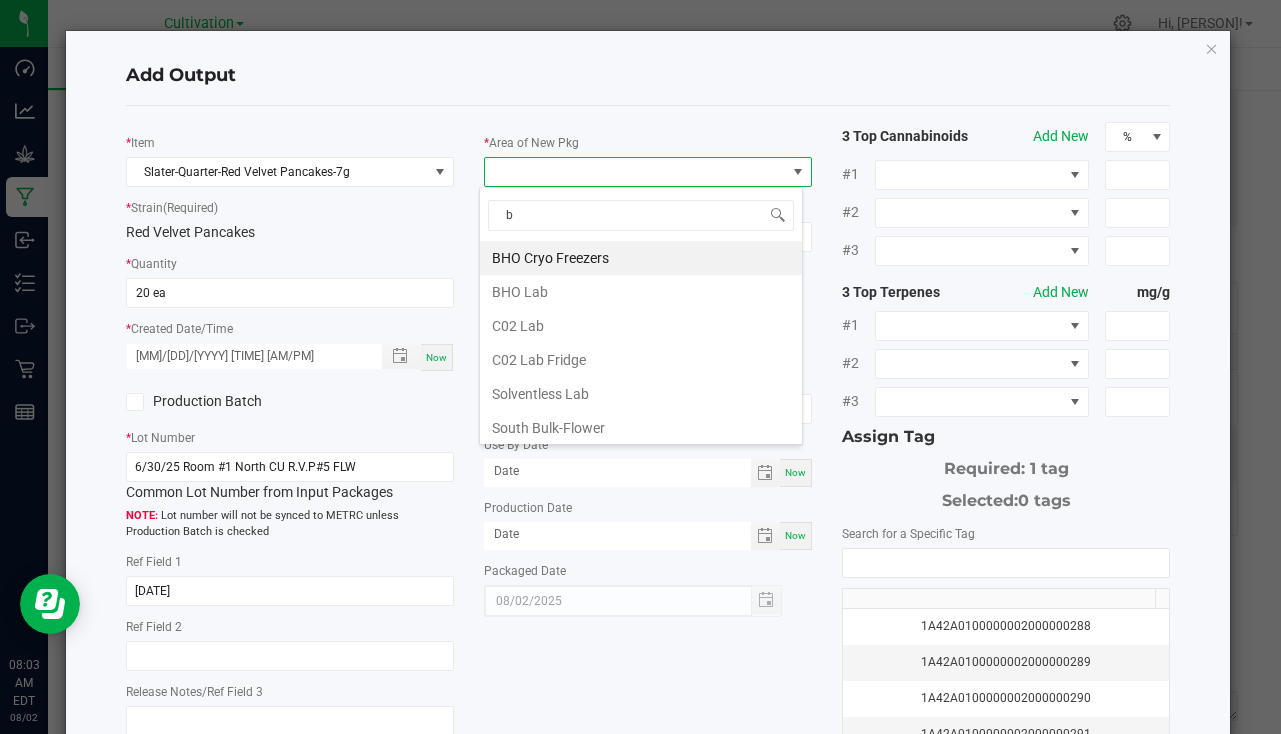 type on "bu" 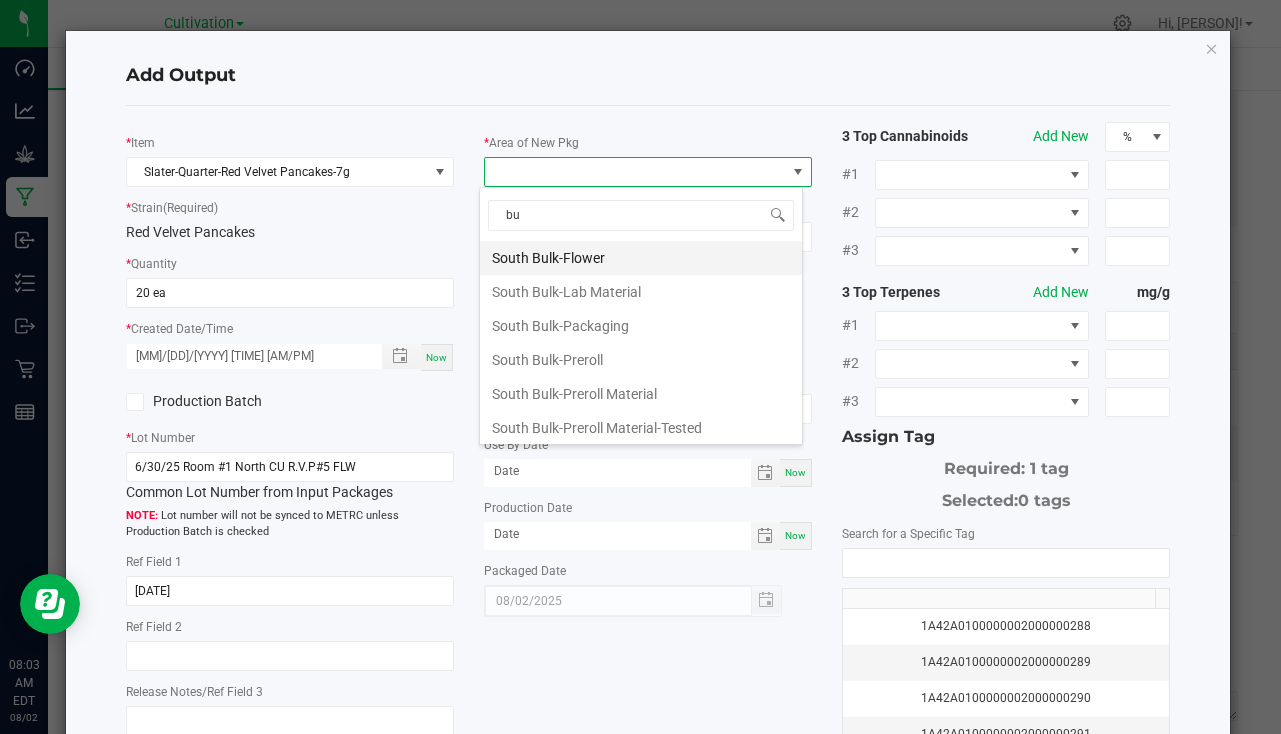 click on "South Bulk-Flower" at bounding box center (641, 258) 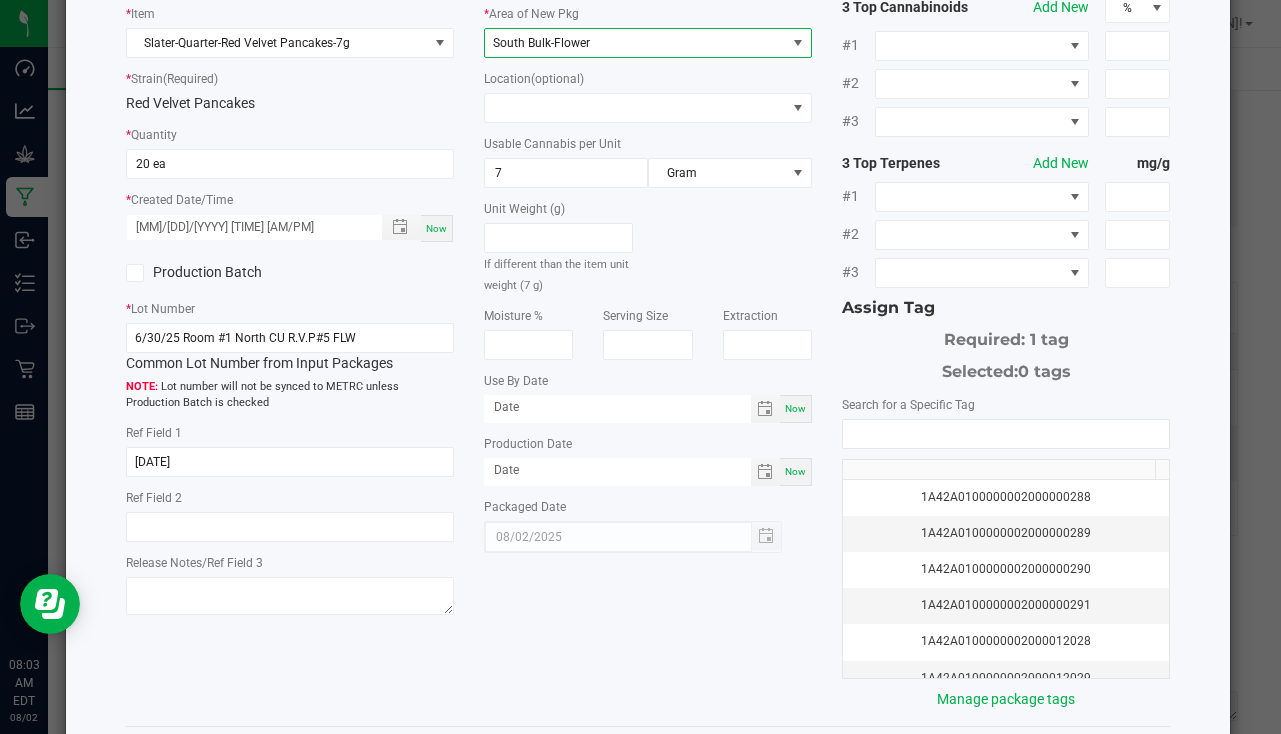 scroll, scrollTop: 221, scrollLeft: 0, axis: vertical 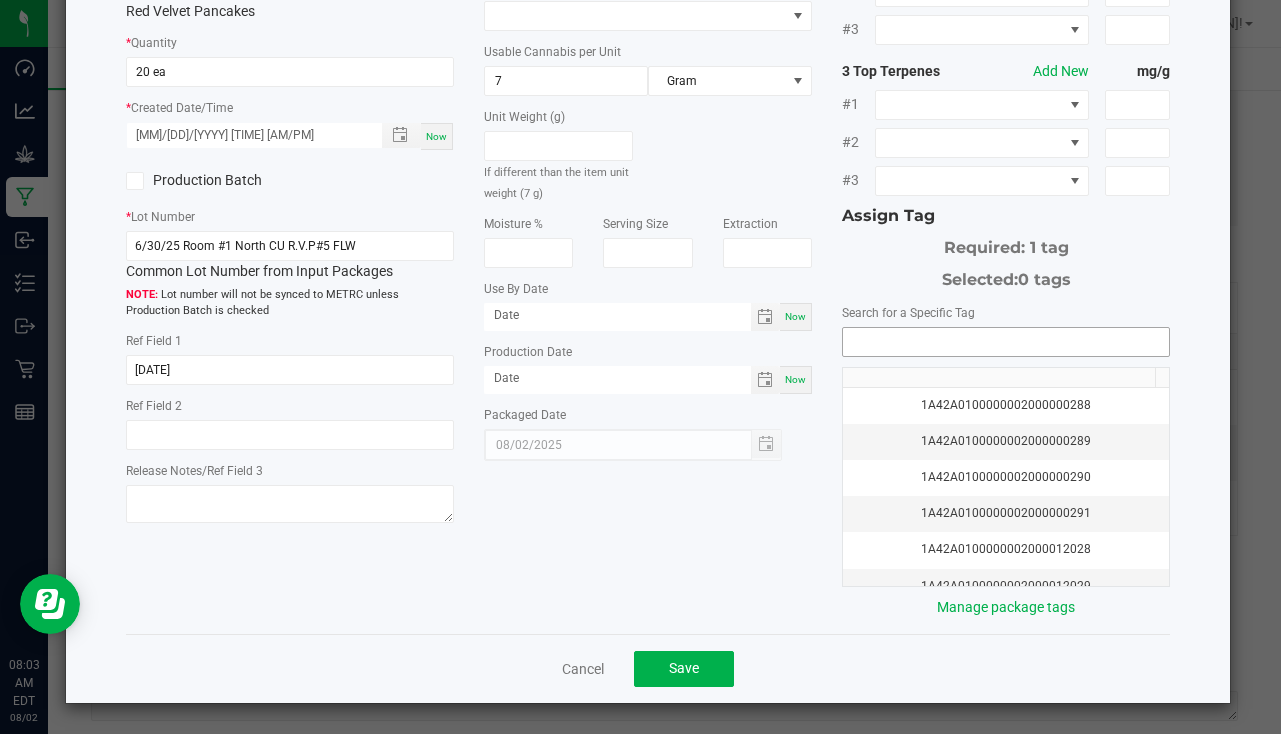 click at bounding box center [1006, 342] 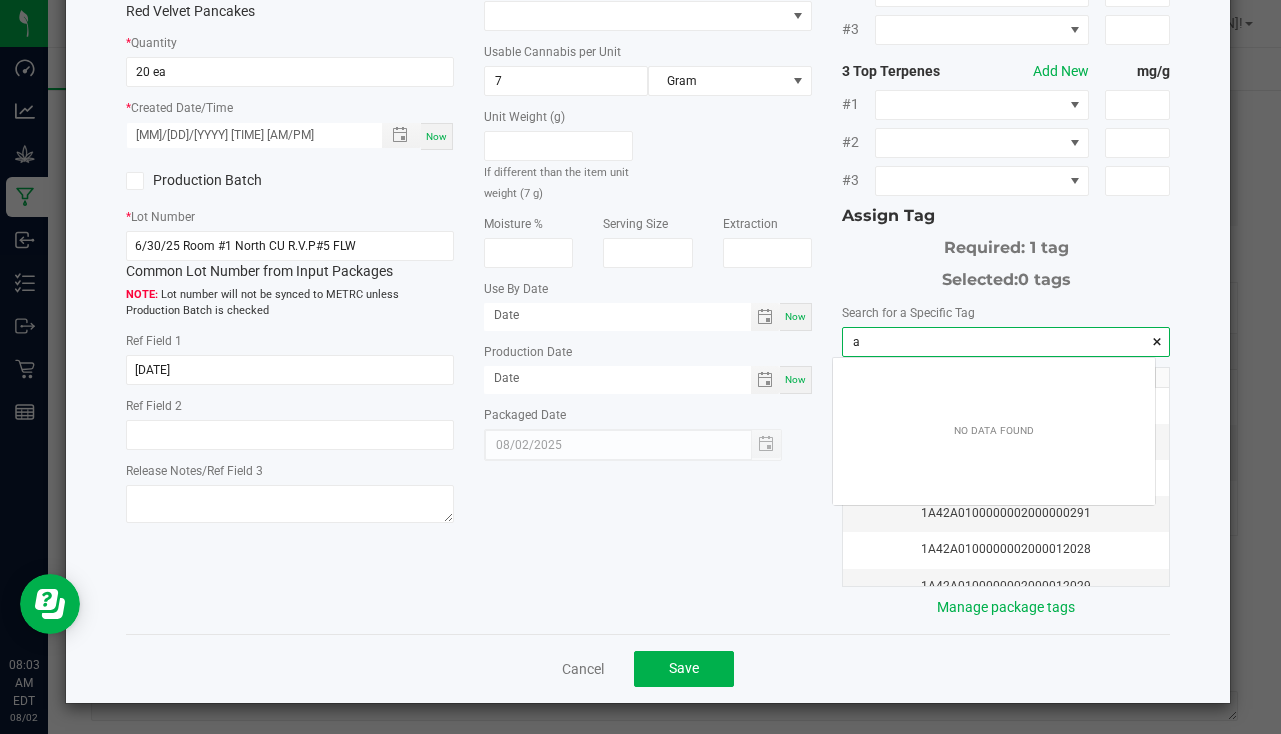 scroll, scrollTop: 99972, scrollLeft: 99678, axis: both 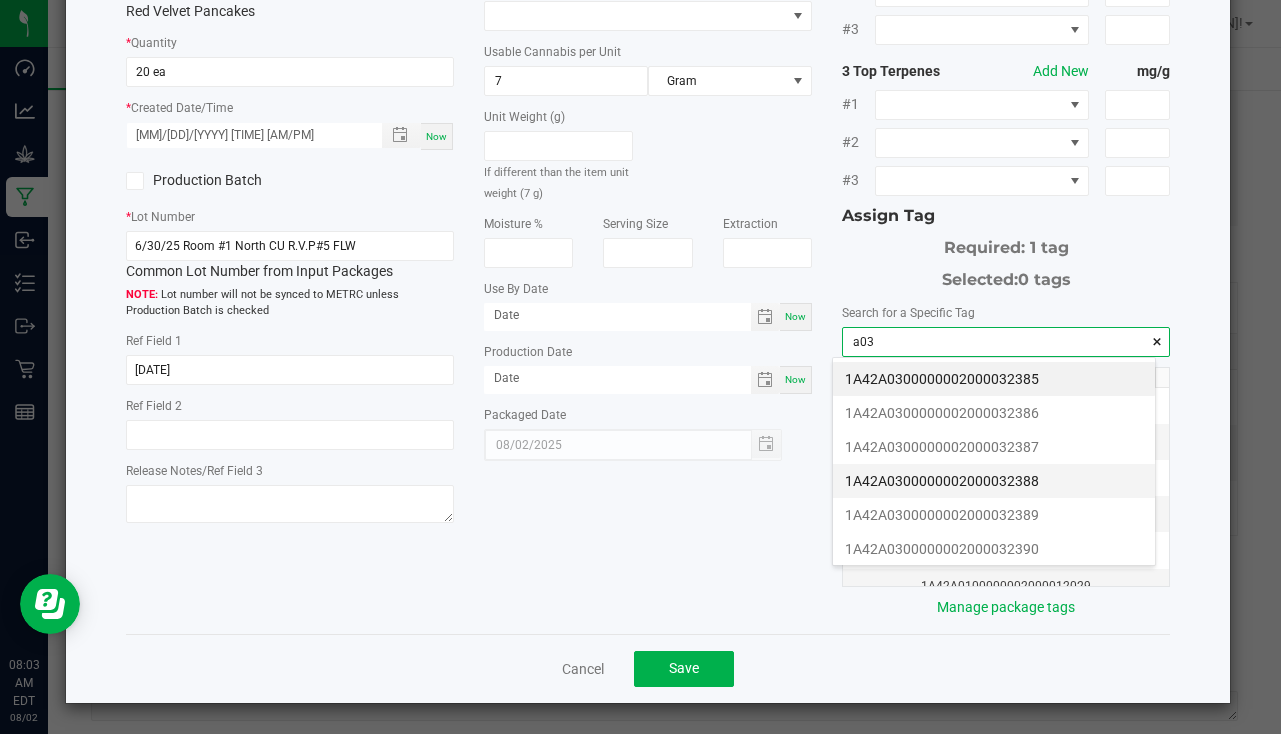 click on "1A42A0300000002000032388" at bounding box center [994, 481] 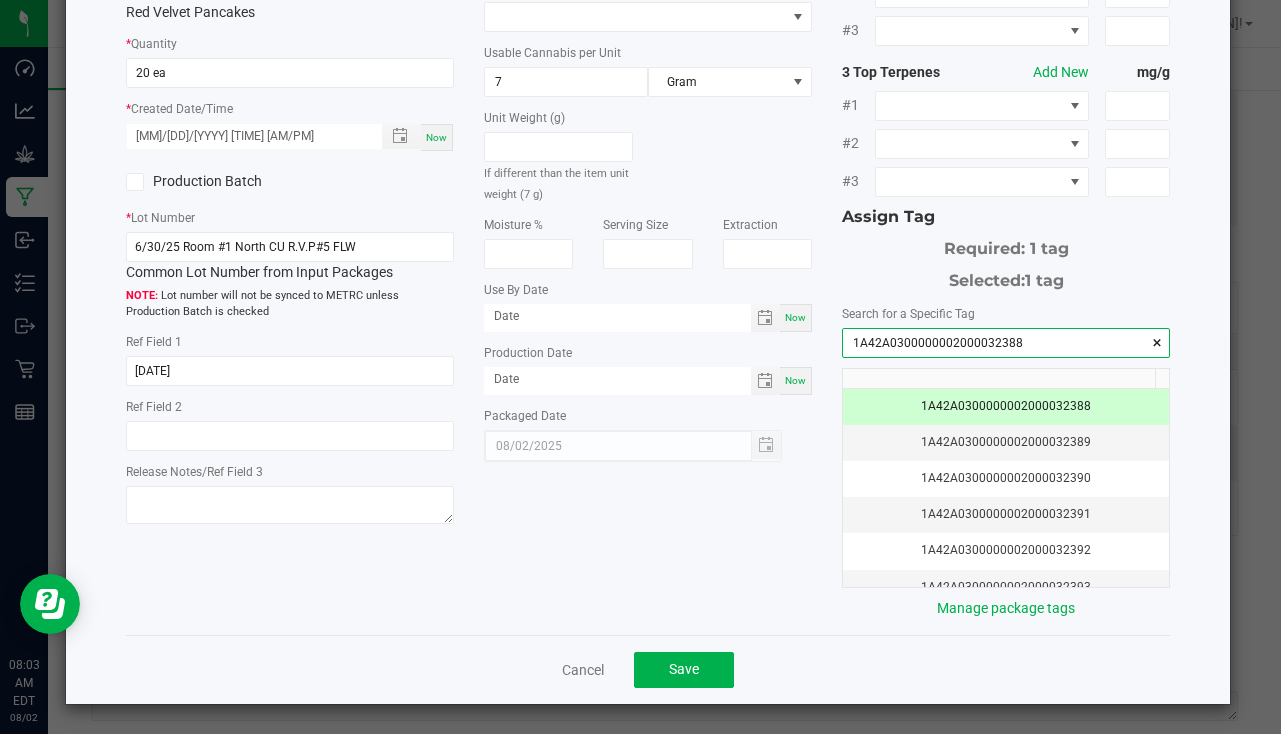 scroll, scrollTop: 221, scrollLeft: 0, axis: vertical 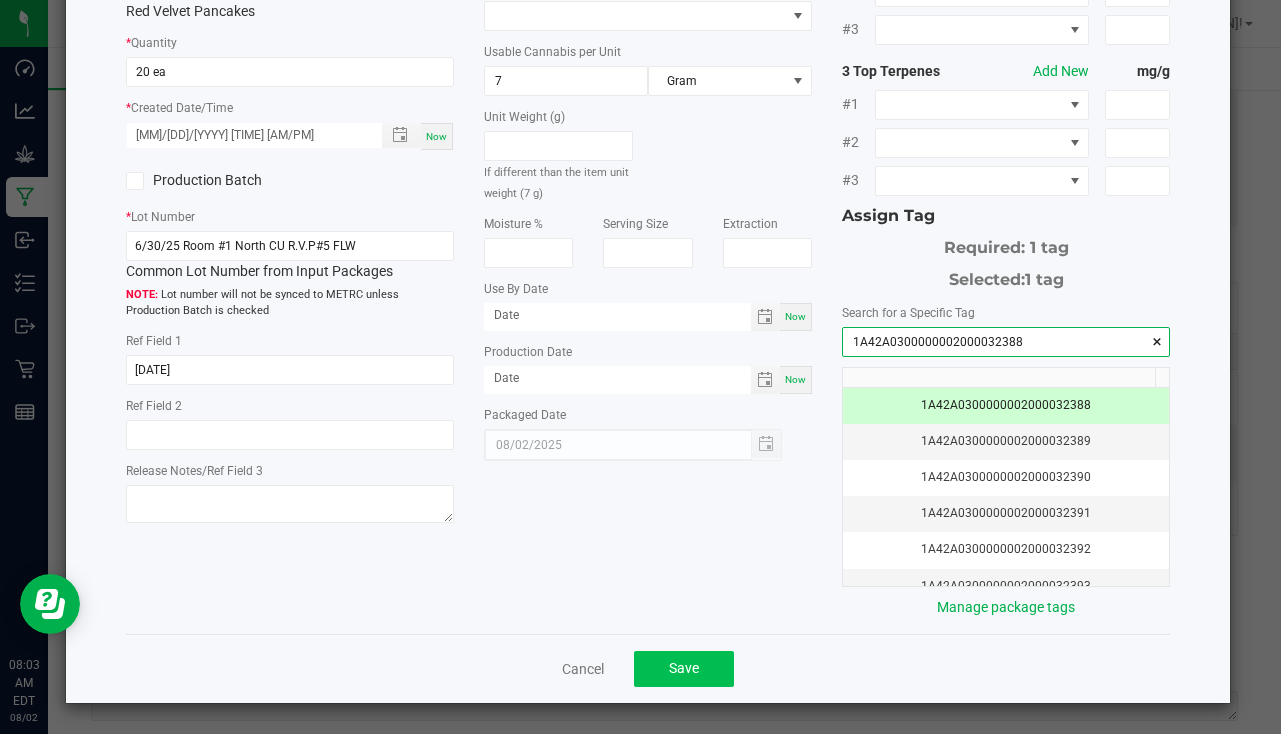 type on "1A42A0300000002000032388" 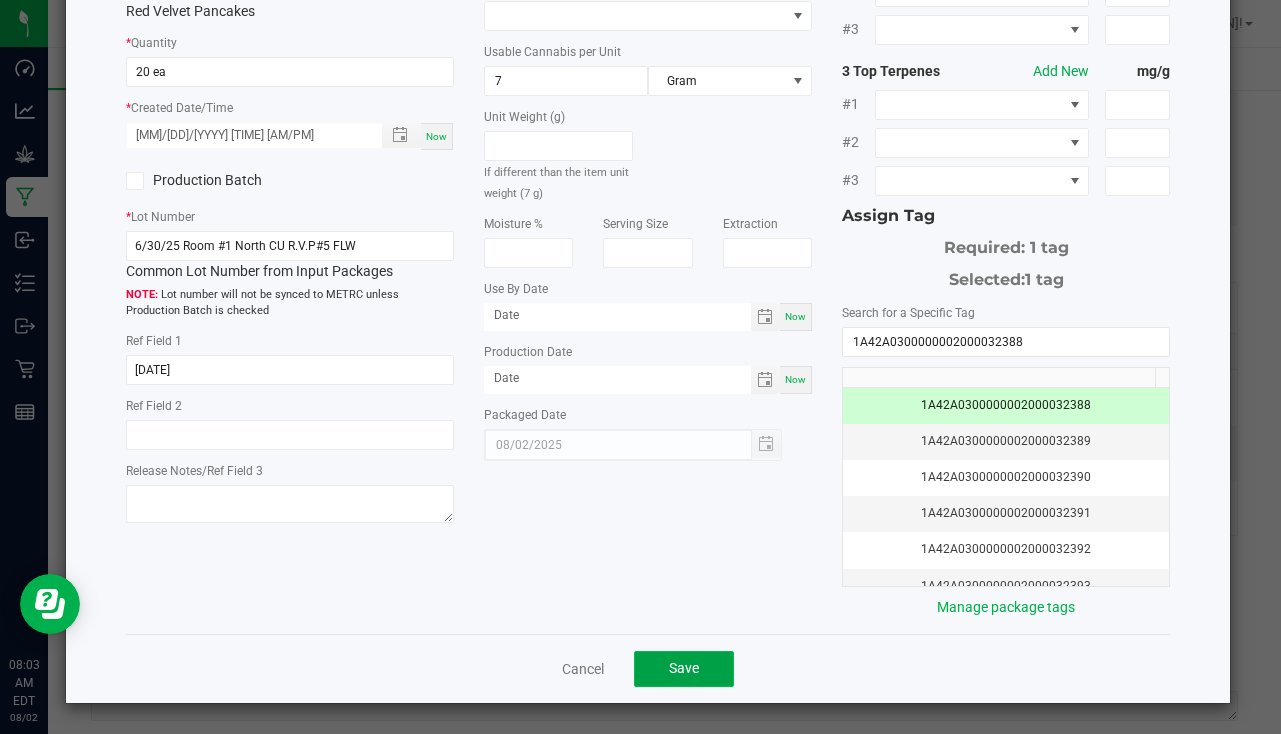 click on "Save" 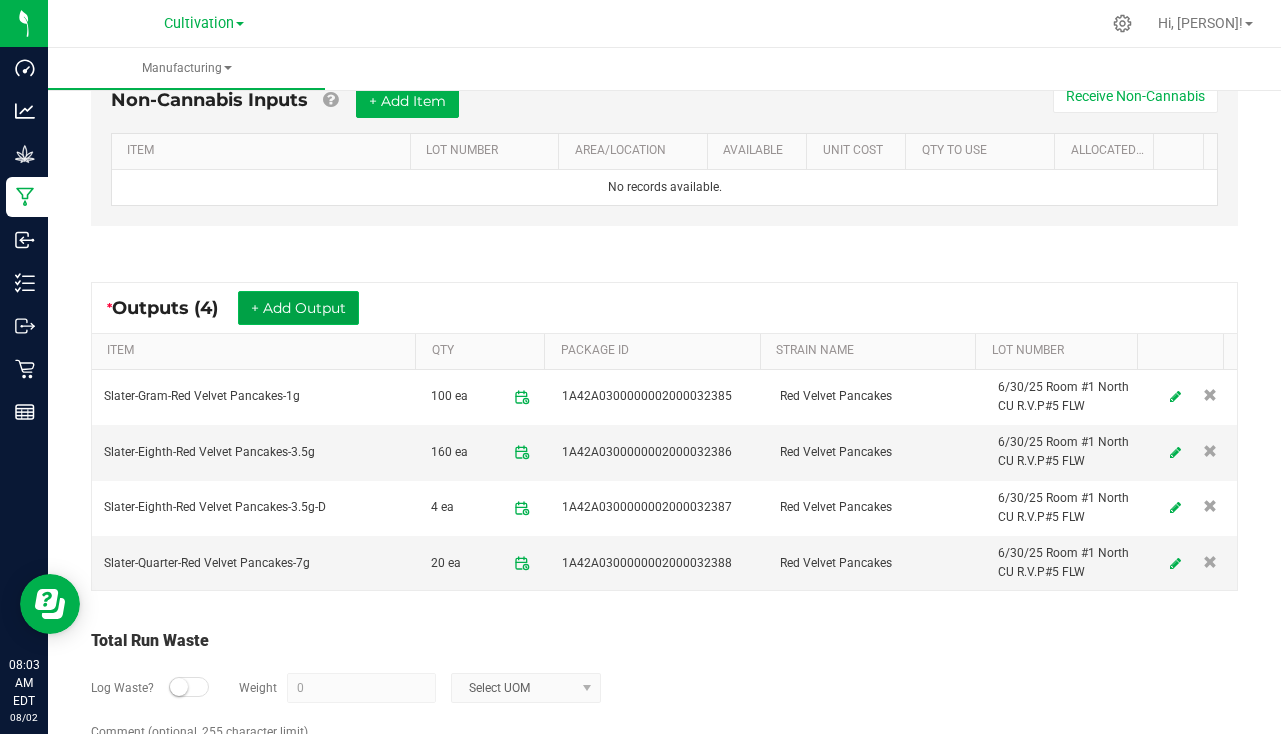 click on "+ Add Output" at bounding box center (298, 308) 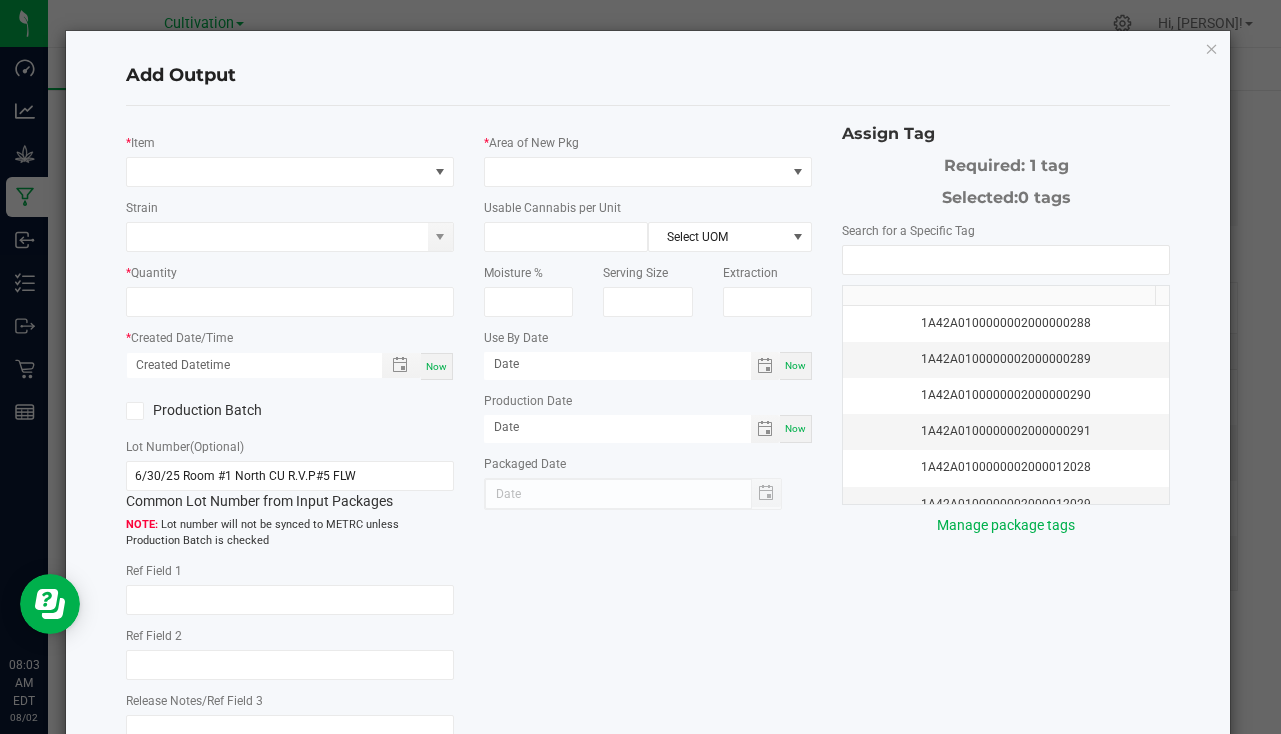 type on "[DATE]" 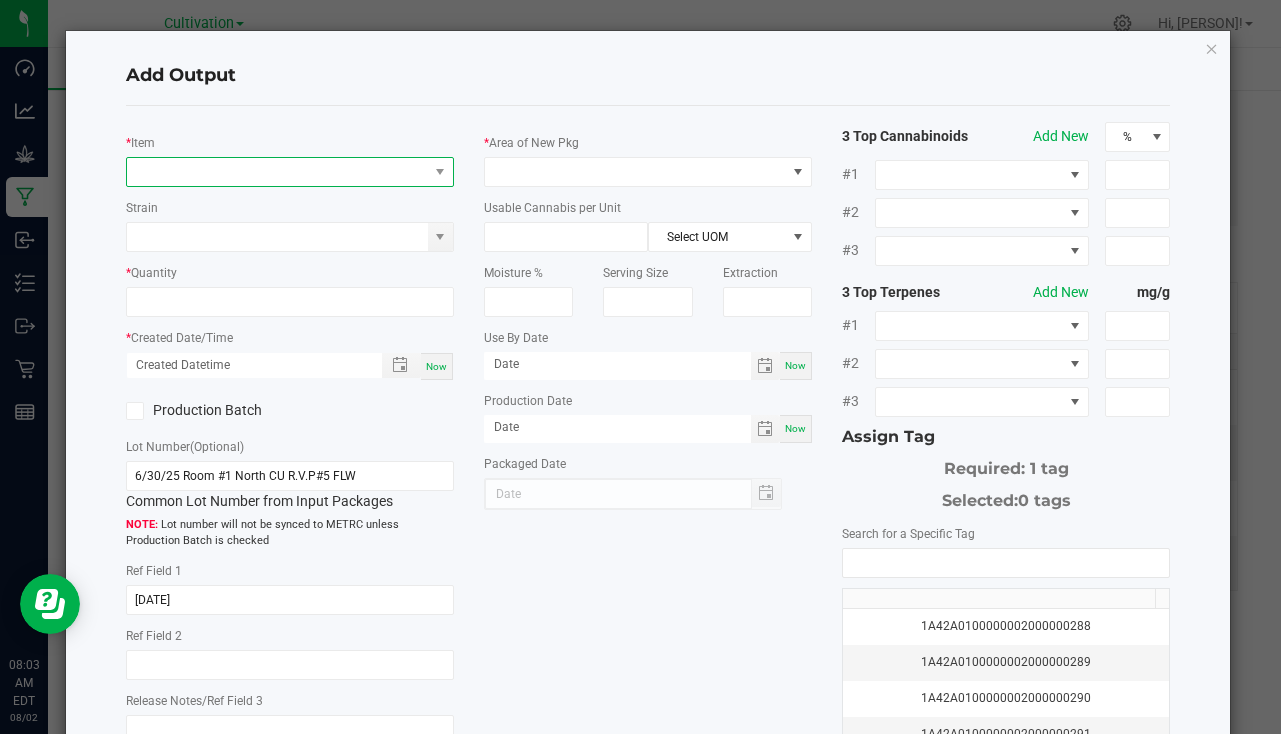 click at bounding box center (277, 172) 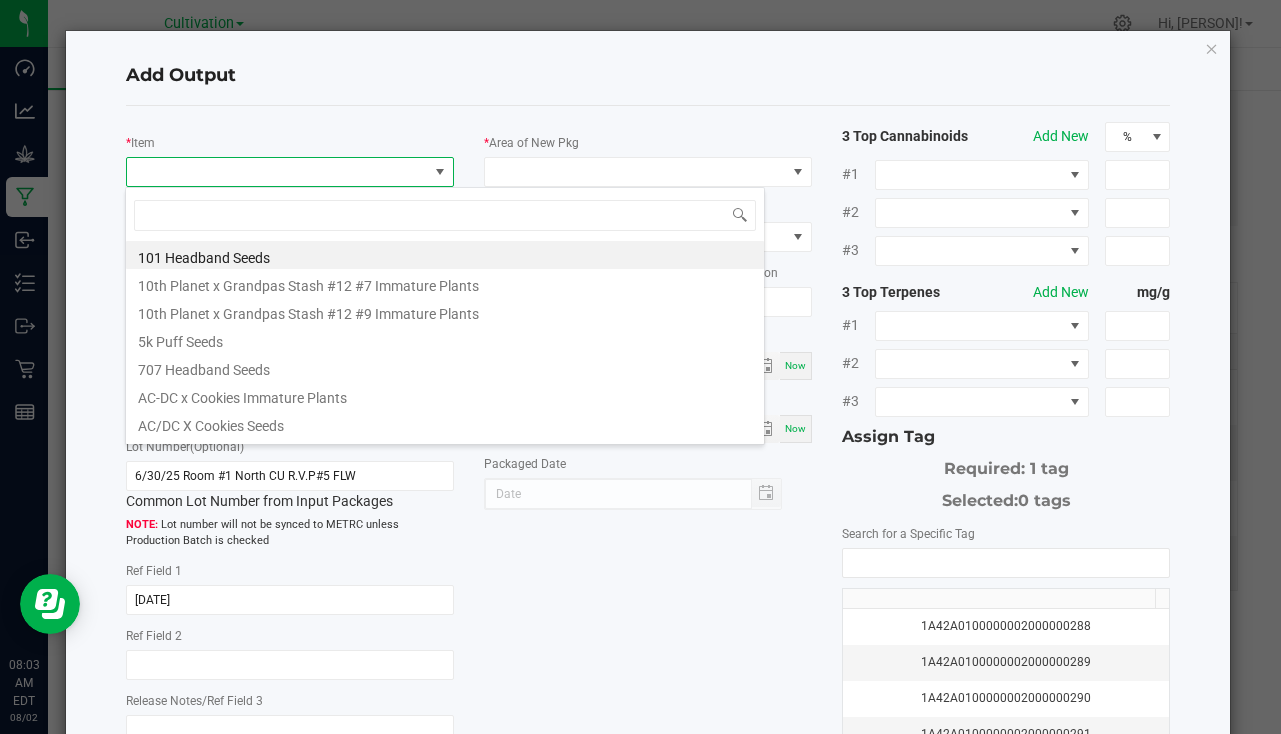 scroll, scrollTop: 99970, scrollLeft: 99676, axis: both 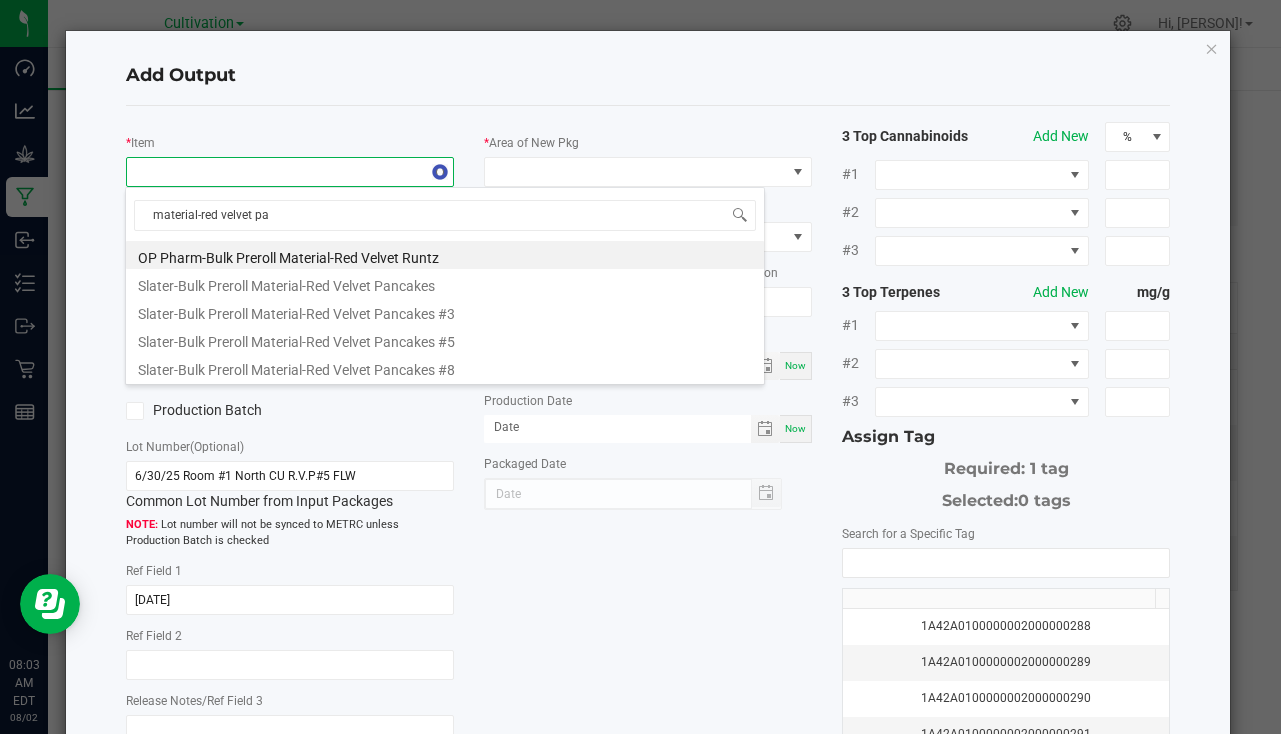 type on "material-red velvet pan" 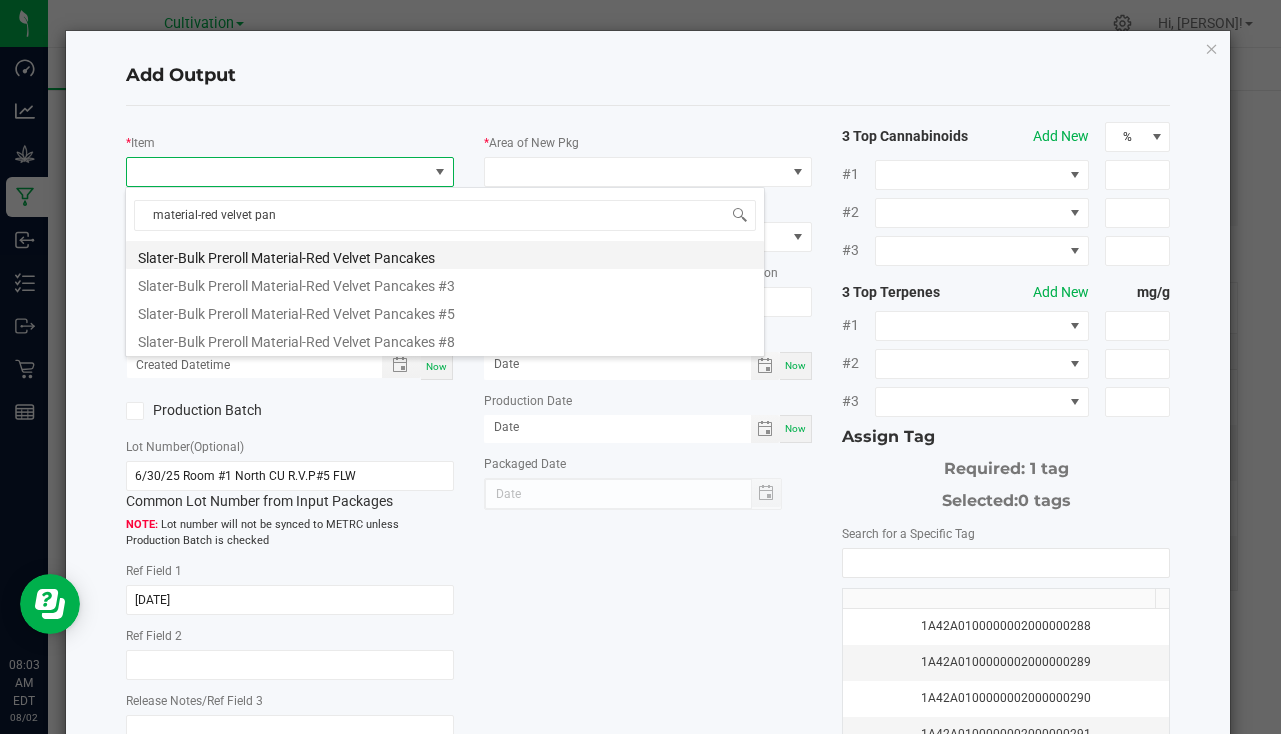 click on "Slater-Bulk Preroll Material-Red Velvet Pancakes" at bounding box center (445, 255) 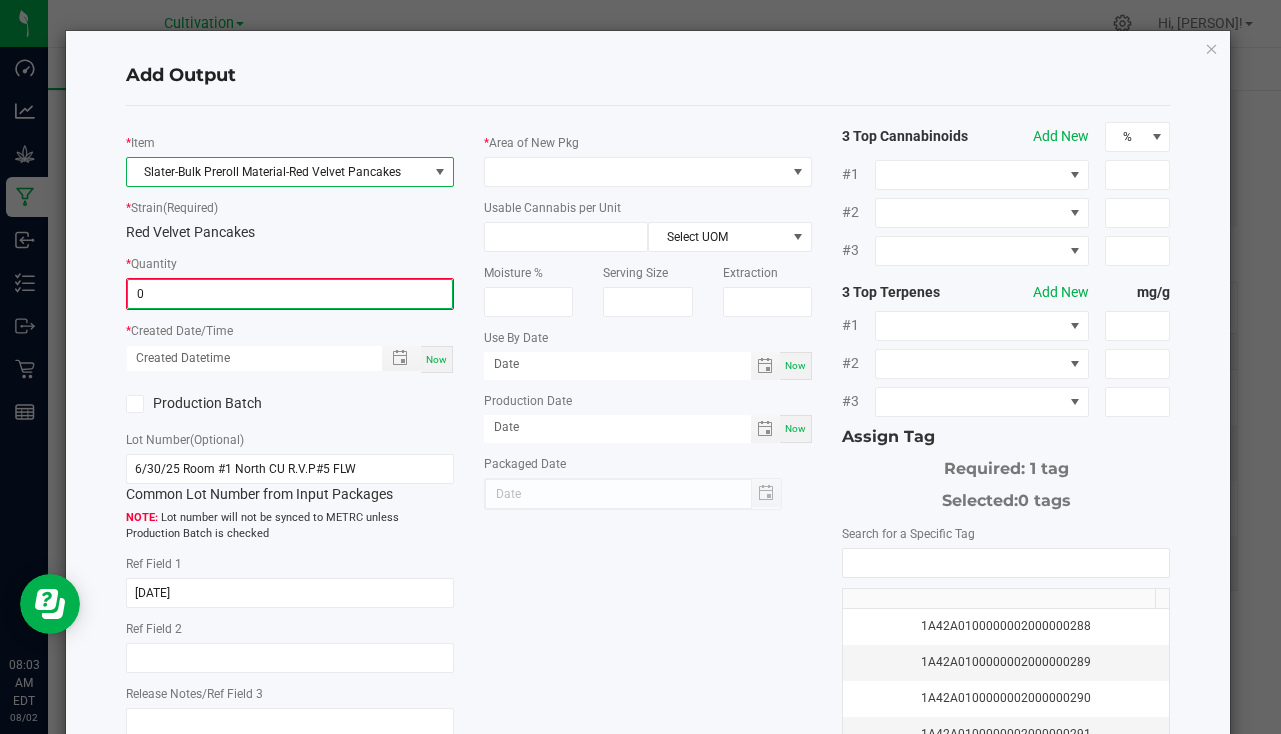 click on "0" at bounding box center (290, 294) 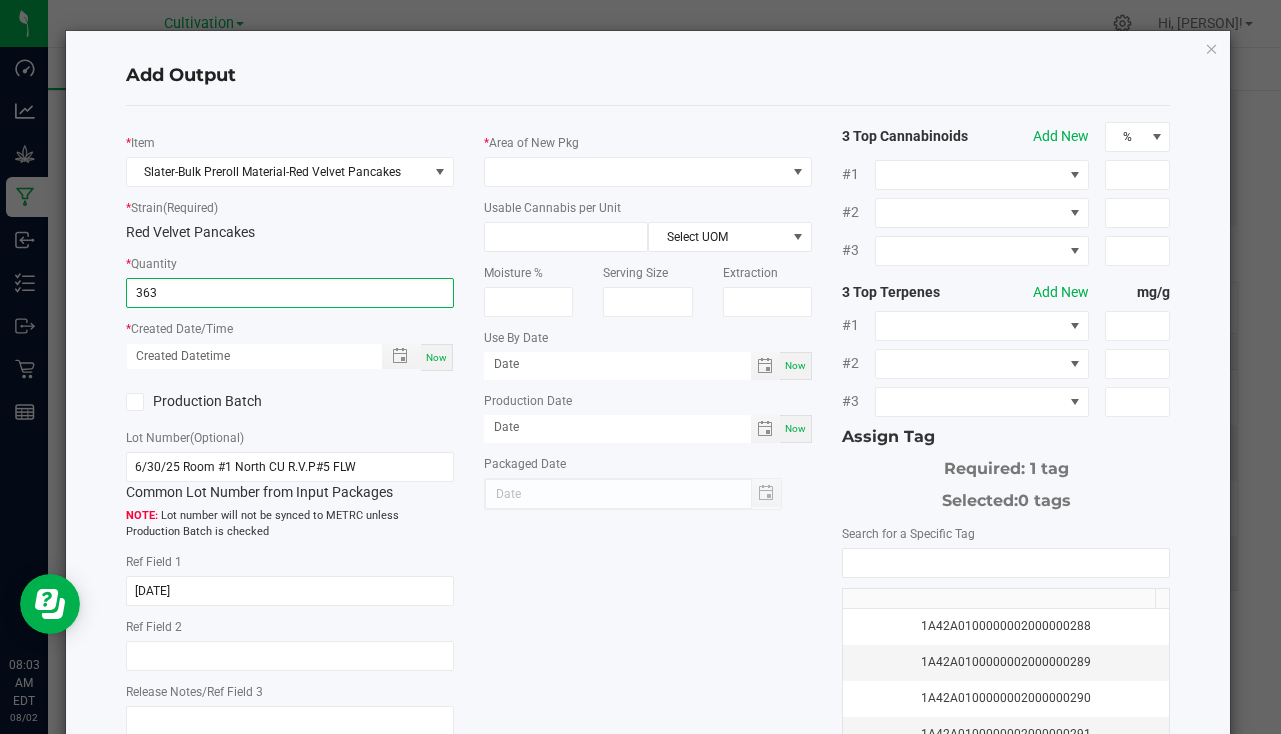 type on "363.0000 g" 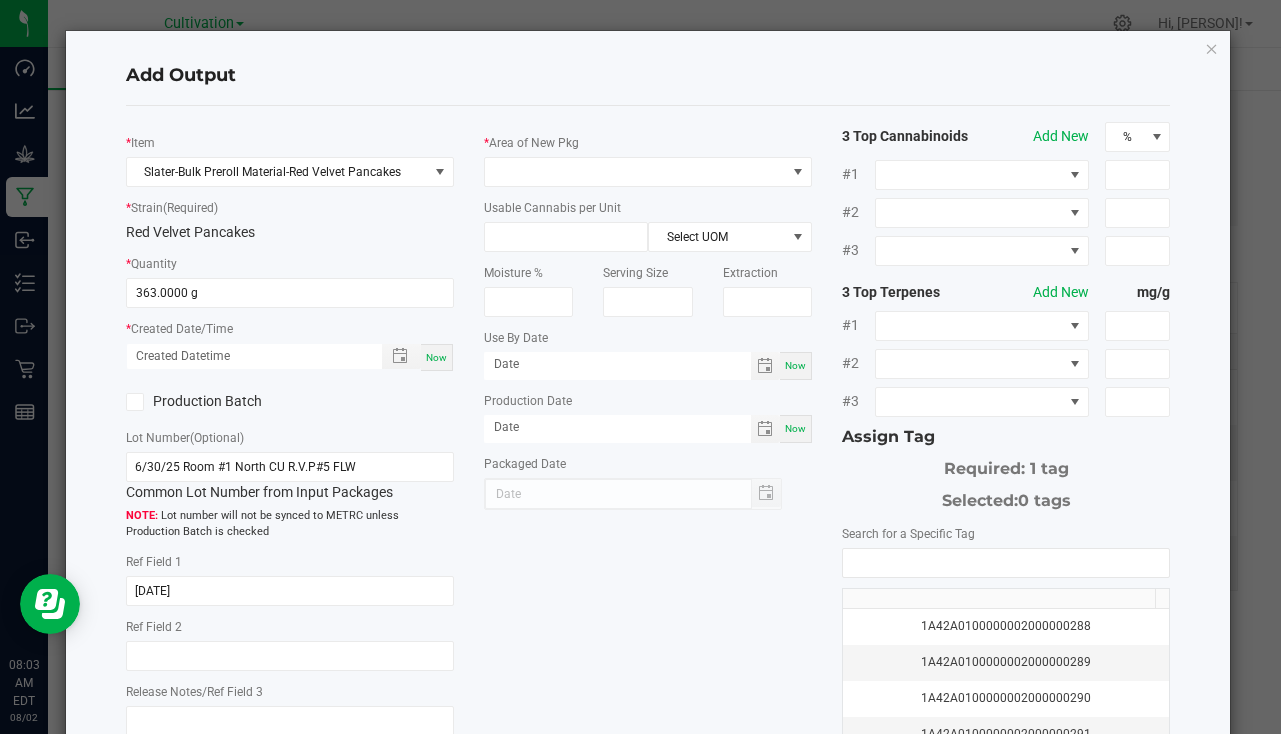 click on "Now" at bounding box center [437, 357] 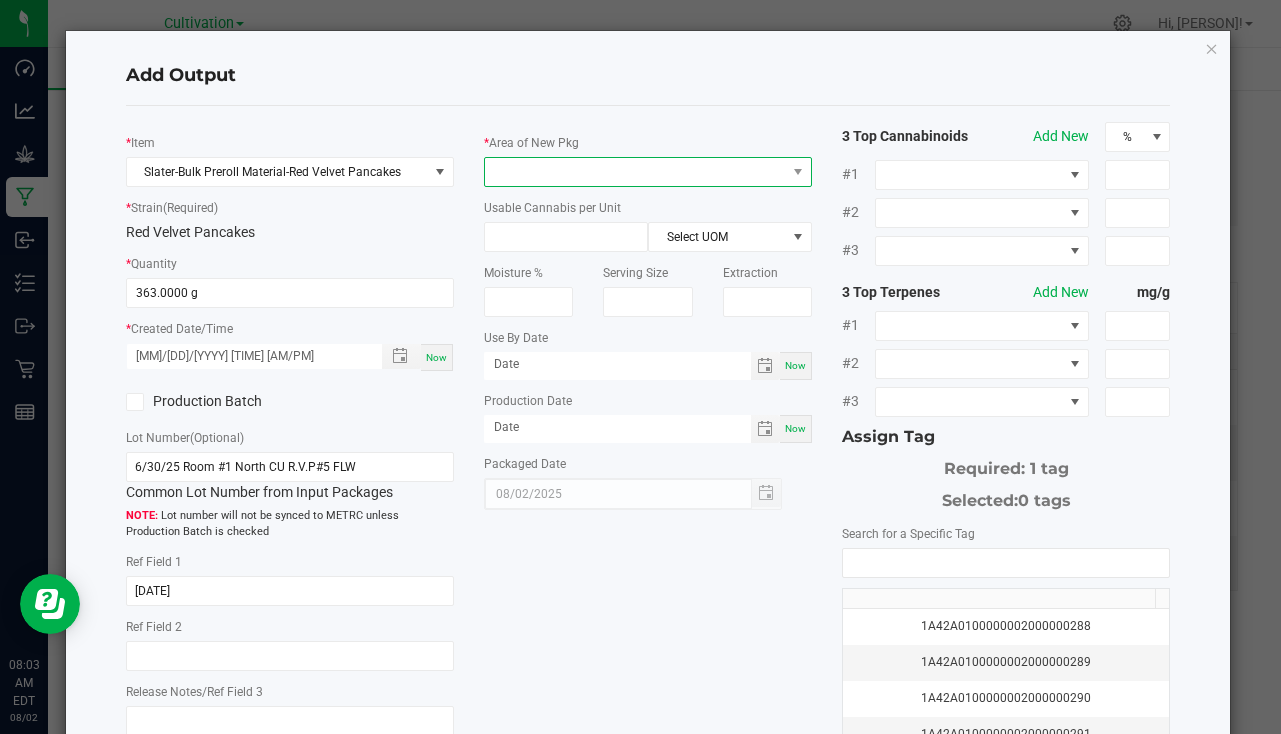 click at bounding box center [635, 172] 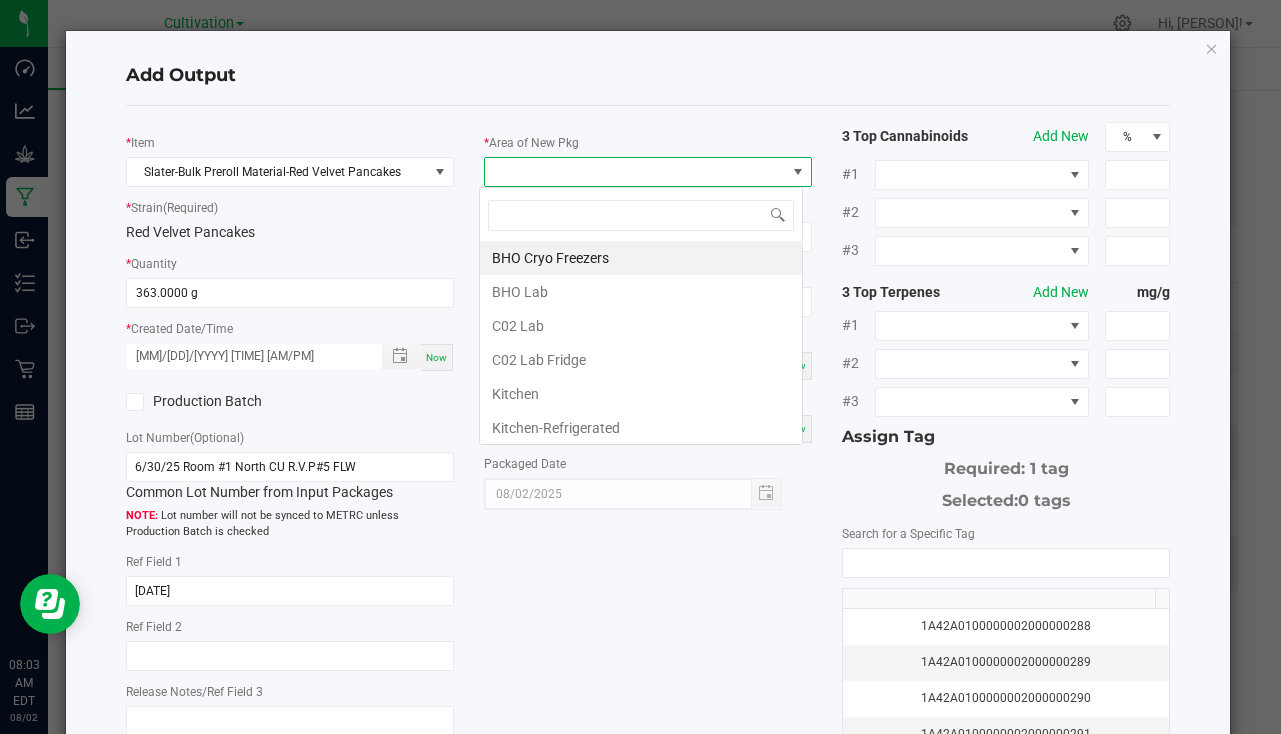 scroll, scrollTop: 99970, scrollLeft: 99676, axis: both 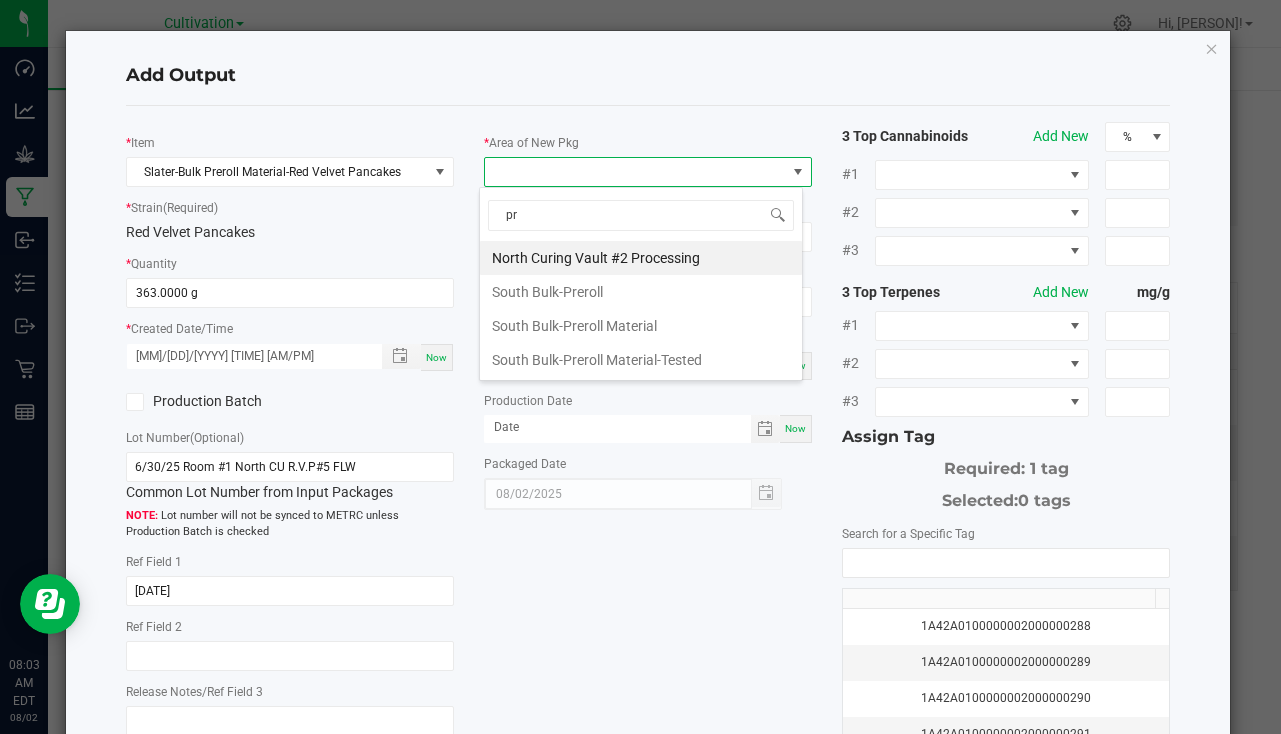 type on "pre" 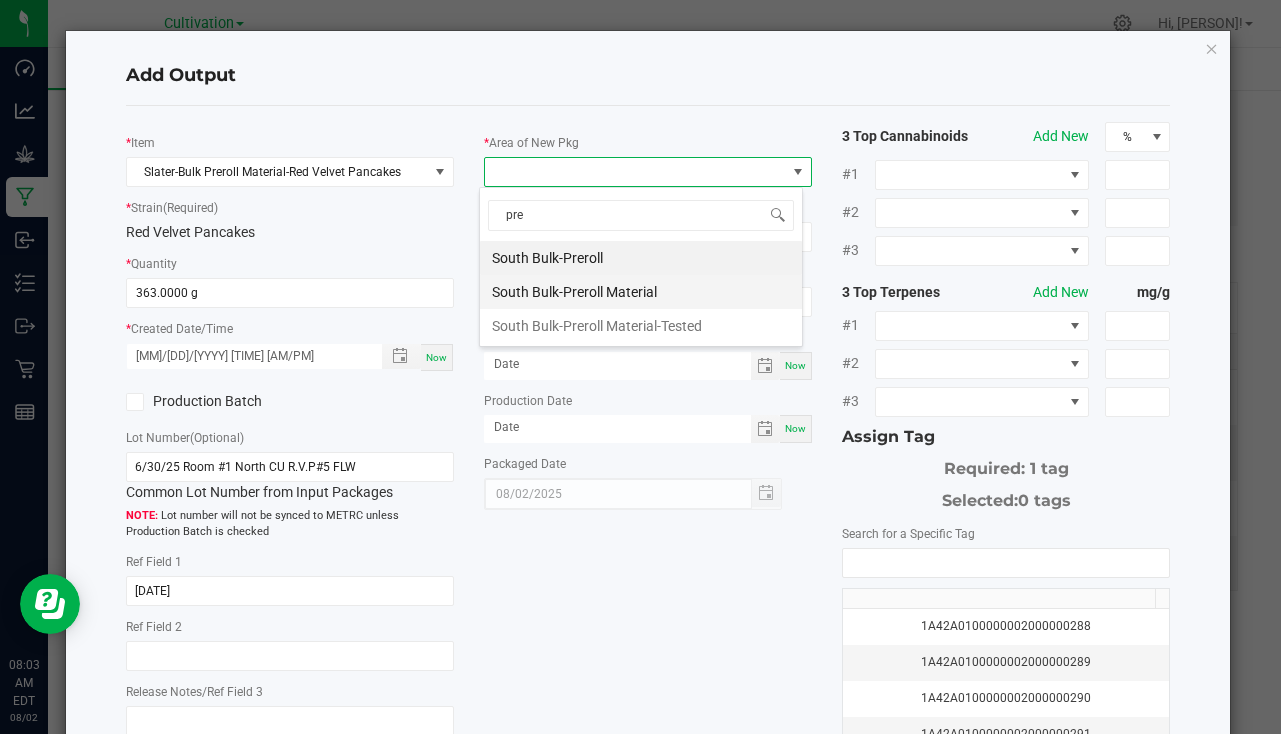 click on "South Bulk-Preroll Material" at bounding box center (641, 292) 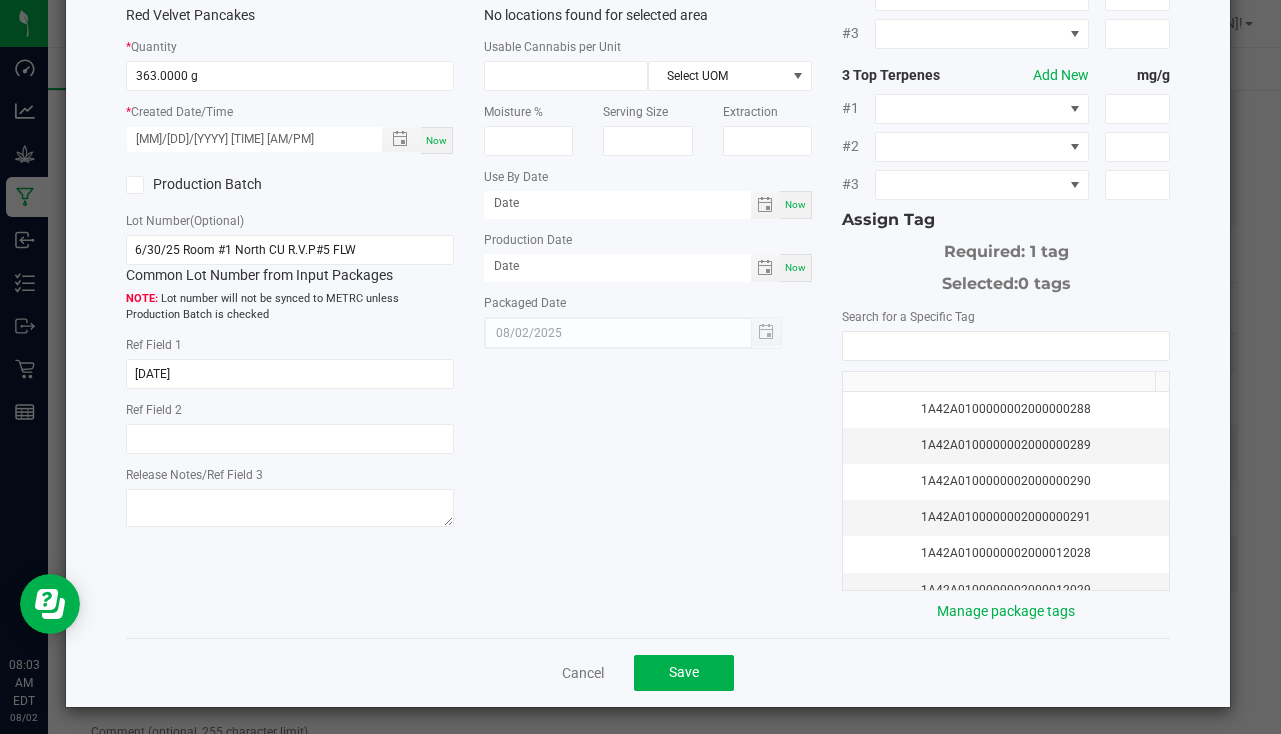scroll, scrollTop: 221, scrollLeft: 0, axis: vertical 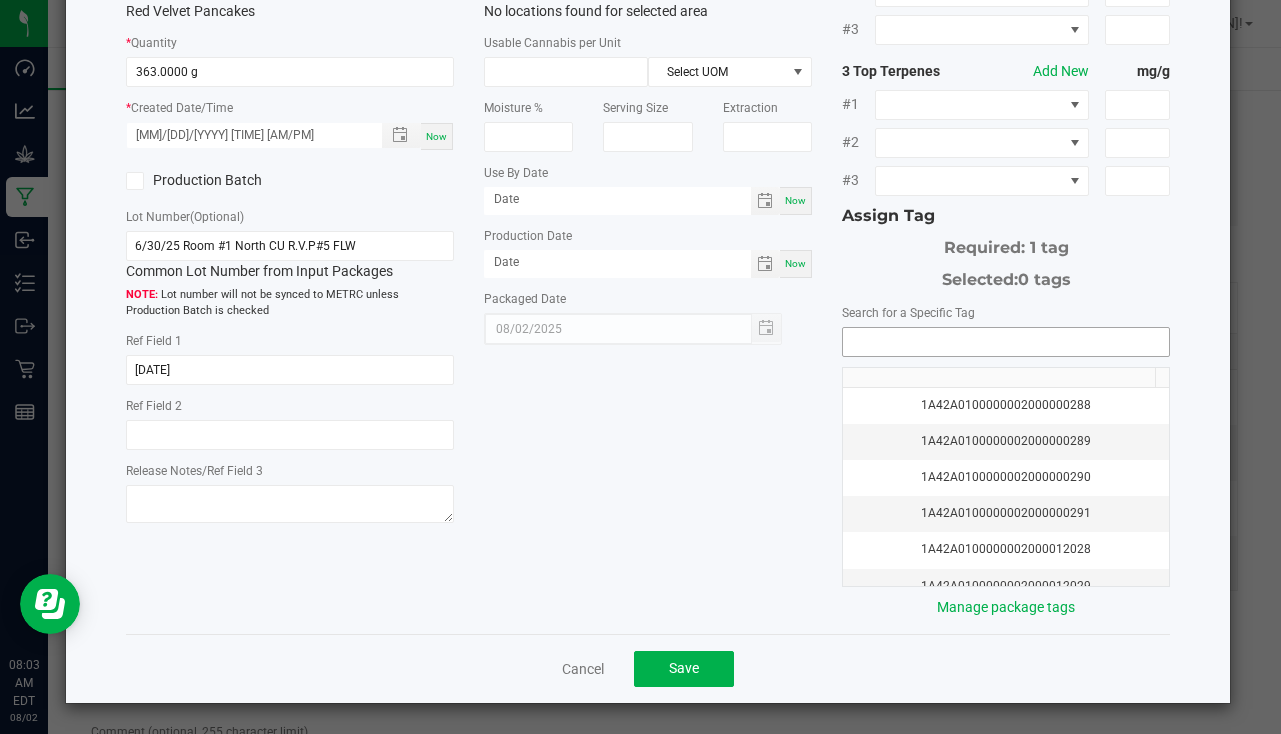 click at bounding box center (1006, 342) 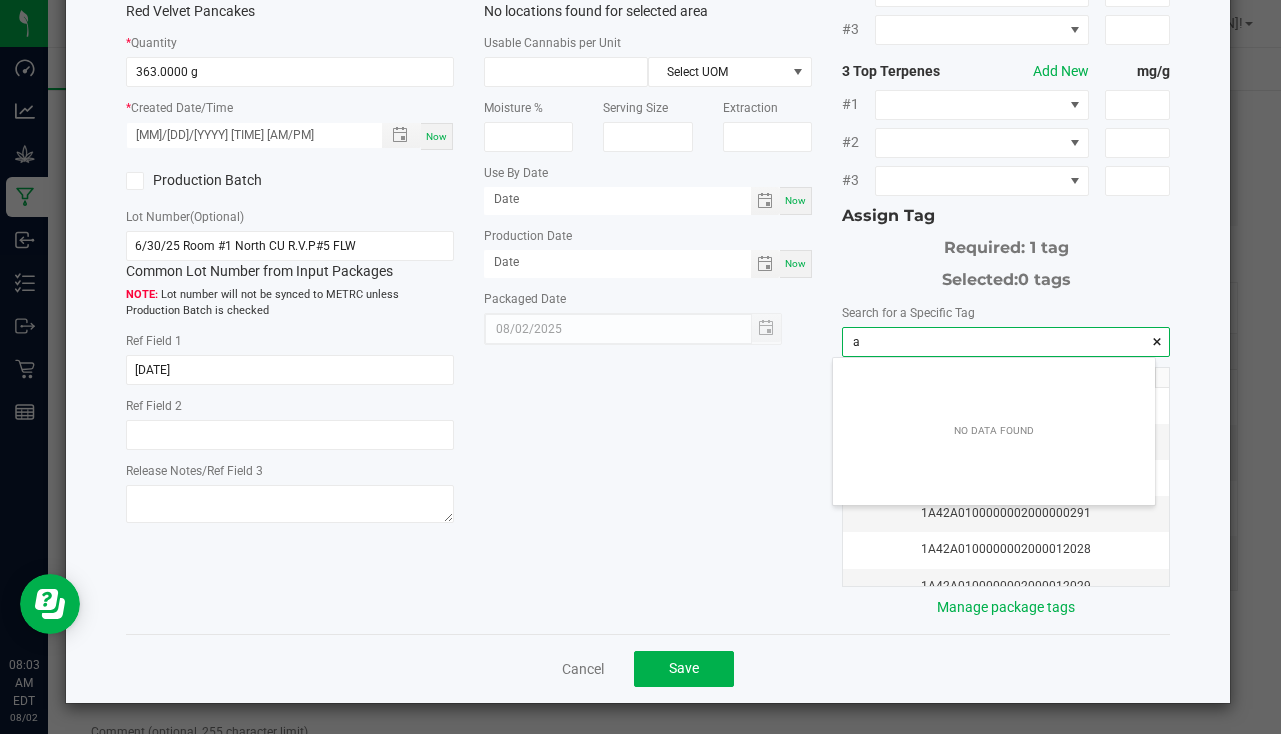 scroll, scrollTop: 99972, scrollLeft: 99678, axis: both 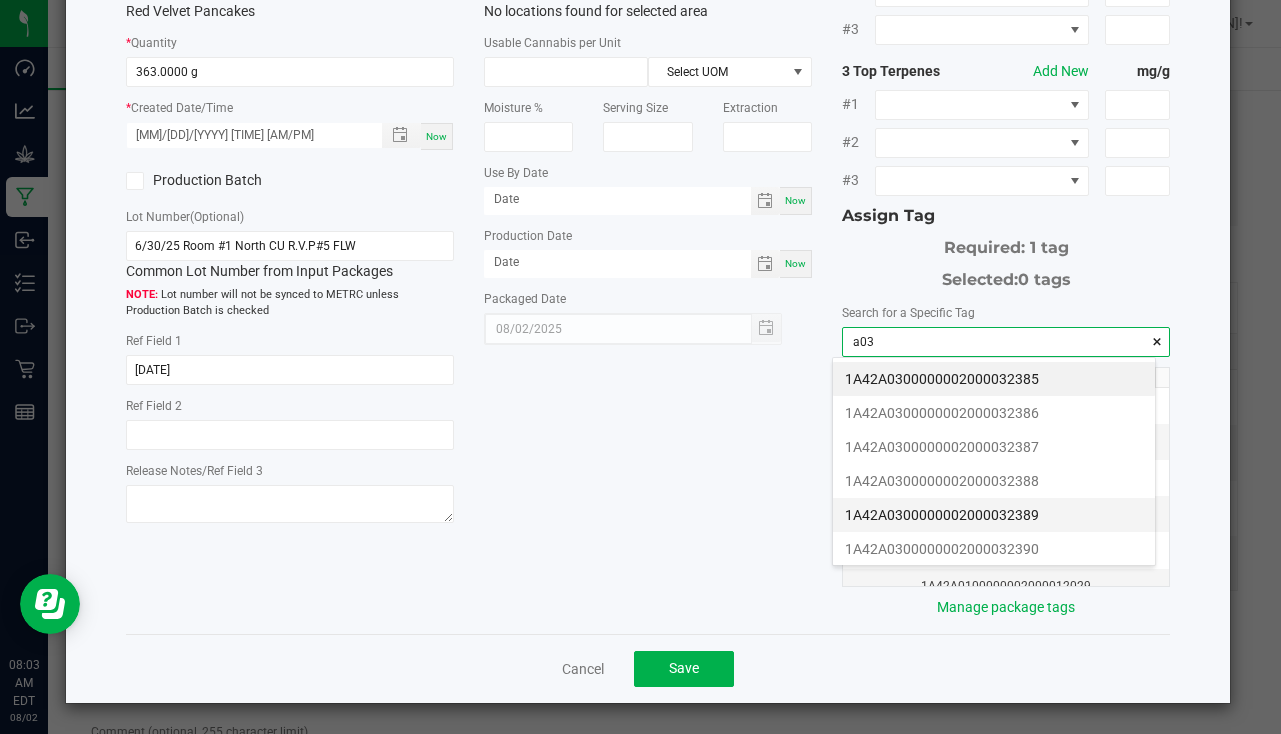 click on "1A42A0300000002000032389" at bounding box center (994, 515) 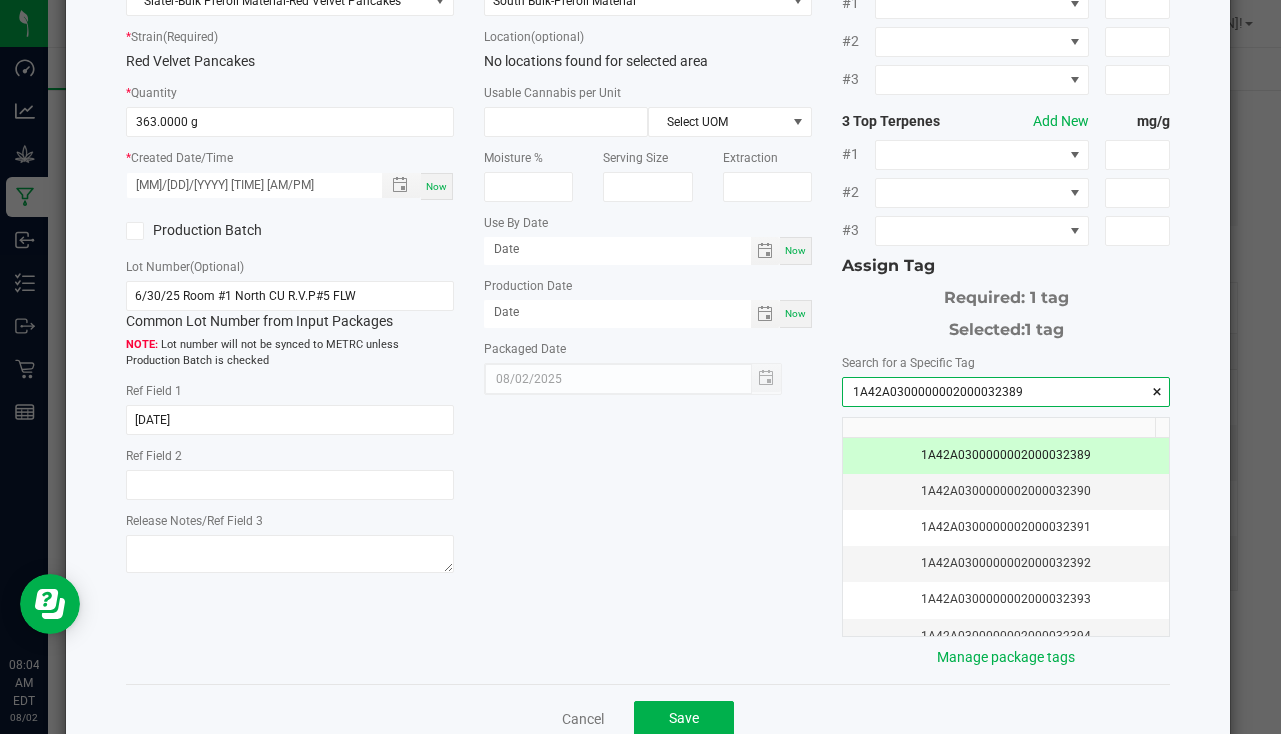 scroll, scrollTop: 221, scrollLeft: 0, axis: vertical 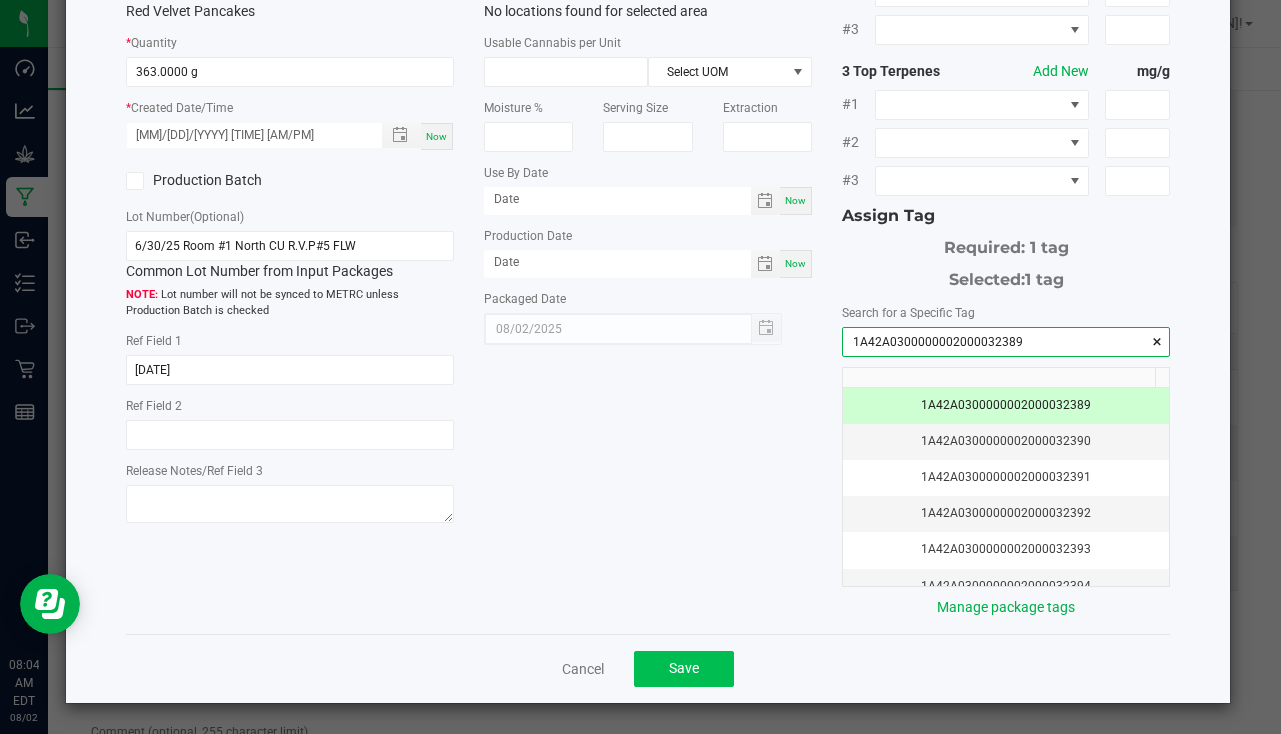type on "1A42A0300000002000032389" 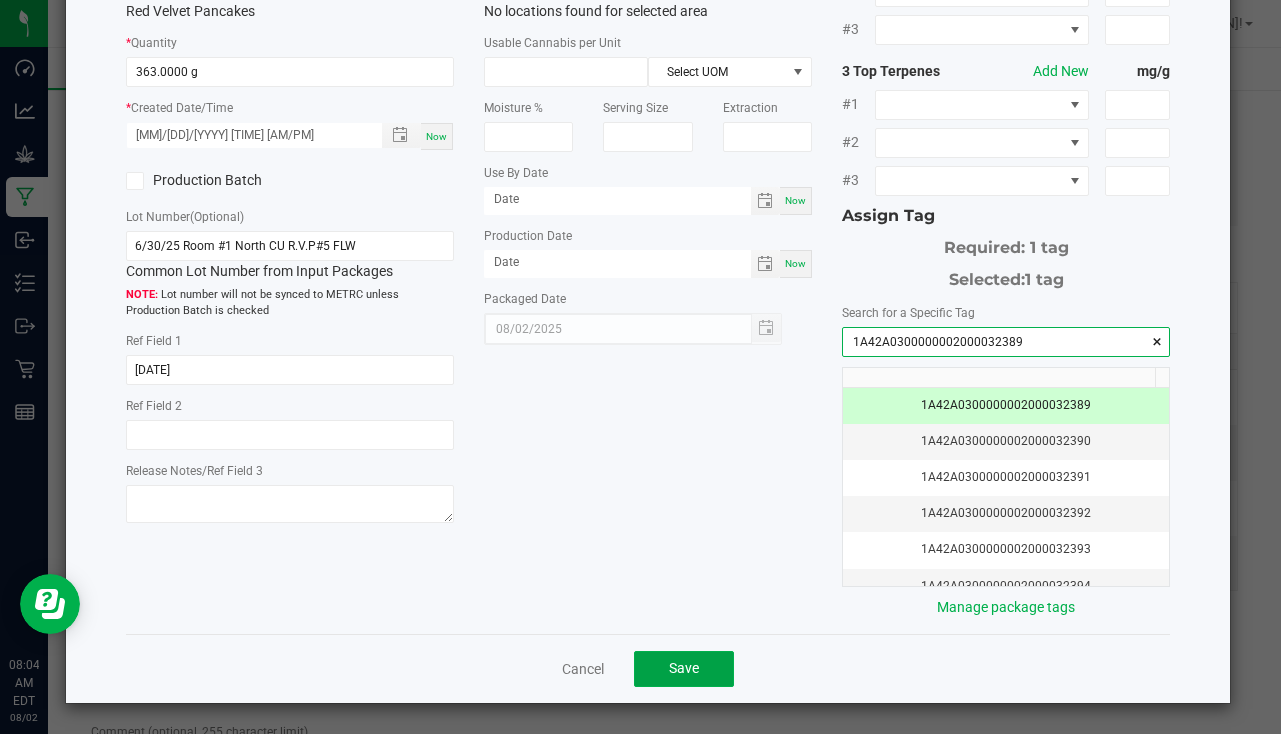 drag, startPoint x: 657, startPoint y: 656, endPoint x: 655, endPoint y: 646, distance: 10.198039 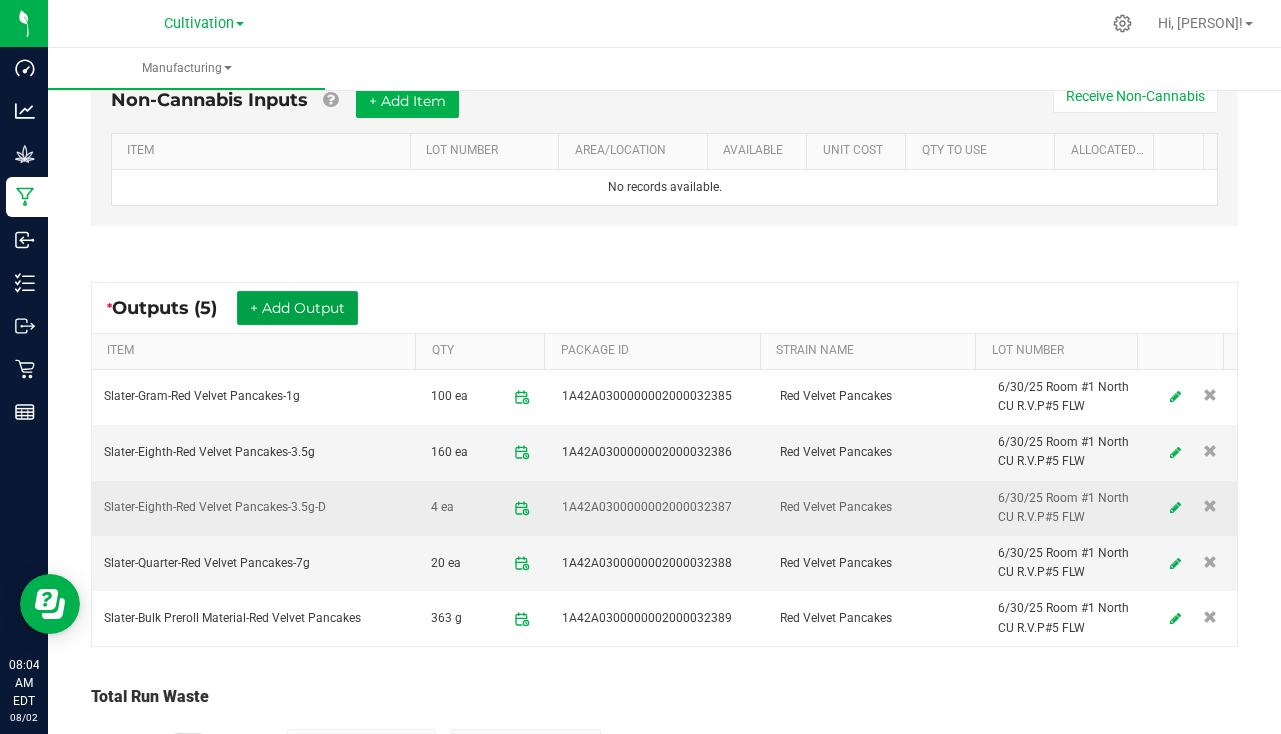 scroll, scrollTop: 684, scrollLeft: 0, axis: vertical 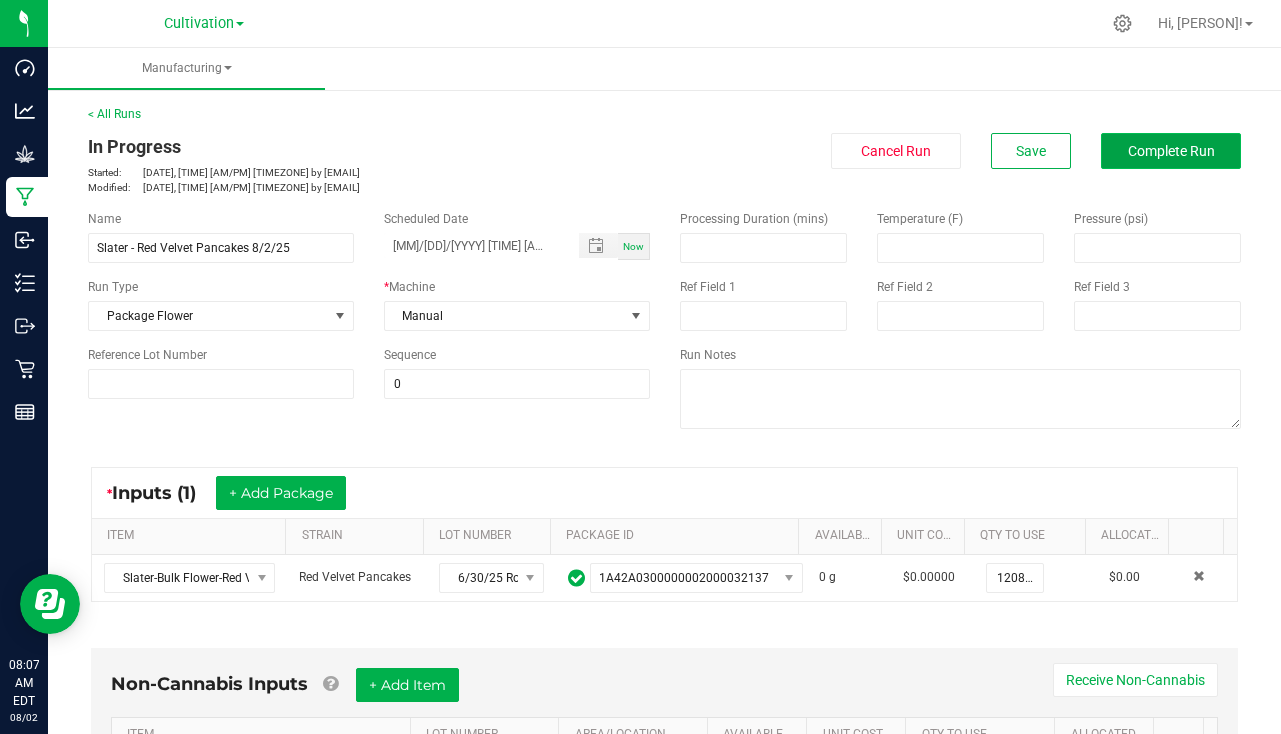 click on "Complete Run" at bounding box center (1171, 151) 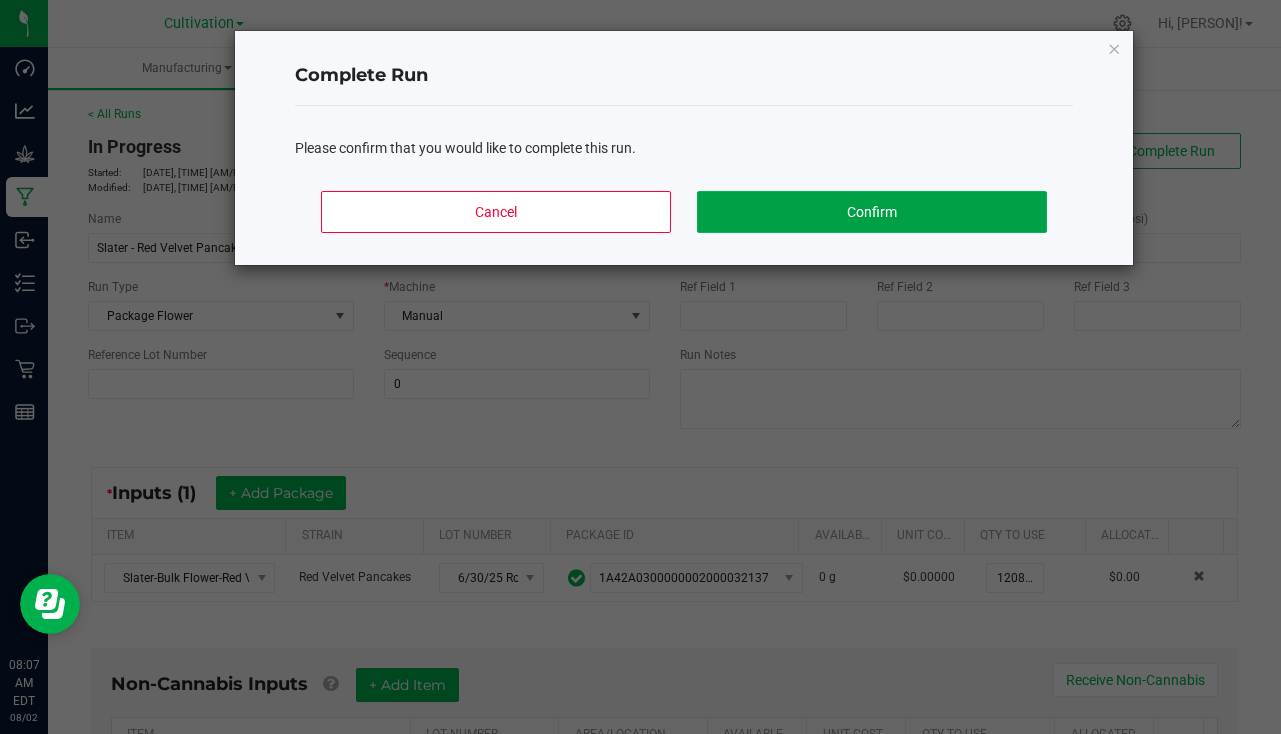 click on "Confirm" 